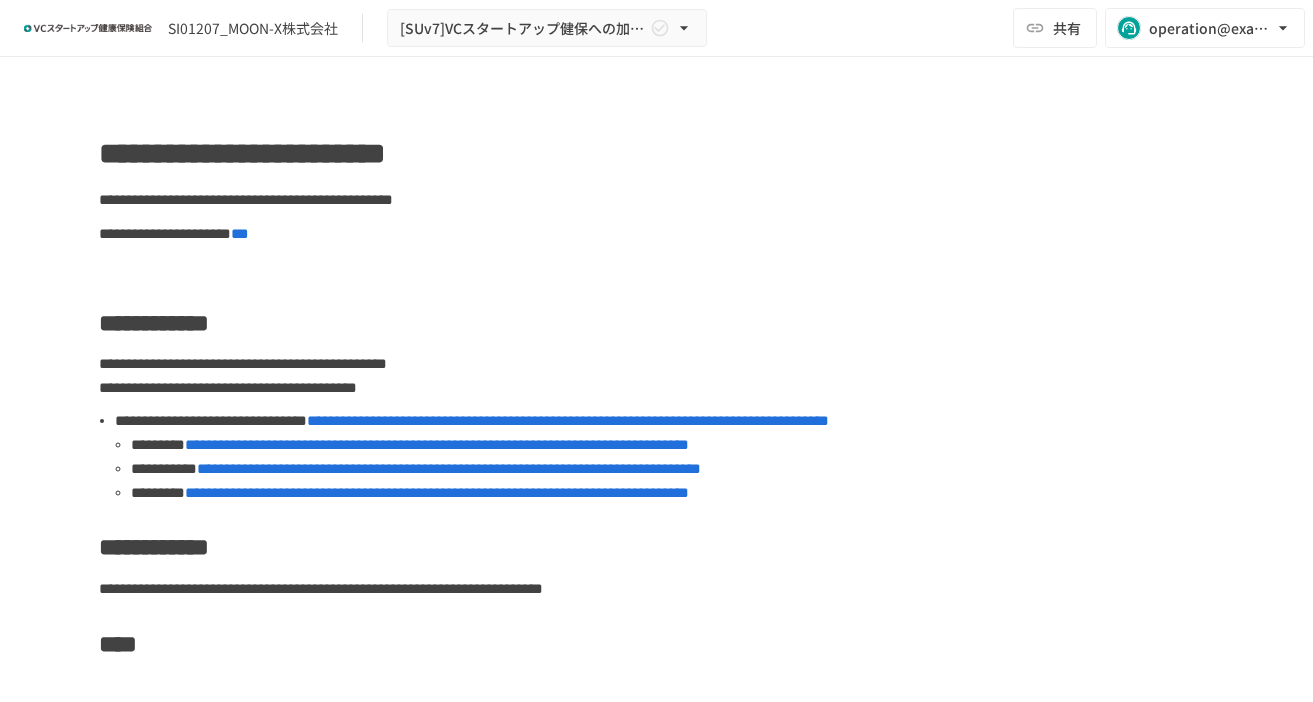 scroll, scrollTop: 0, scrollLeft: 0, axis: both 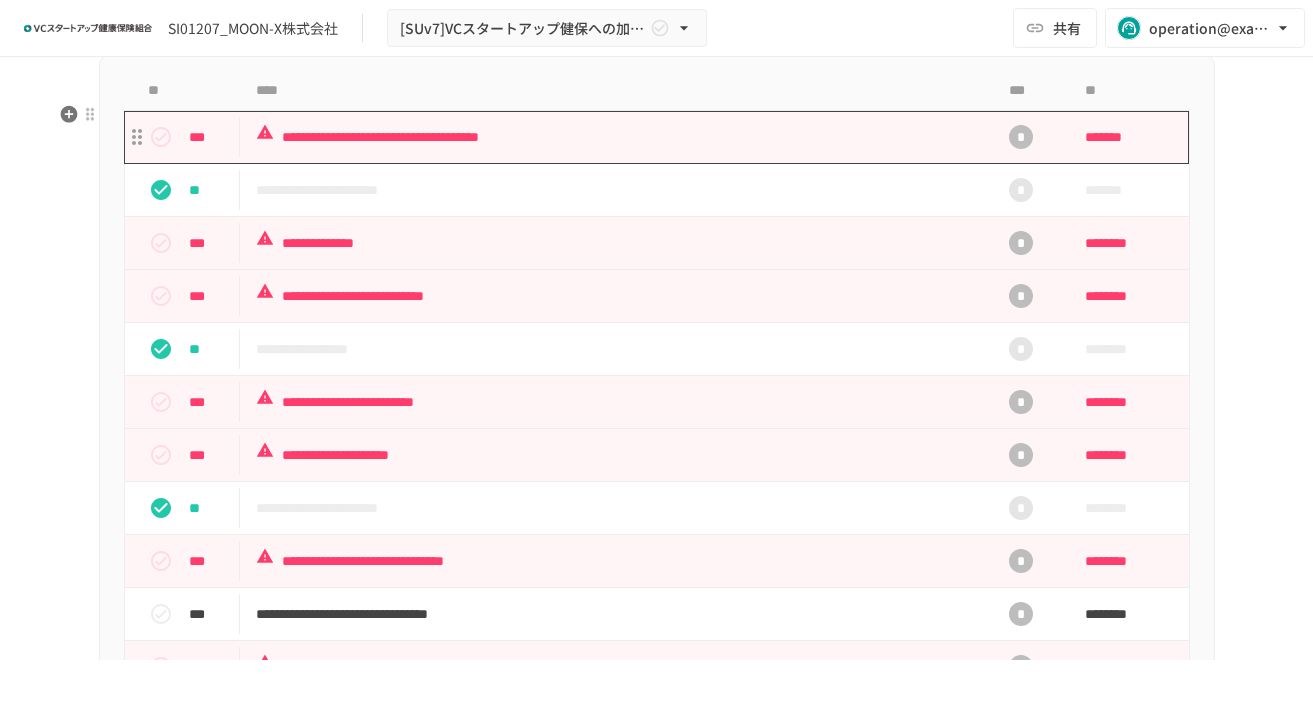 click on "**********" at bounding box center [615, 137] 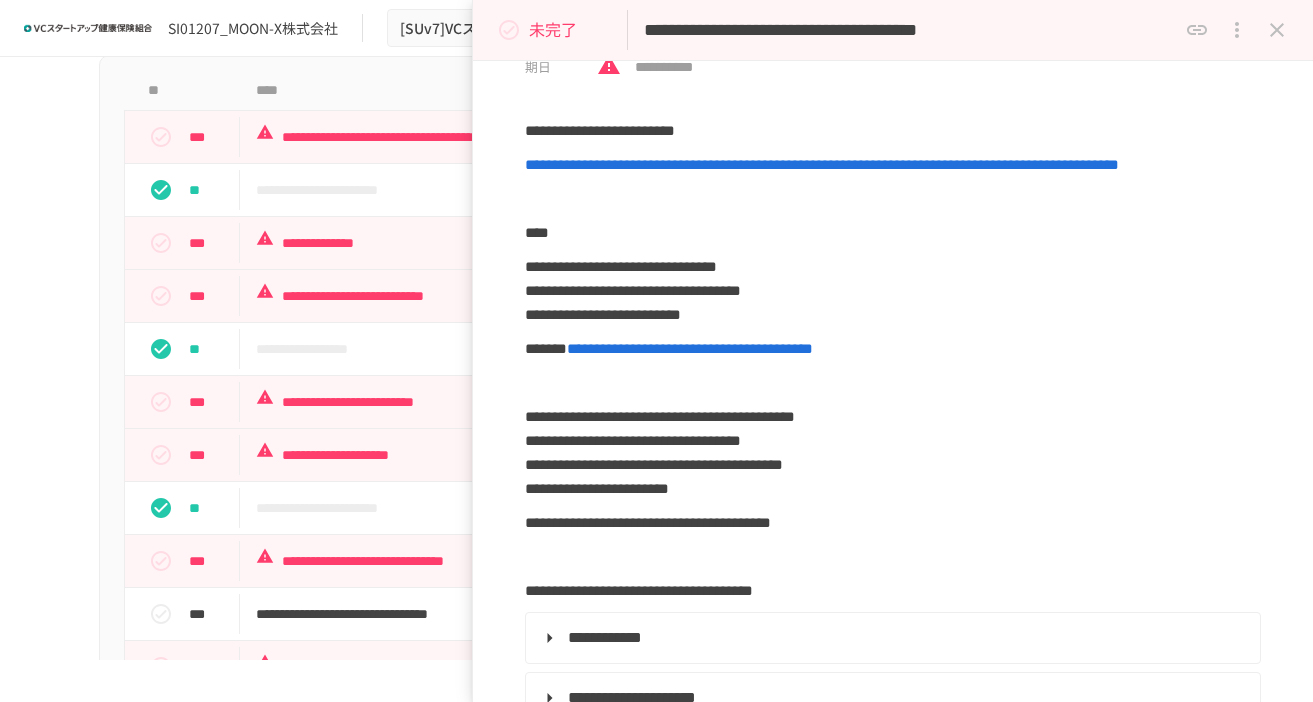 scroll, scrollTop: 117, scrollLeft: 0, axis: vertical 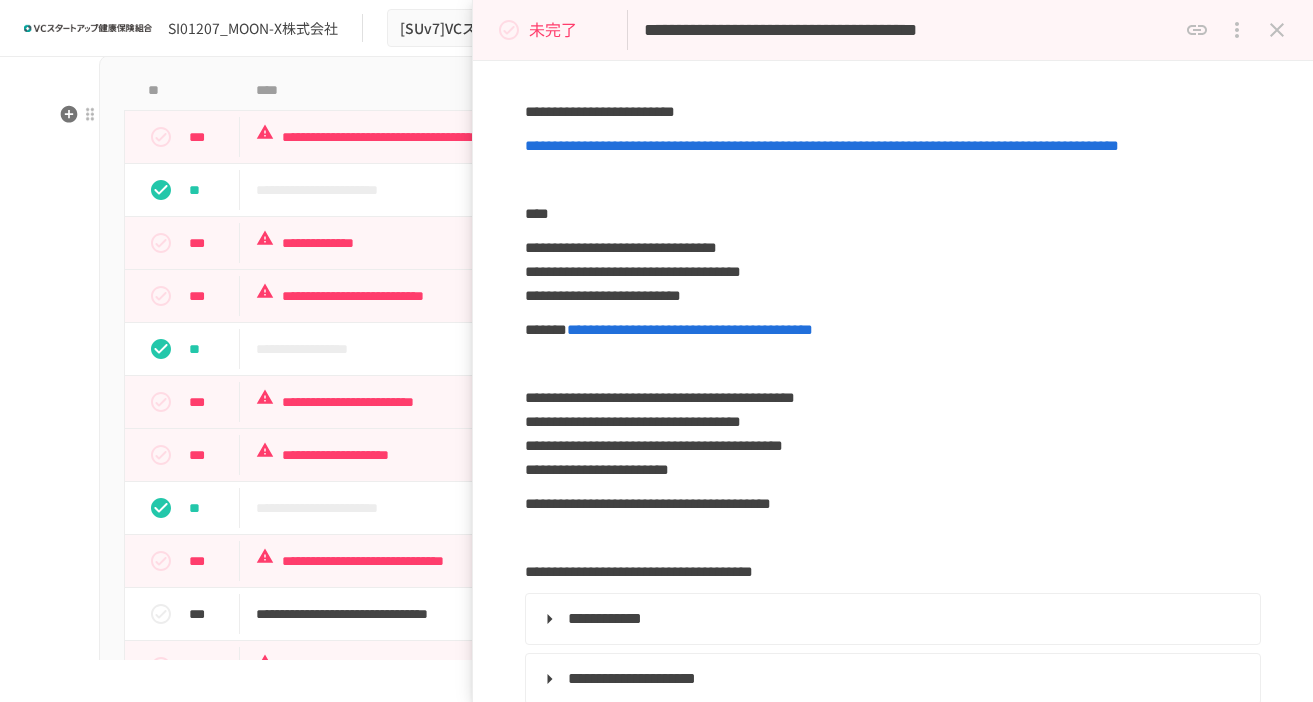 click on "**********" at bounding box center (657, 565) 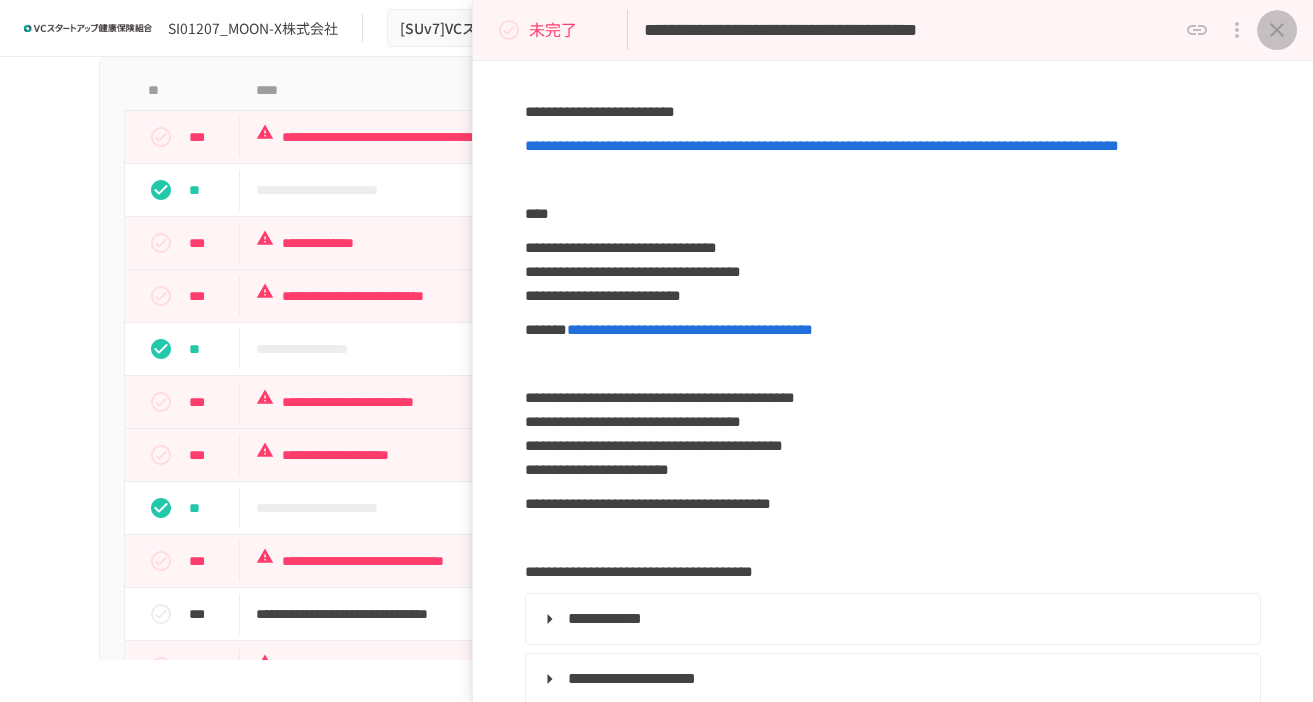 click 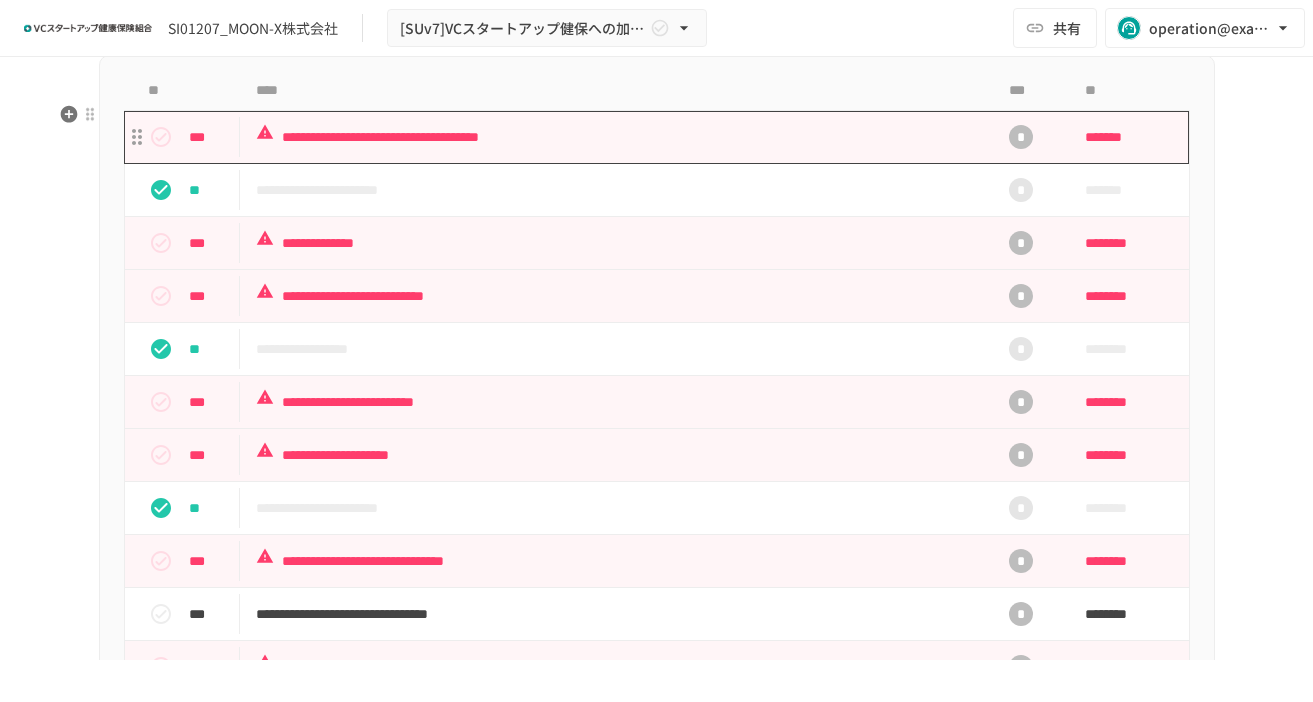 click on "**********" at bounding box center (615, 137) 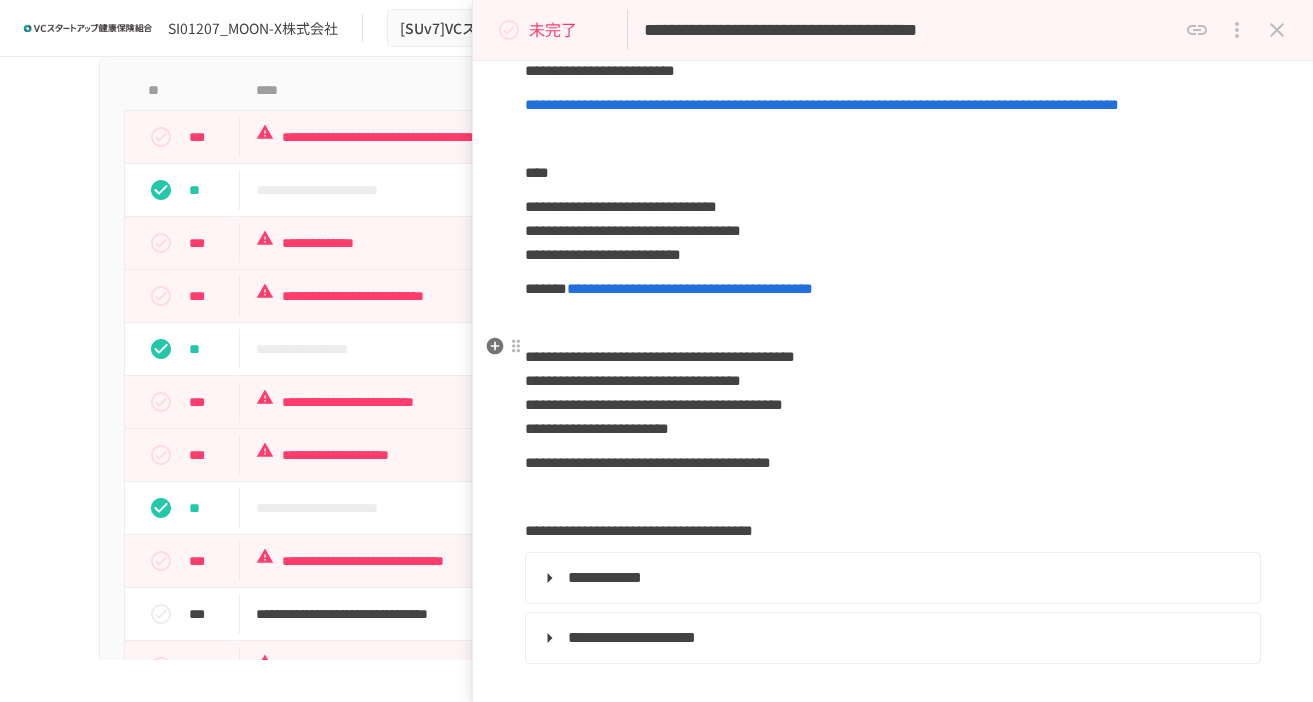 scroll, scrollTop: 163, scrollLeft: 0, axis: vertical 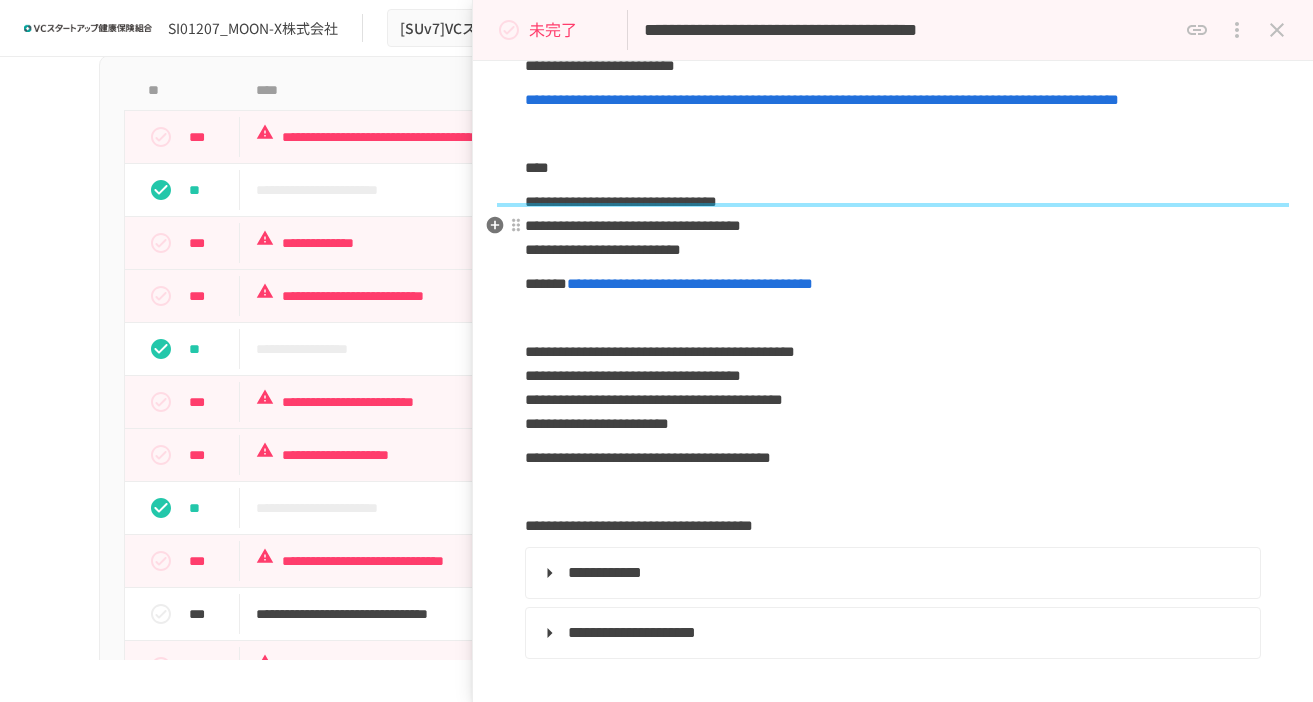 drag, startPoint x: 525, startPoint y: 225, endPoint x: 523, endPoint y: 212, distance: 13.152946 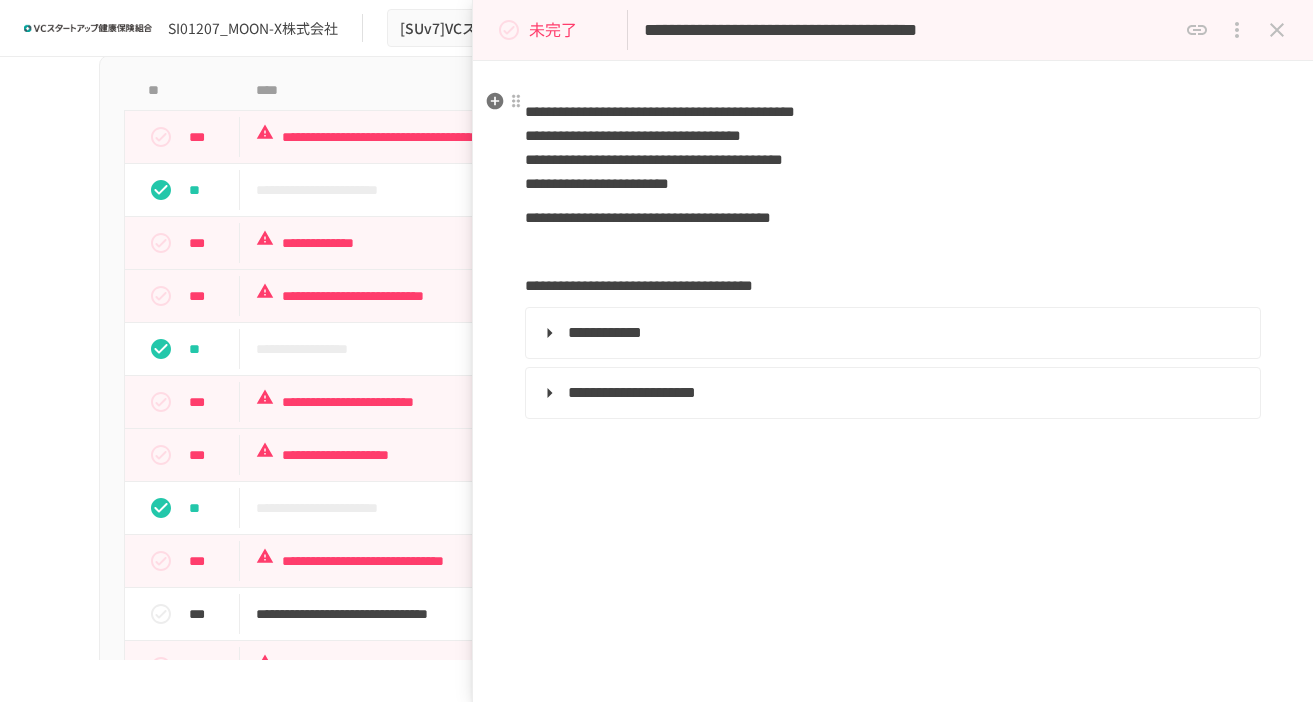 scroll, scrollTop: 485, scrollLeft: 0, axis: vertical 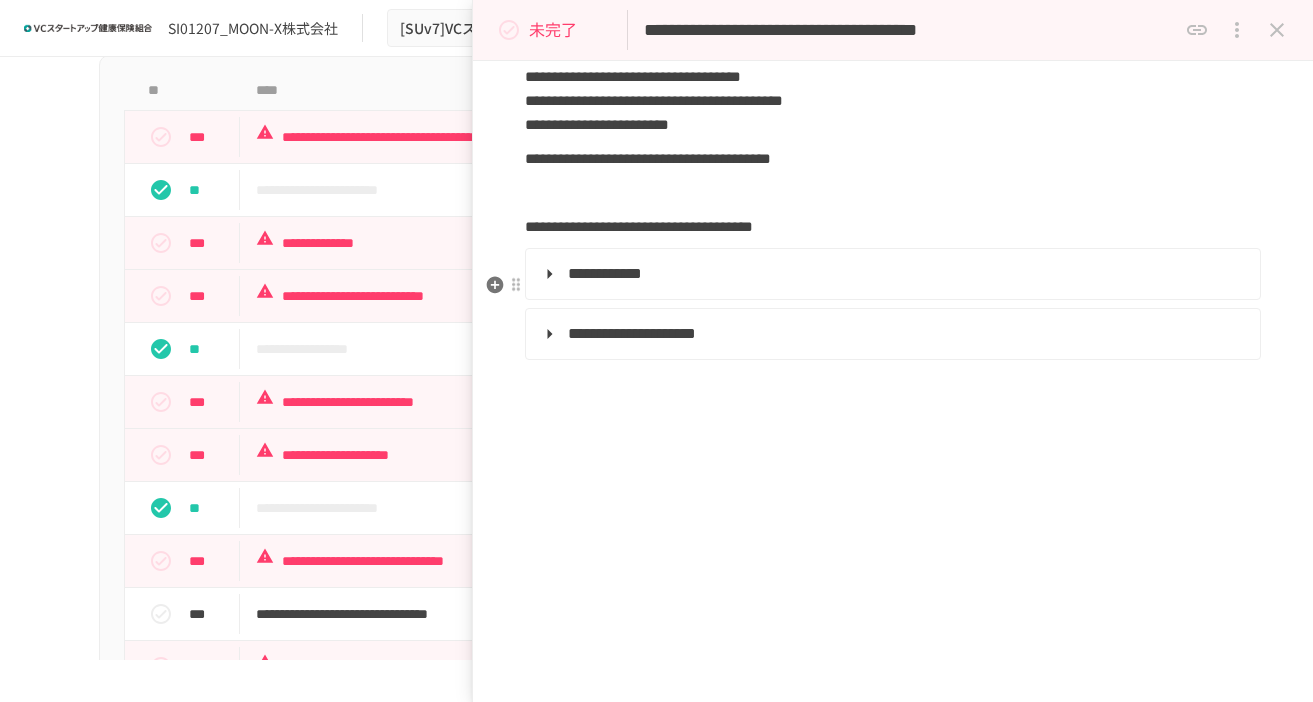 click on "**********" at bounding box center (891, 274) 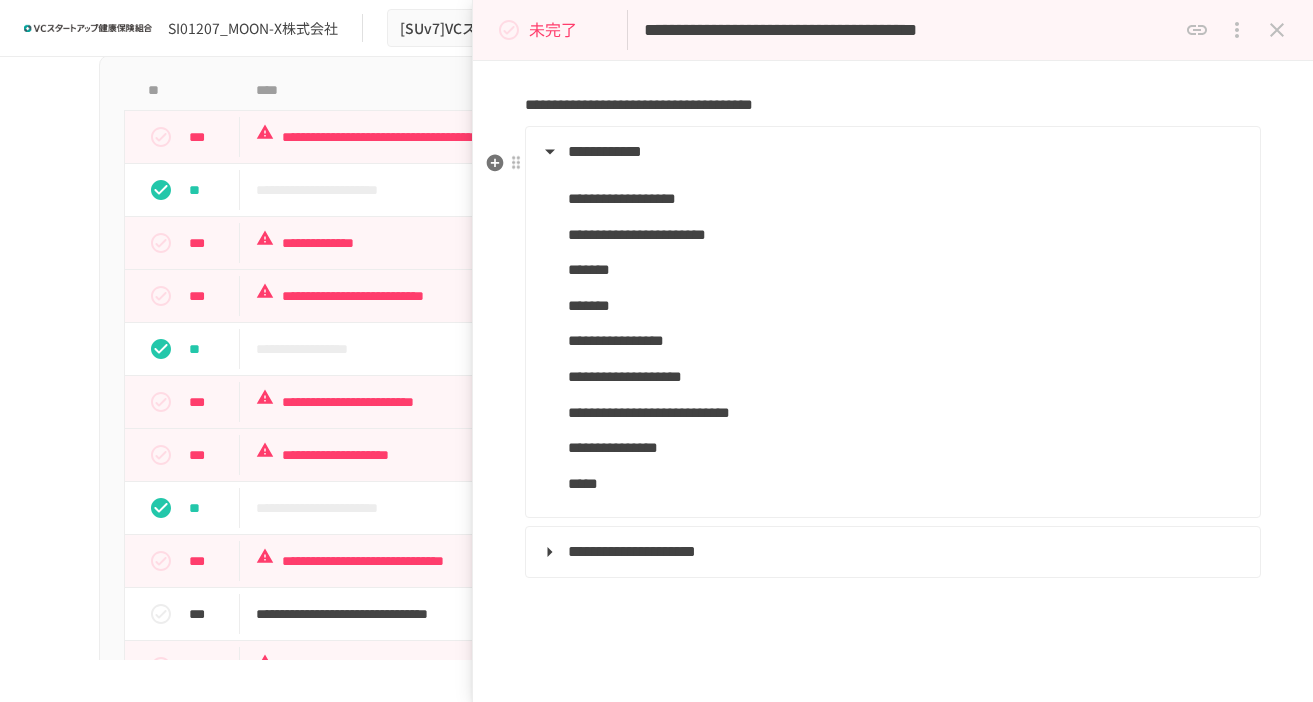 click on "**********" at bounding box center [891, 152] 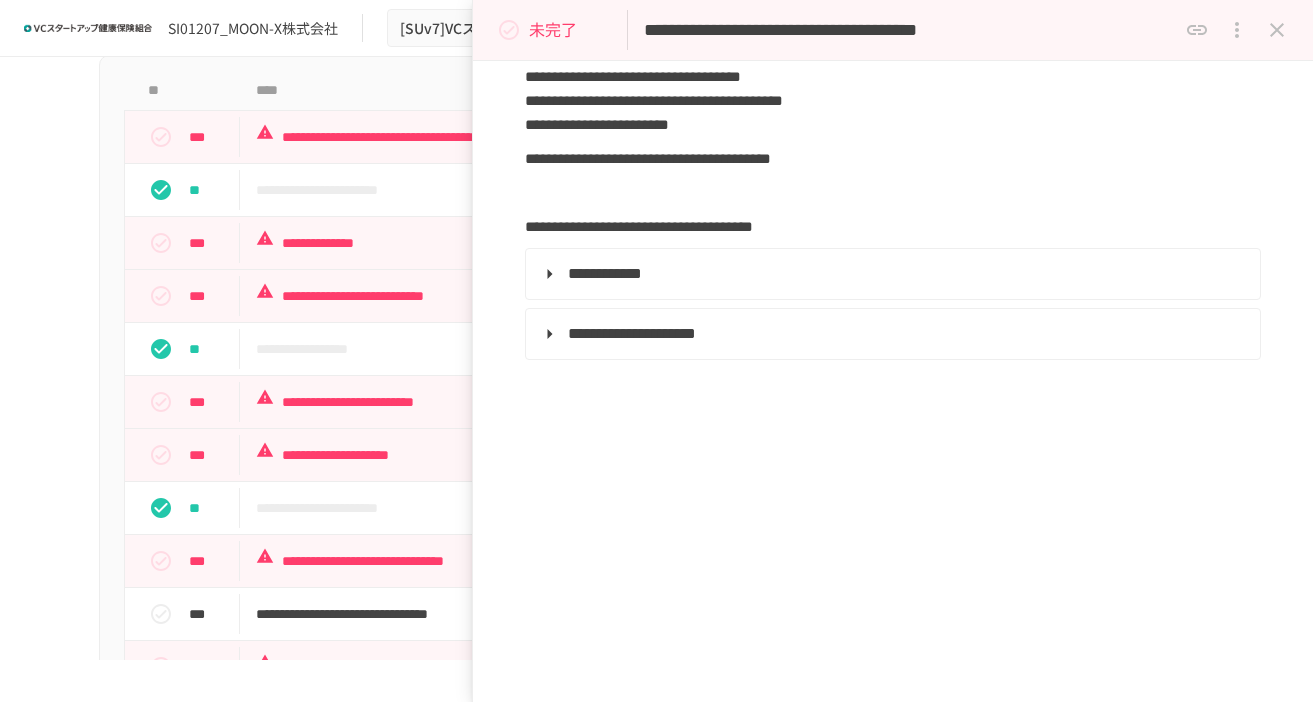 click on "**********" at bounding box center (656, 358) 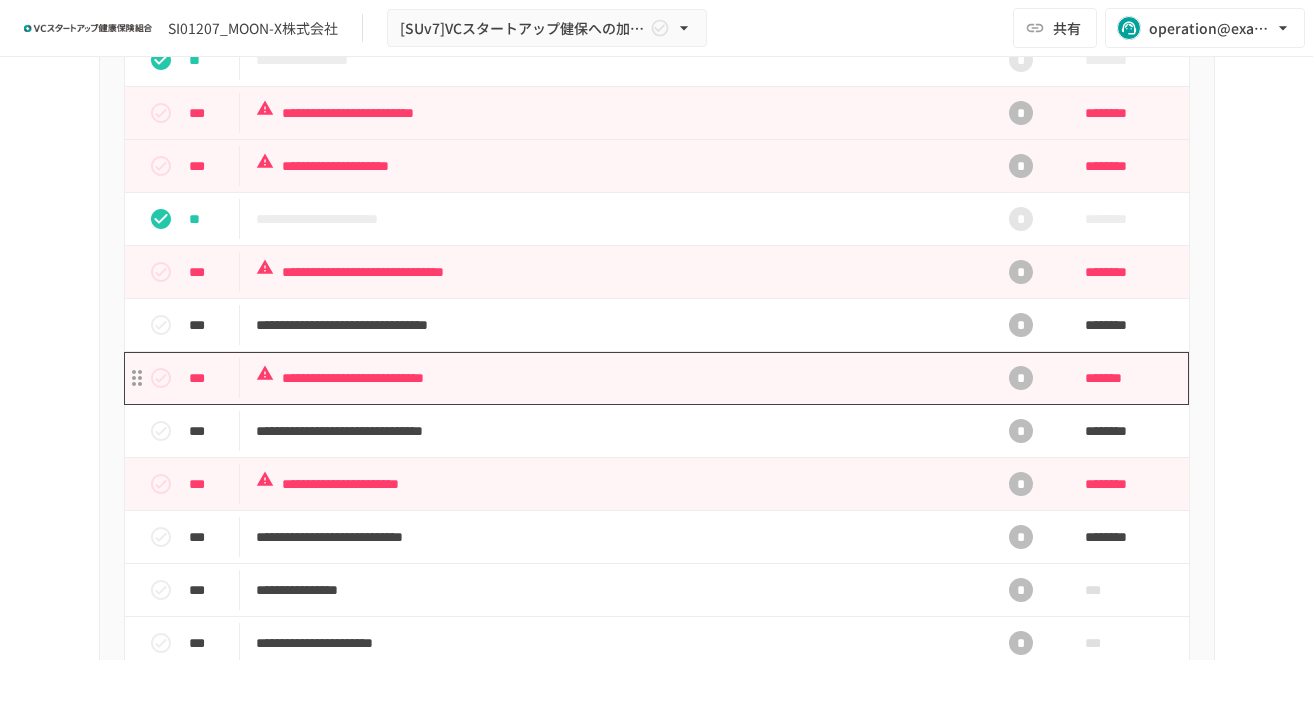scroll, scrollTop: 1029, scrollLeft: 0, axis: vertical 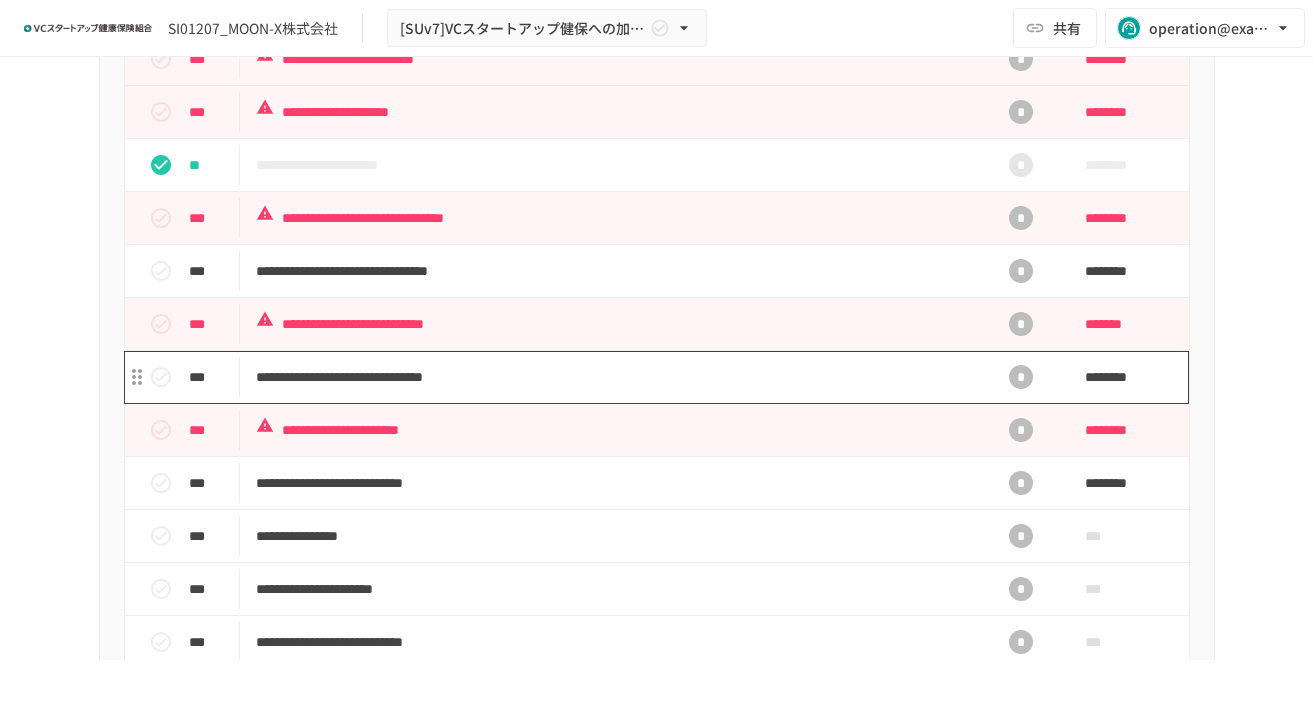 click on "**********" at bounding box center (615, 377) 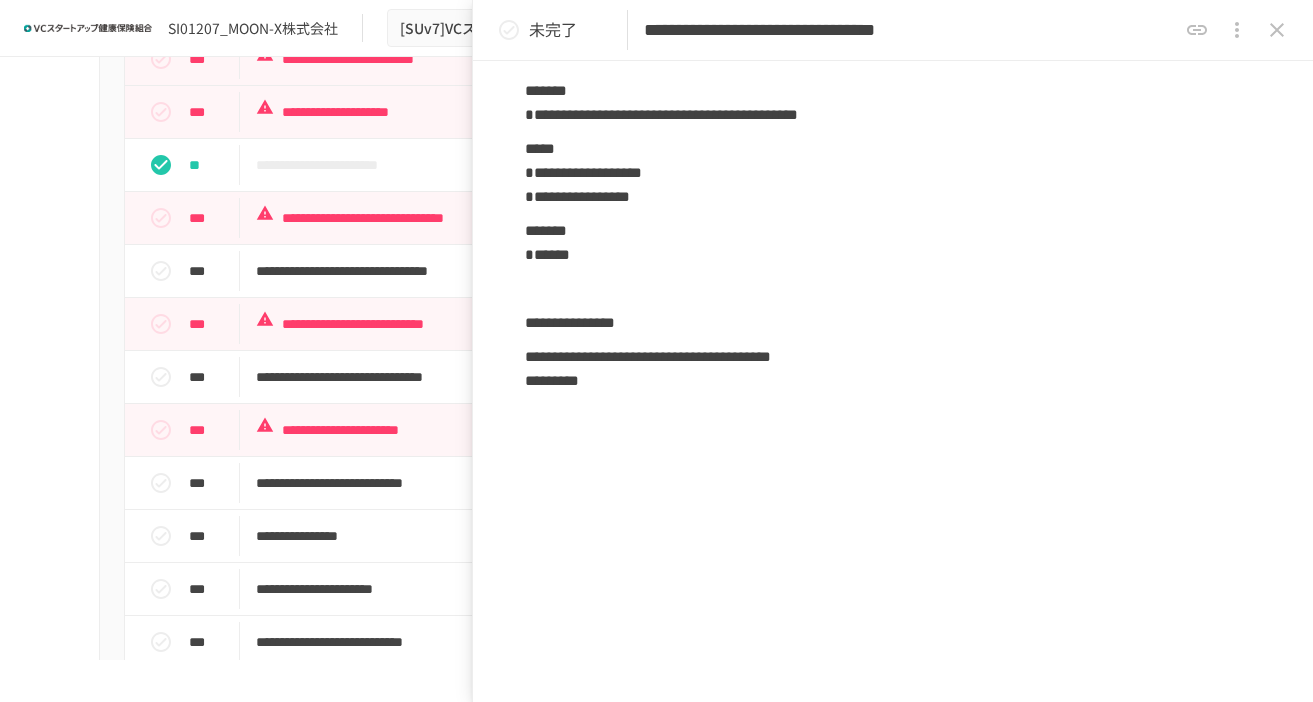 scroll, scrollTop: 1510, scrollLeft: 0, axis: vertical 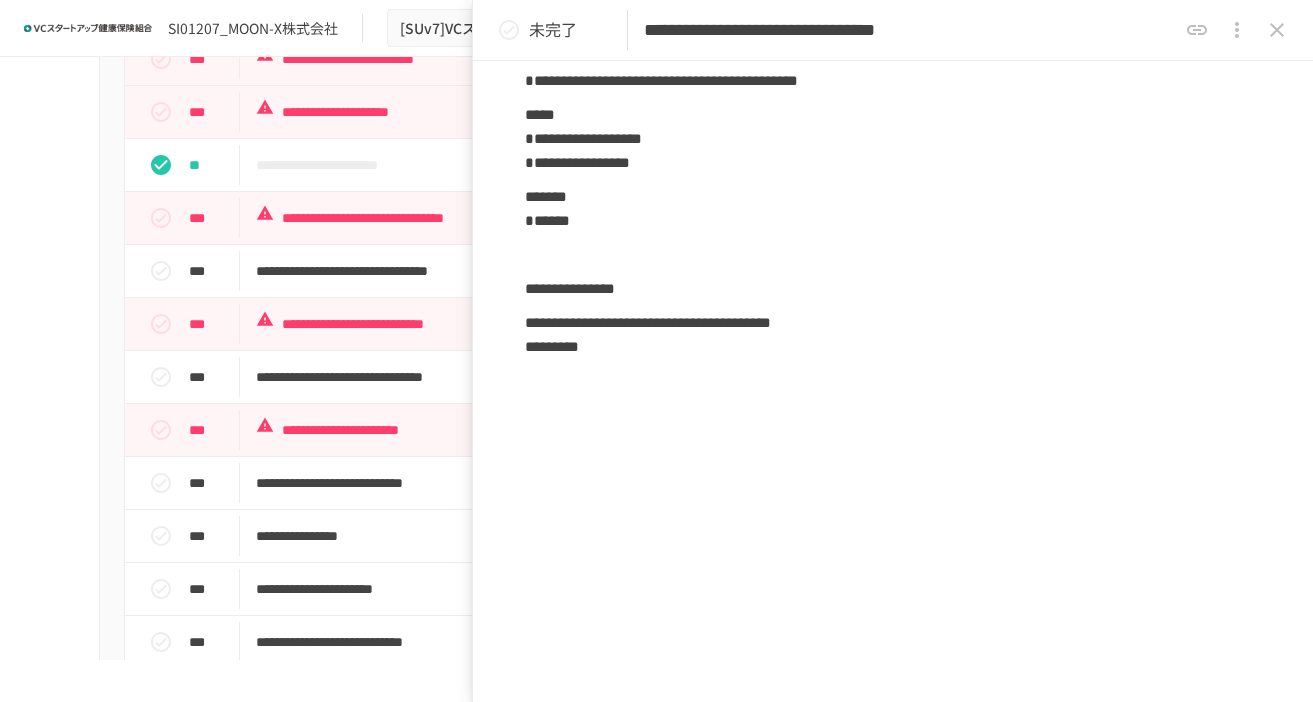 click 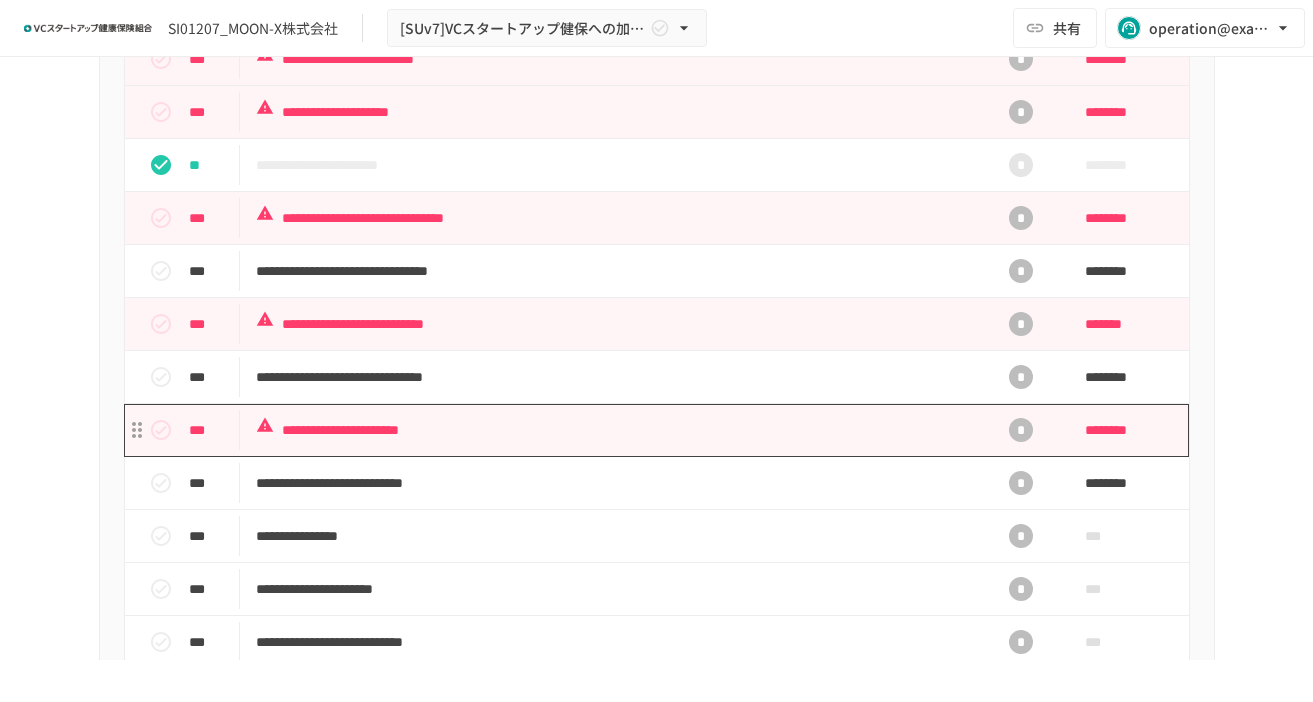 click on "**********" at bounding box center (615, 430) 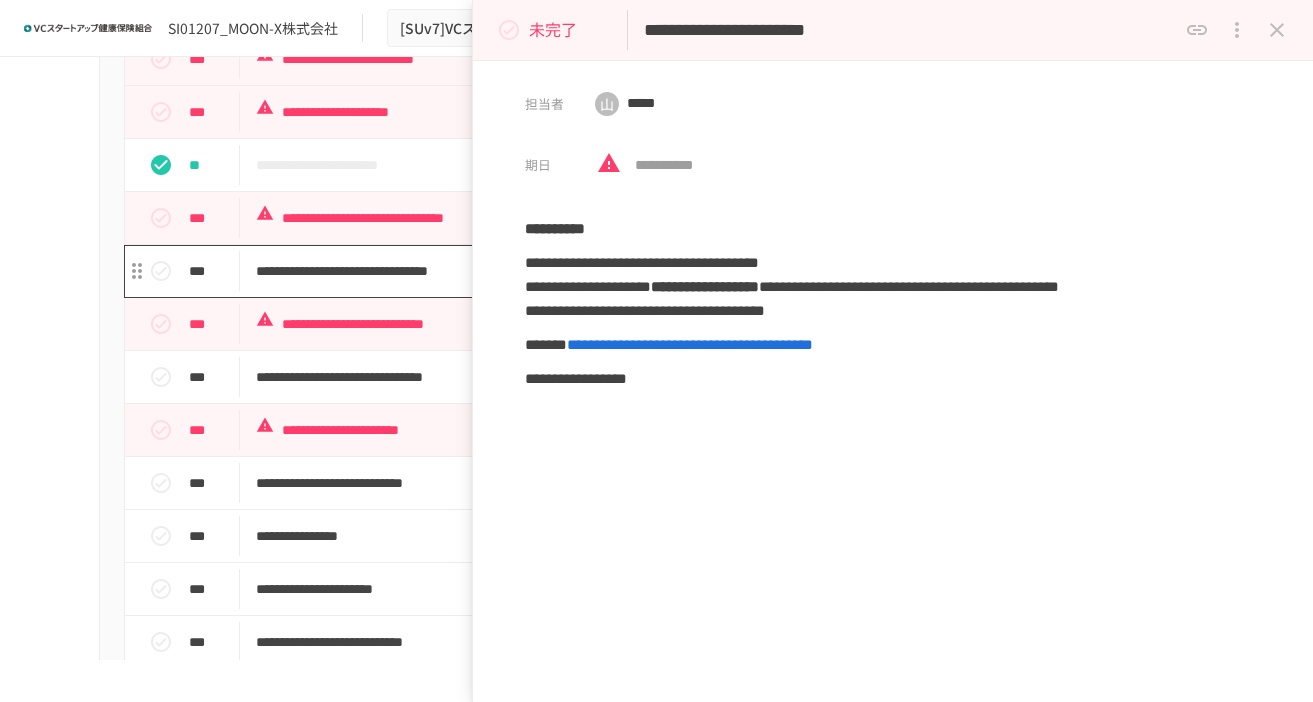 click on "**********" at bounding box center (615, 271) 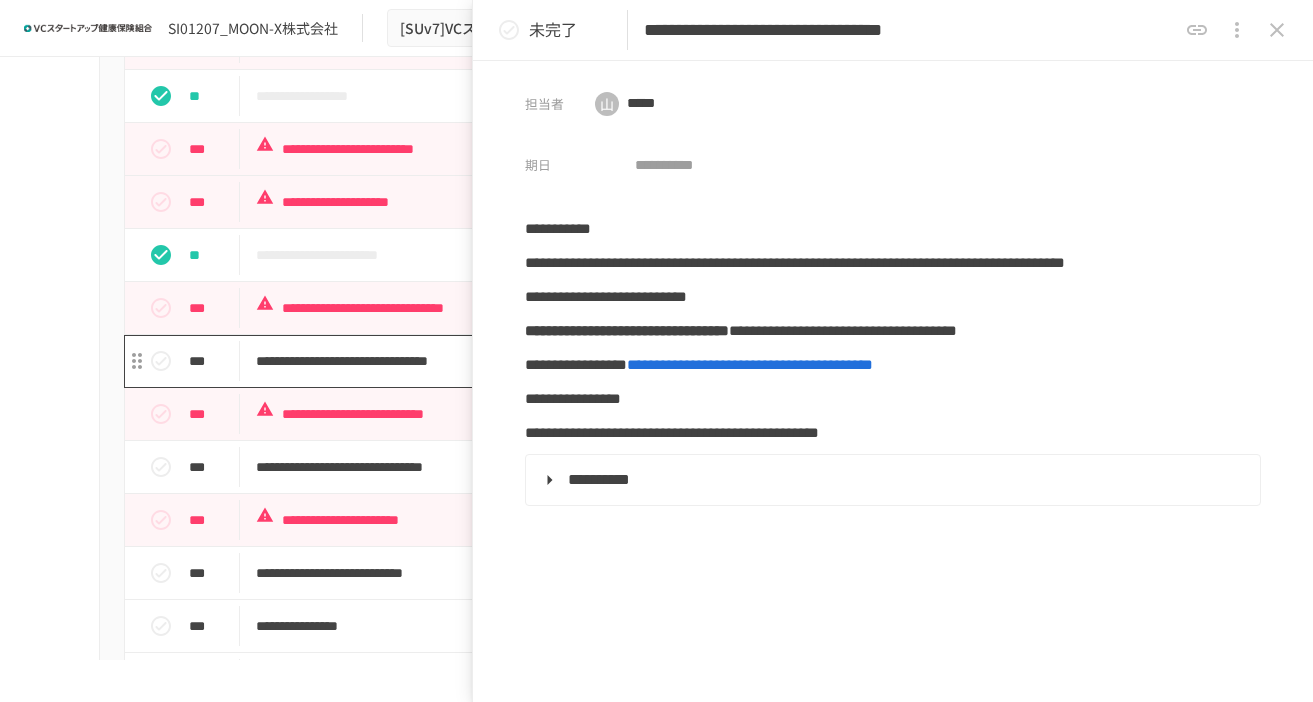 scroll, scrollTop: 919, scrollLeft: 0, axis: vertical 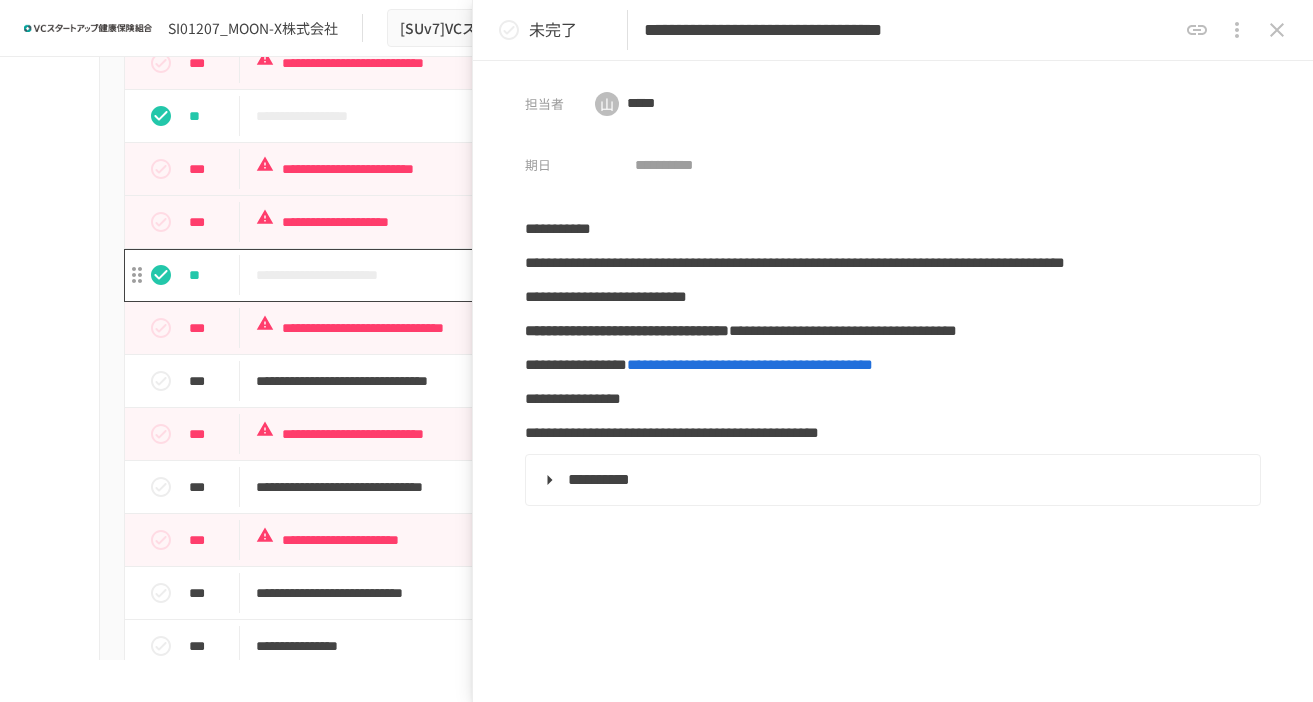 click on "**********" at bounding box center (615, 275) 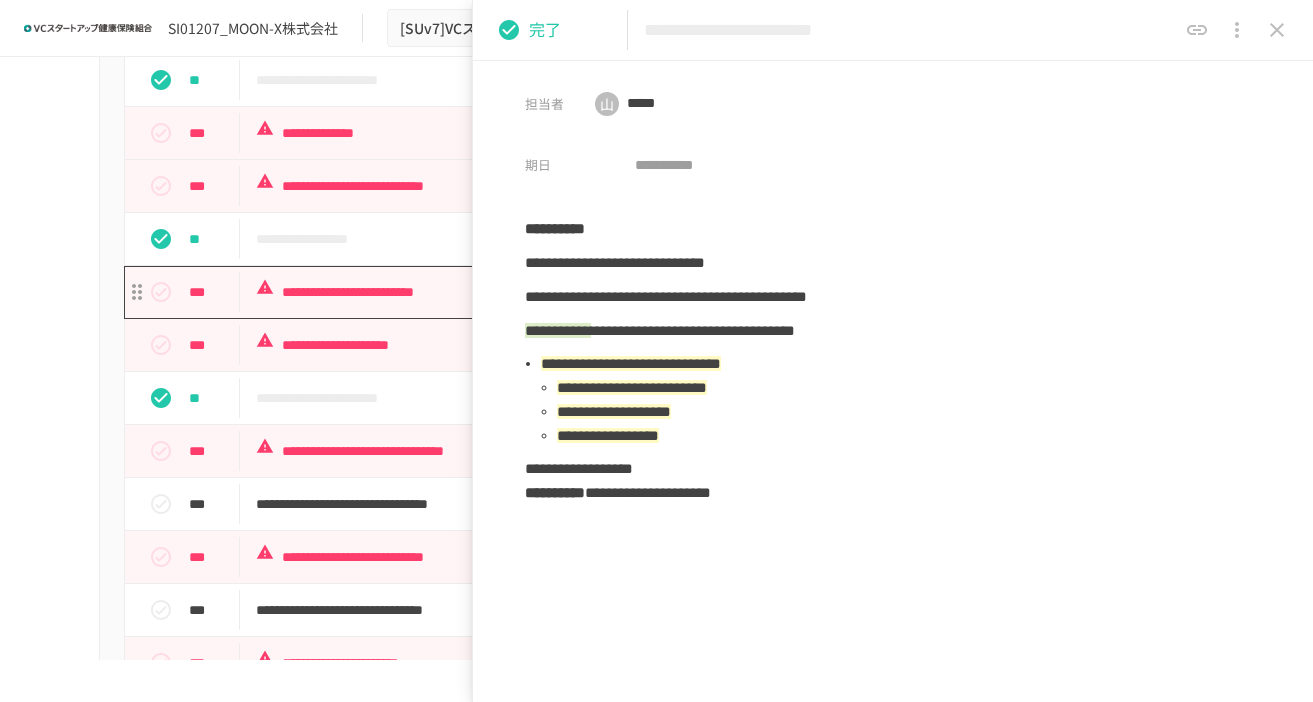 scroll, scrollTop: 794, scrollLeft: 0, axis: vertical 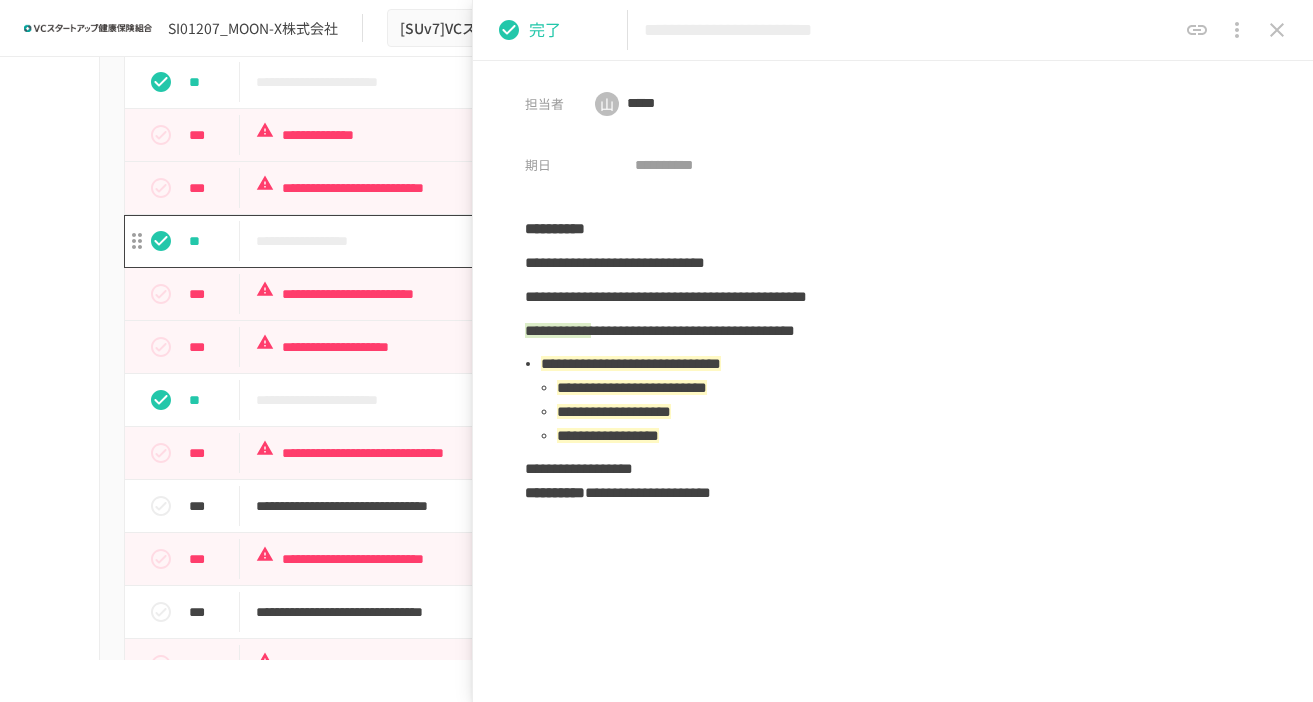 click on "**********" at bounding box center [615, 241] 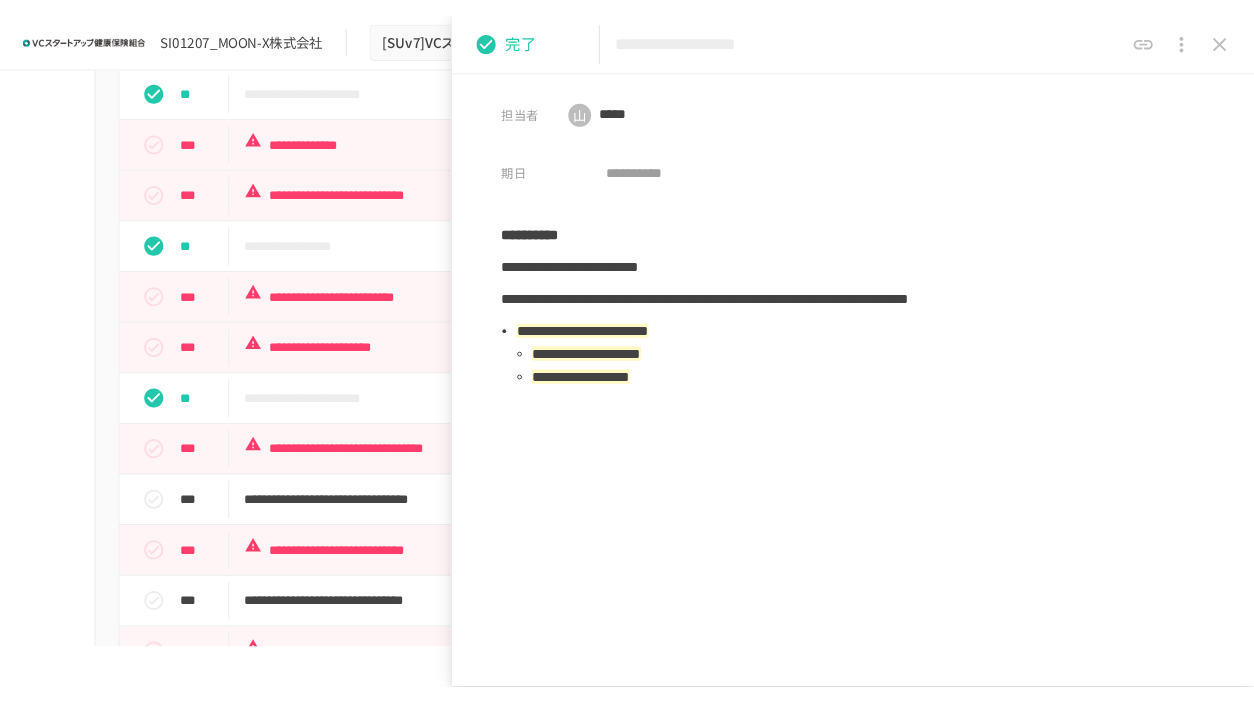 scroll, scrollTop: 659, scrollLeft: 0, axis: vertical 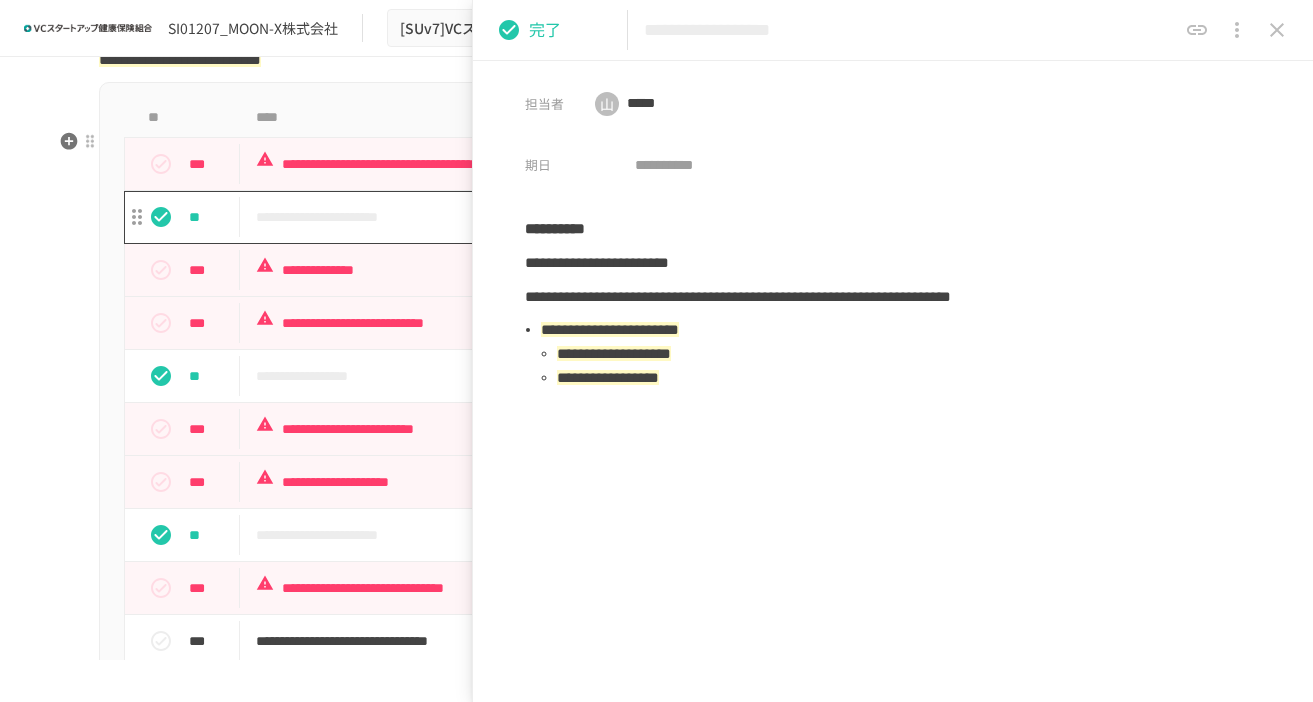 click on "**********" at bounding box center (615, 217) 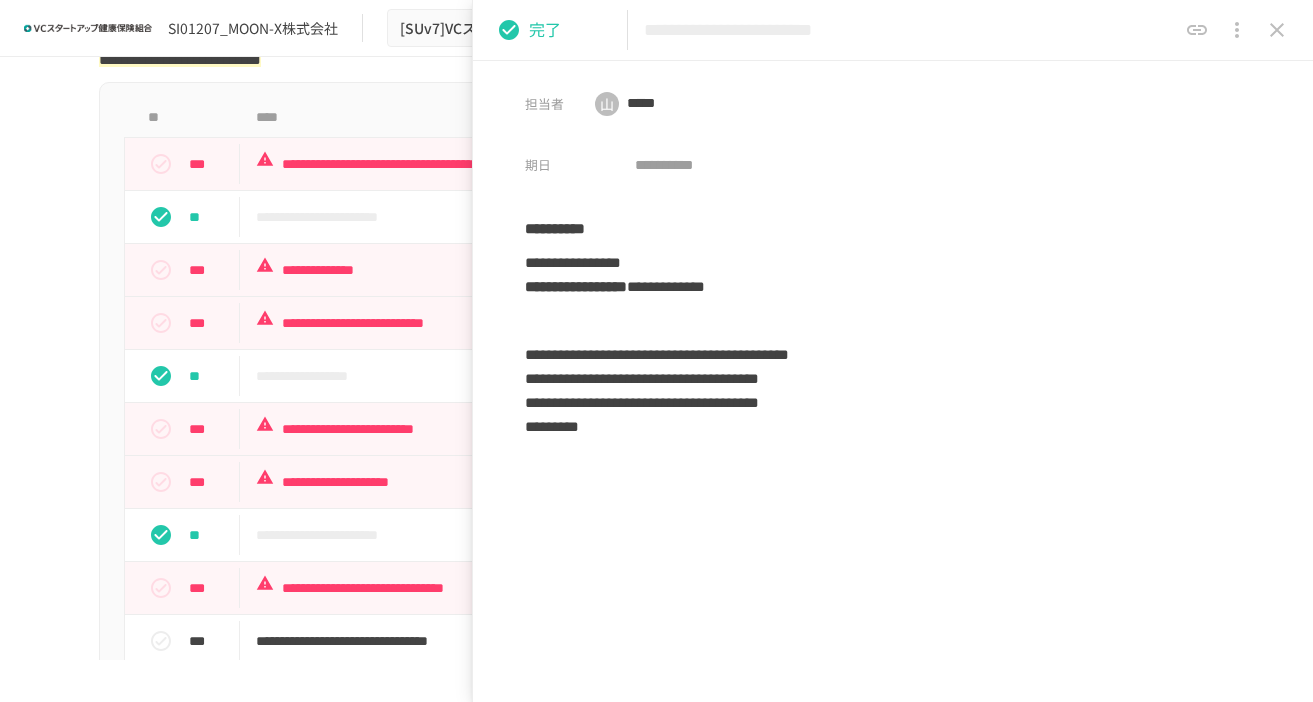 click 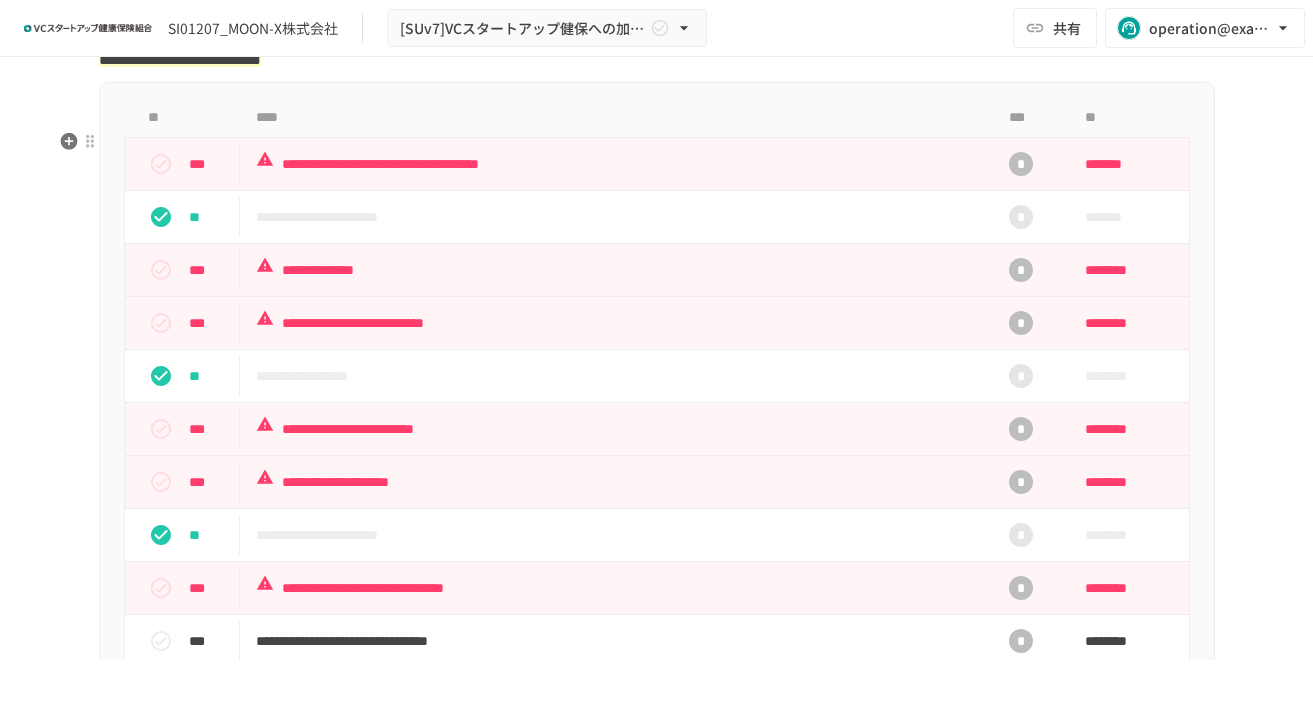 click on "**********" at bounding box center [657, 520] 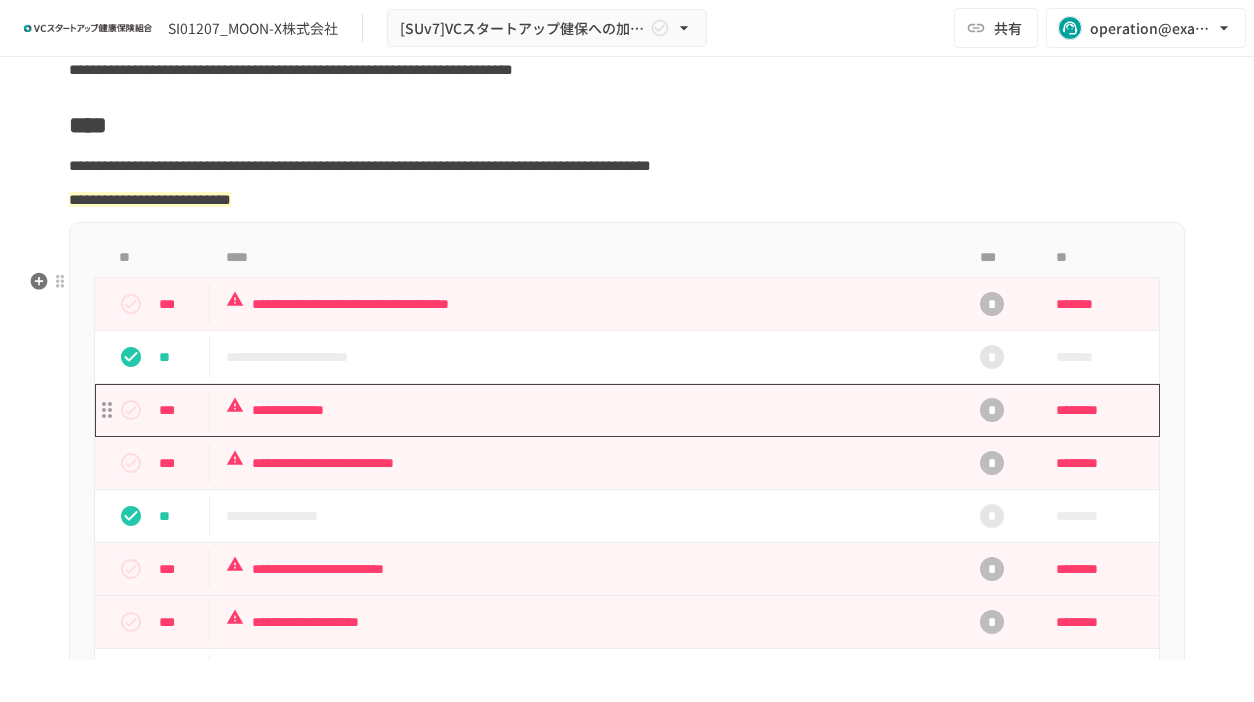 scroll, scrollTop: 256, scrollLeft: 0, axis: vertical 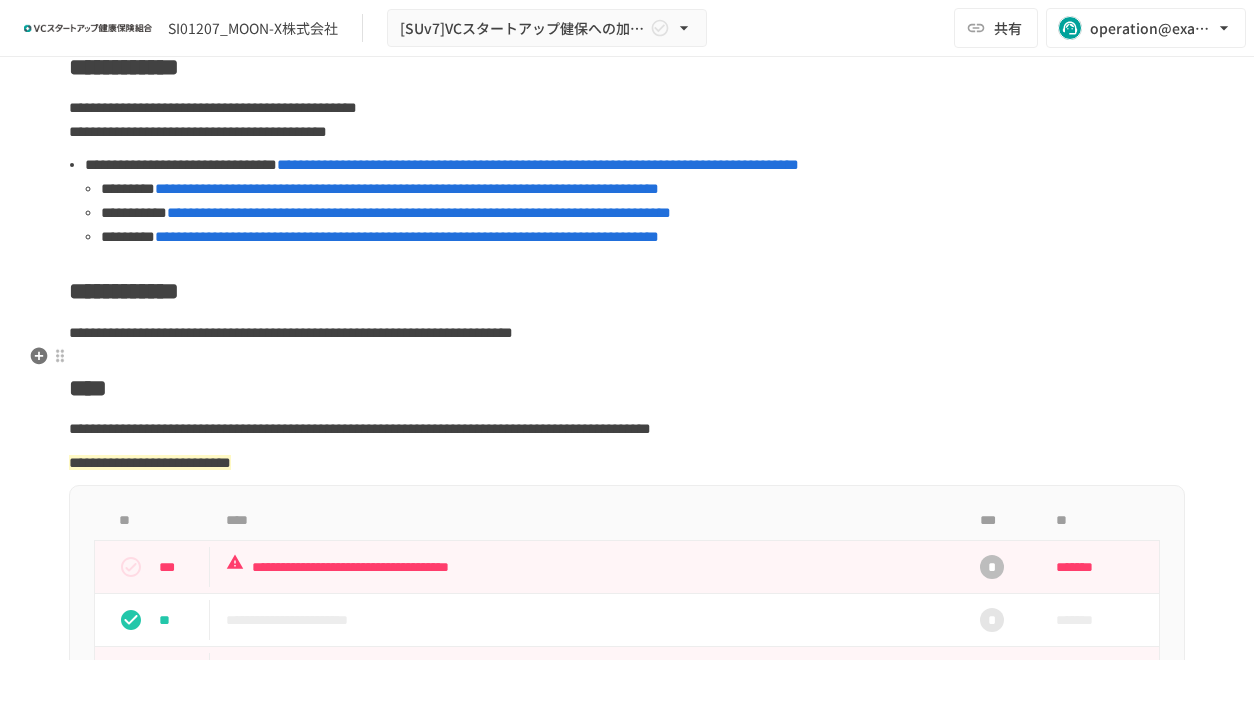 click on "**********" at bounding box center (627, 333) 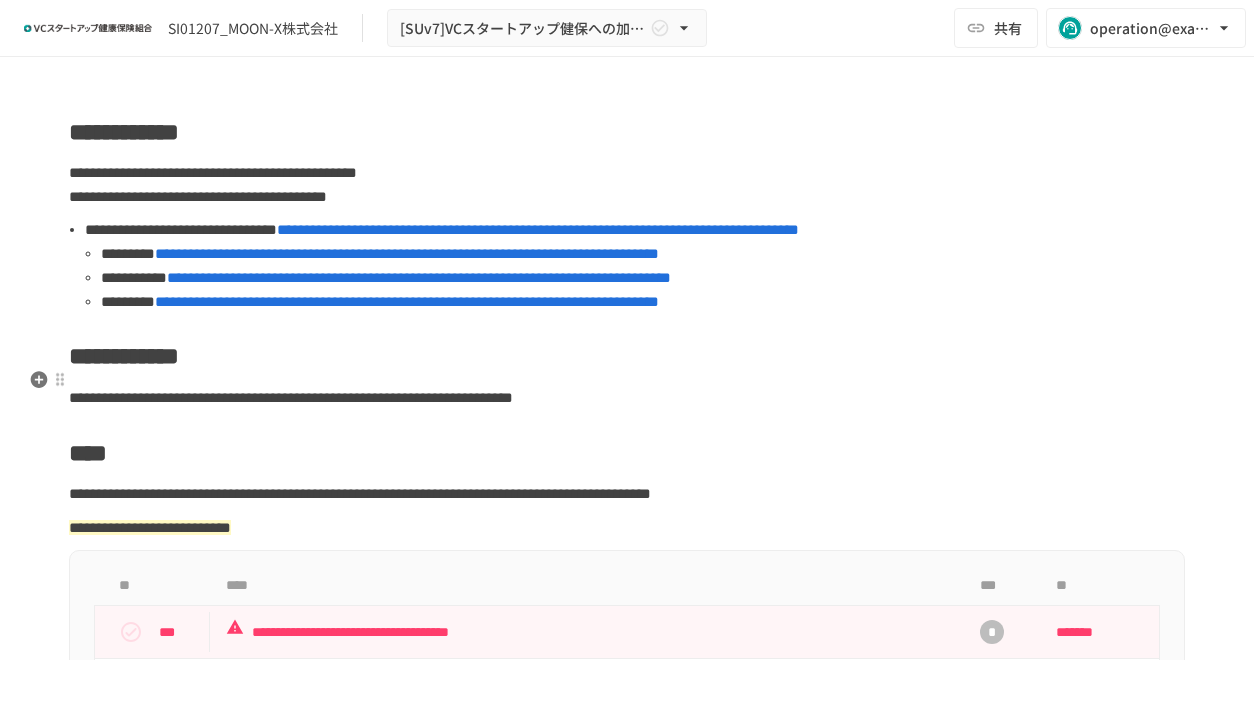 scroll, scrollTop: 0, scrollLeft: 0, axis: both 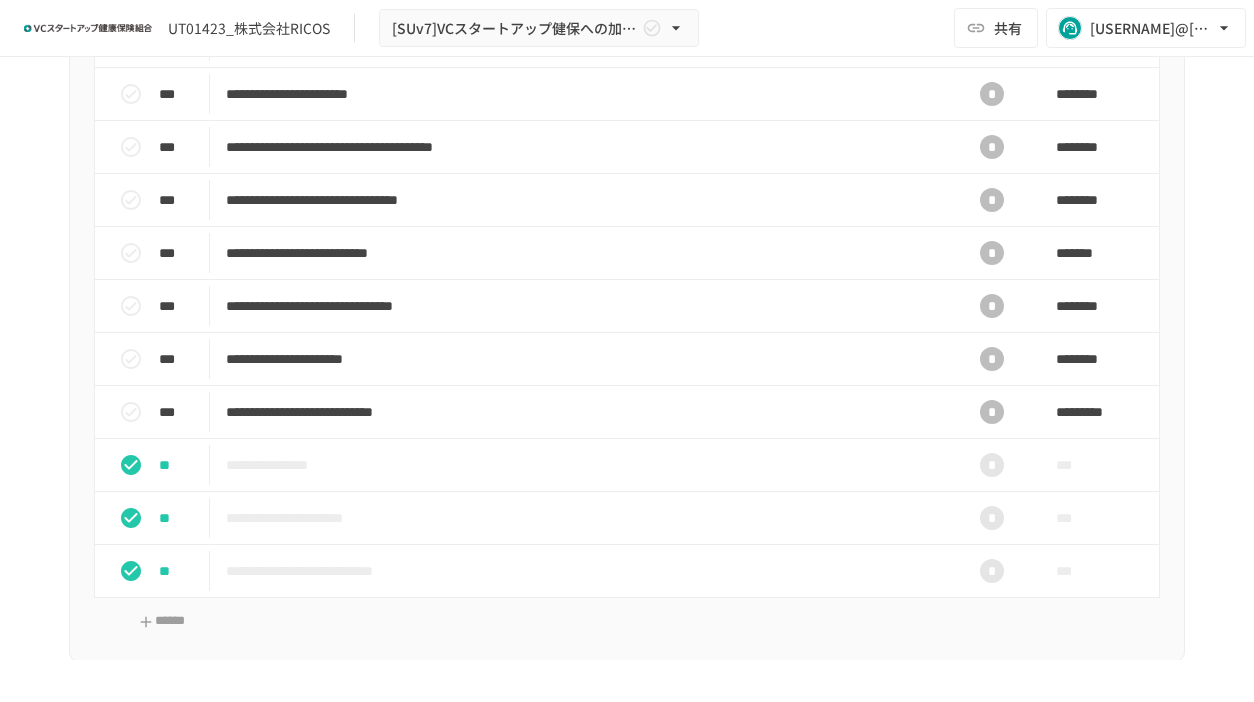 click on "**********" at bounding box center (627, 67) 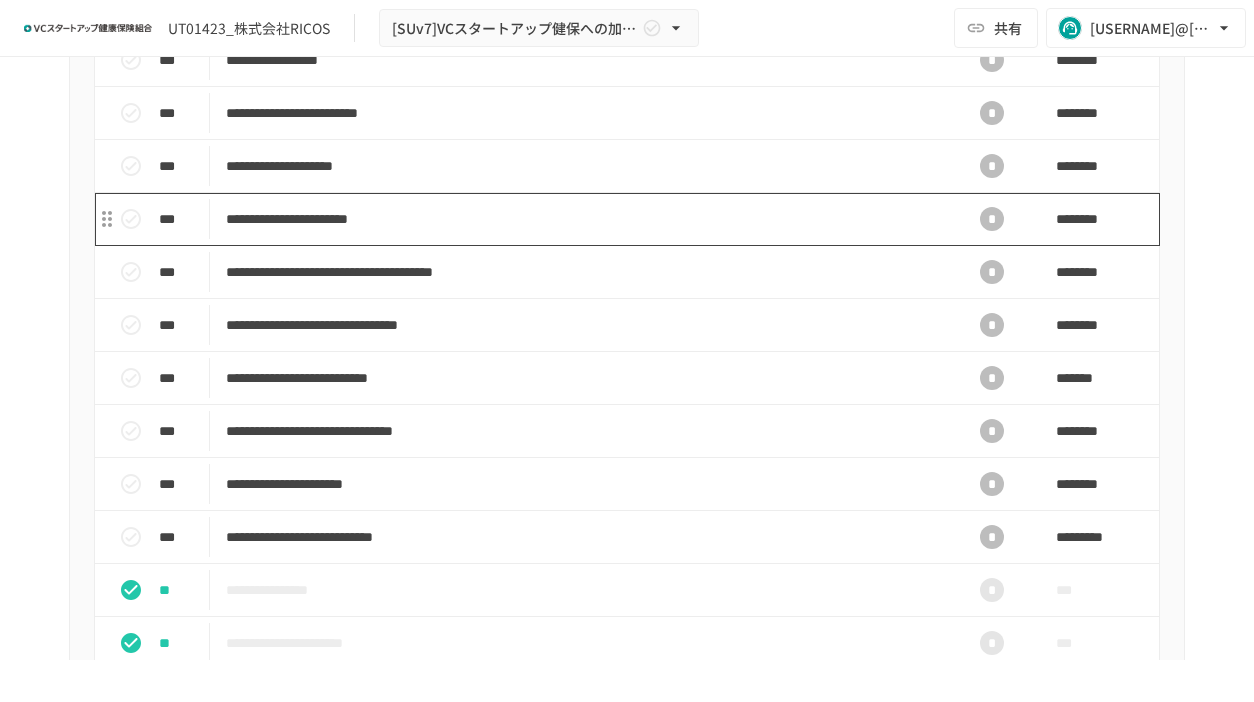 scroll, scrollTop: 0, scrollLeft: 0, axis: both 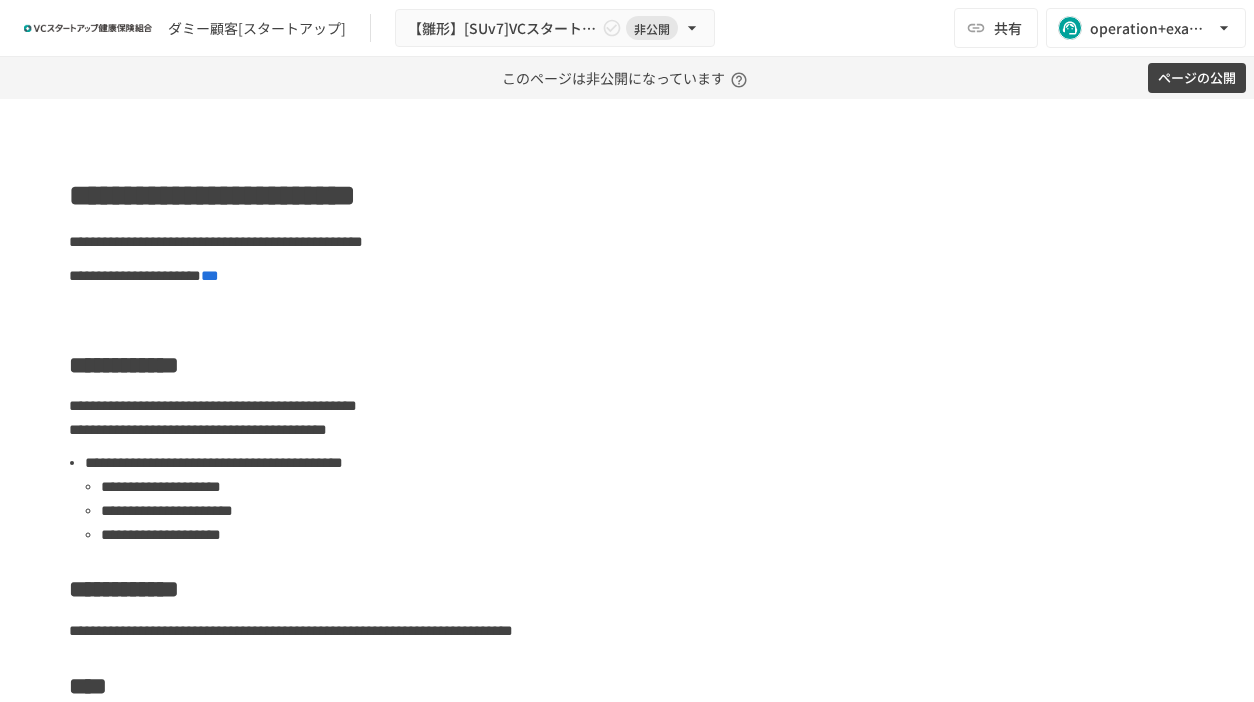 click on "ダミー顧客[スタートアップ] 【雛形】[SUv7]VCスタートアップ健保への加入申請手続き 非公開 共有 operation+arch@startupkenpo.com" at bounding box center [627, 28] 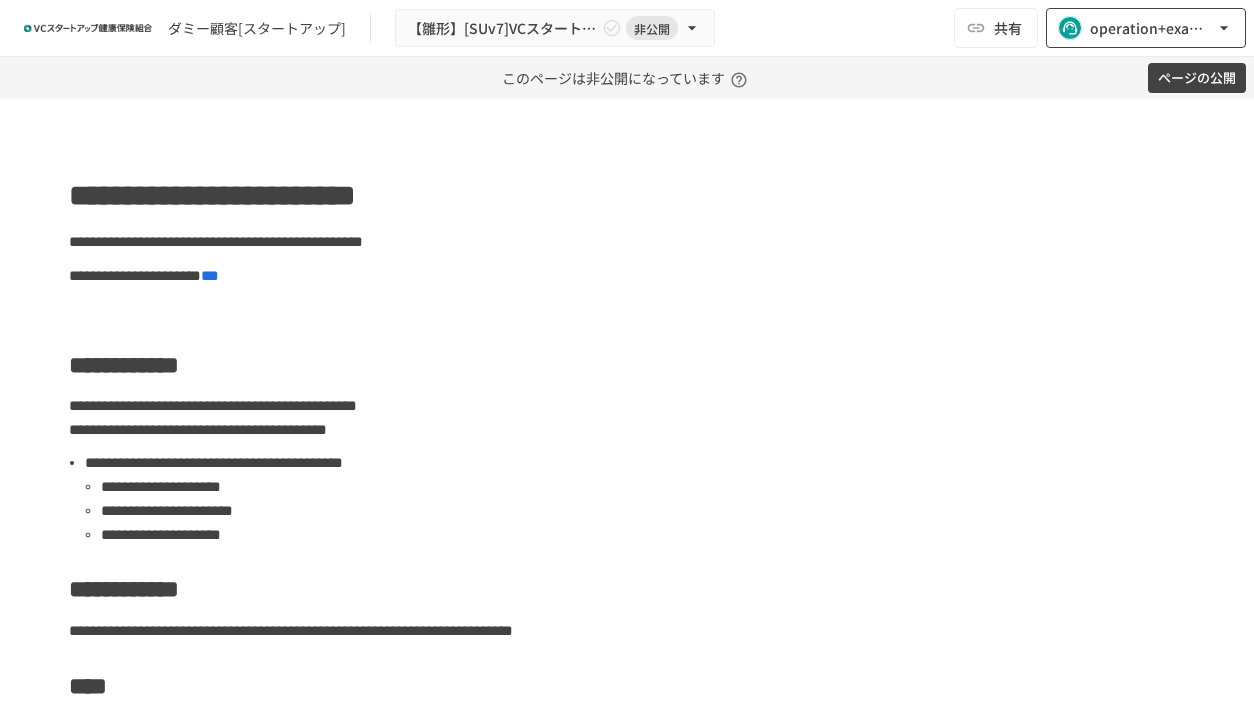 click on "operation+arch@example.com" at bounding box center [1152, 28] 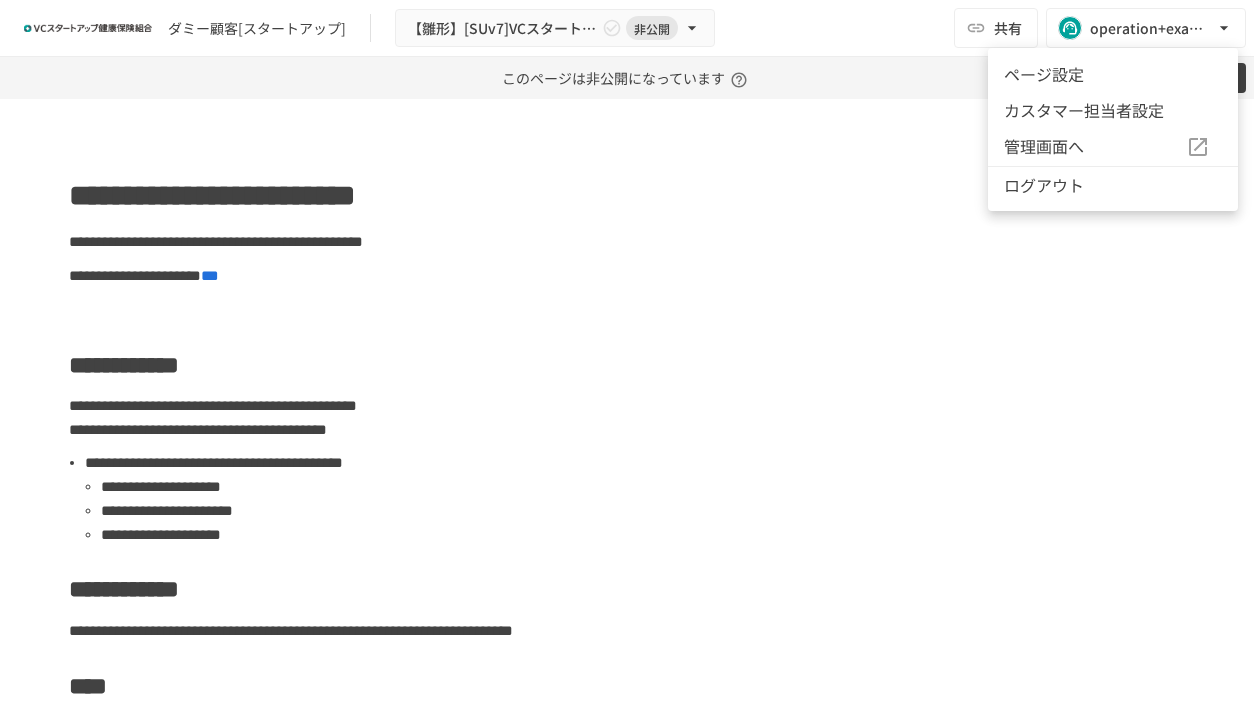 click on "管理画面へ" at bounding box center [1095, 147] 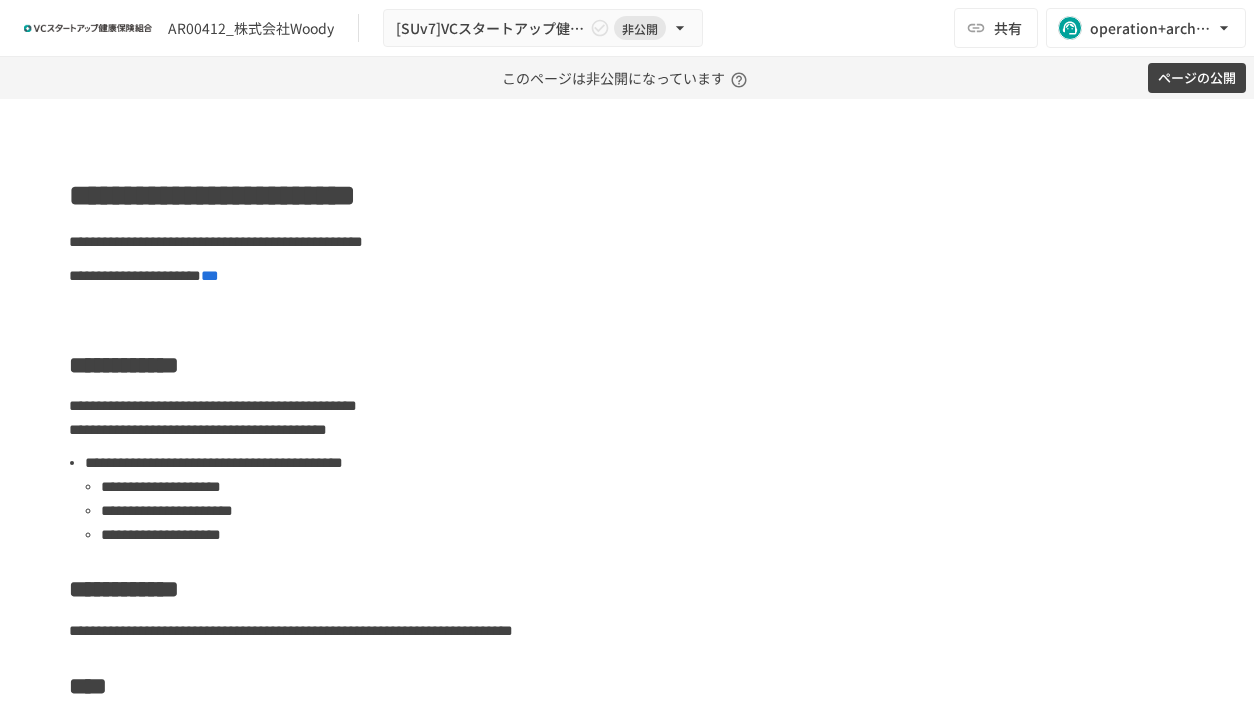 scroll, scrollTop: 0, scrollLeft: 0, axis: both 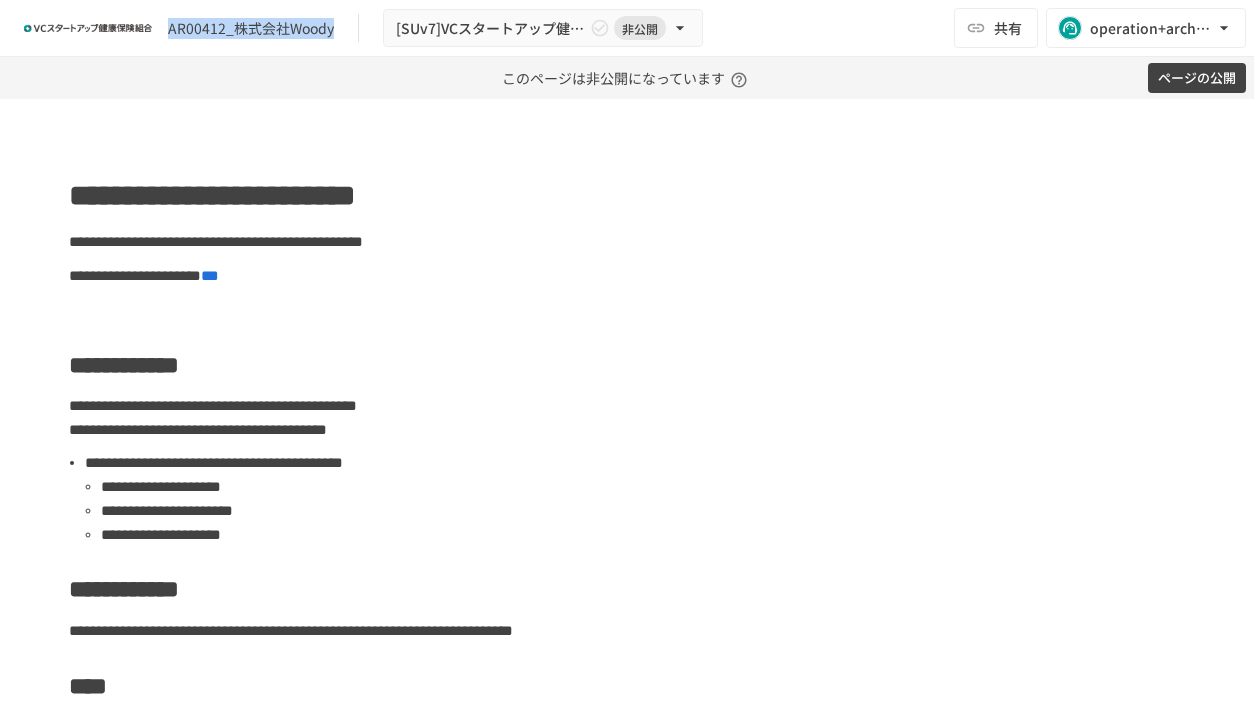drag, startPoint x: 335, startPoint y: 28, endPoint x: 165, endPoint y: 24, distance: 170.04706 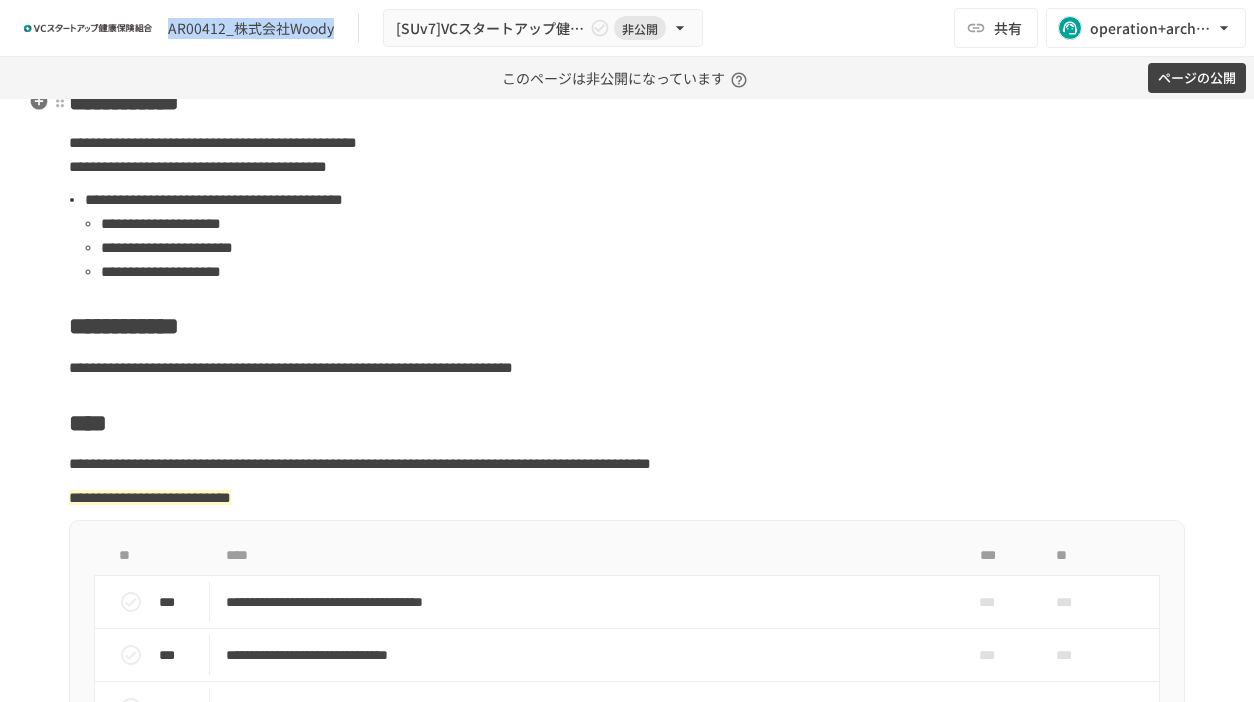 scroll, scrollTop: 285, scrollLeft: 0, axis: vertical 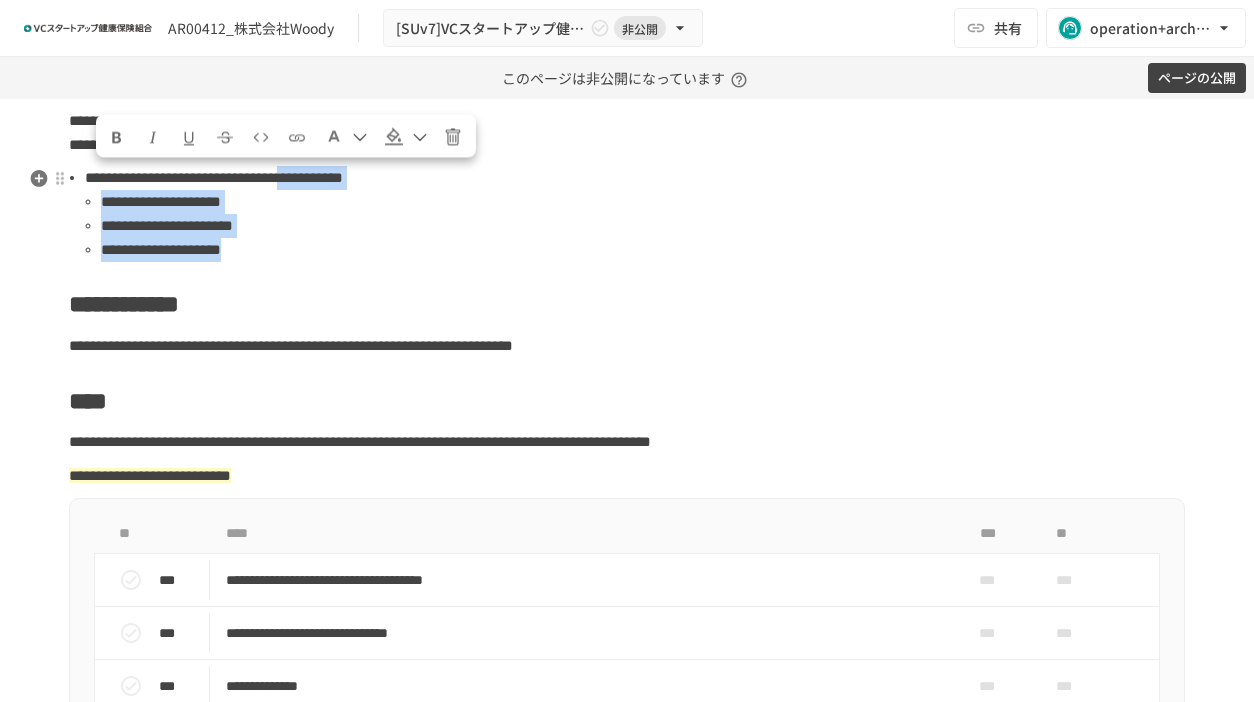 drag, startPoint x: 543, startPoint y: 178, endPoint x: 562, endPoint y: 253, distance: 77.36925 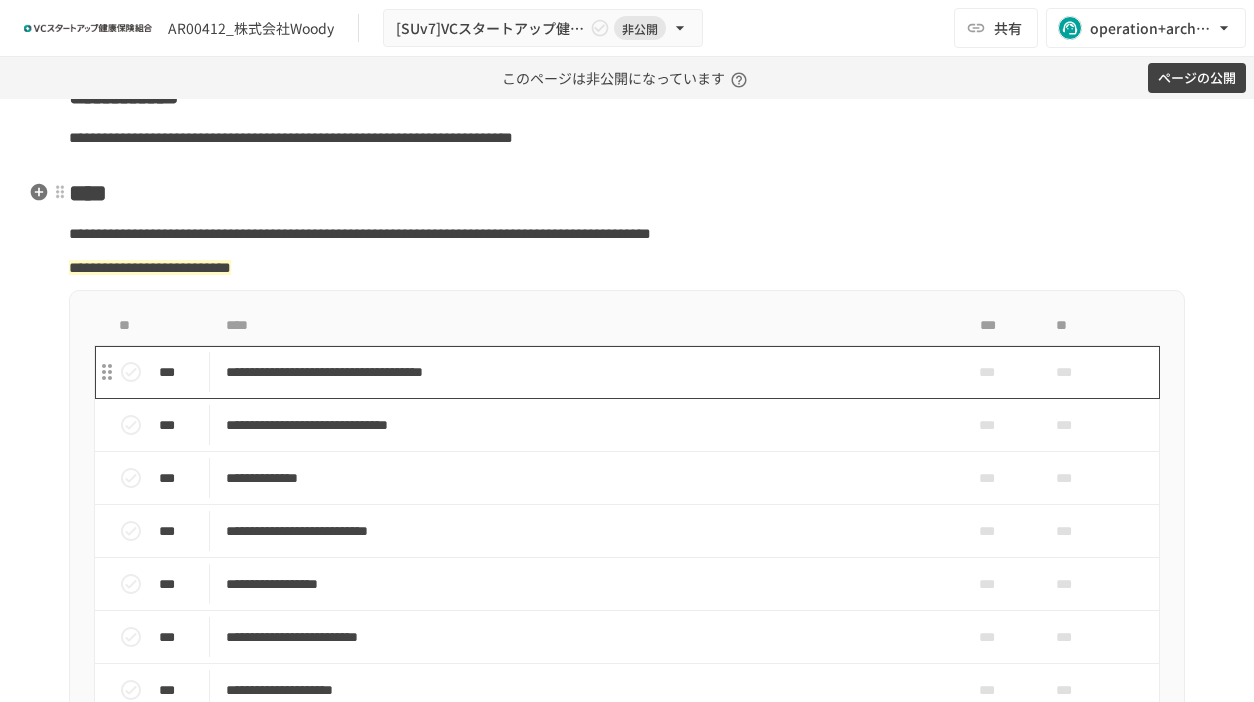scroll, scrollTop: 495, scrollLeft: 0, axis: vertical 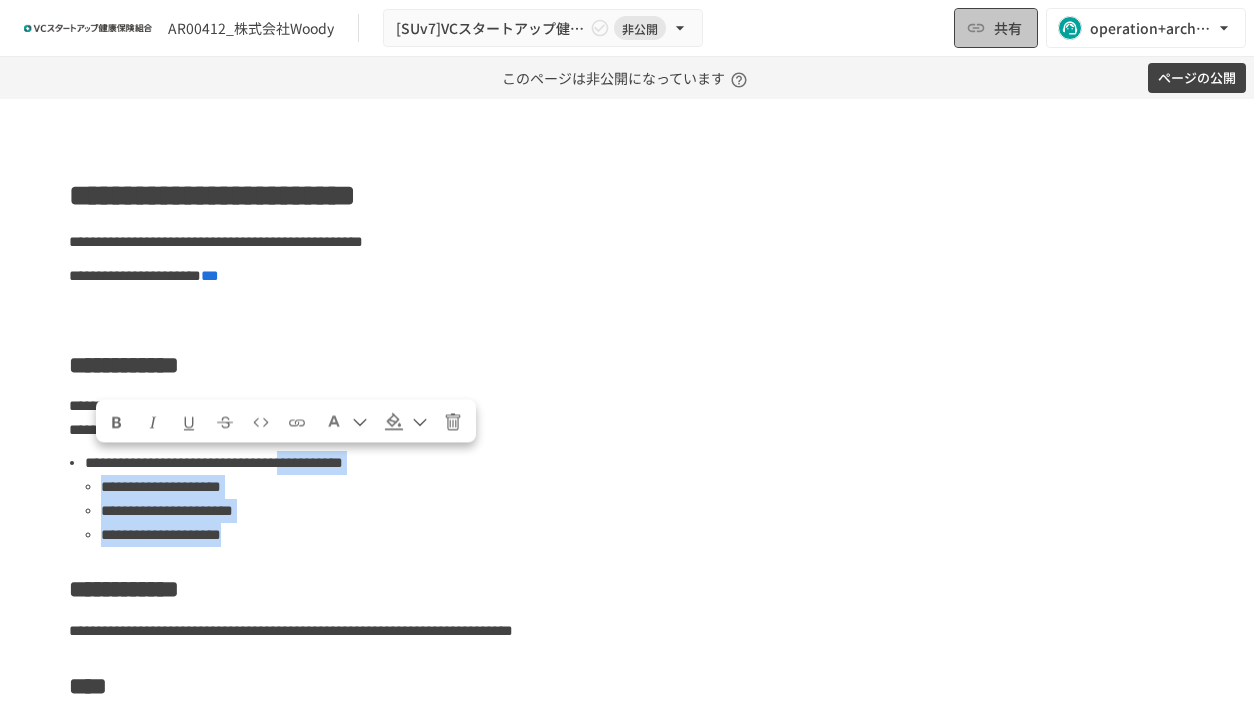 click on "共有" at bounding box center [996, 28] 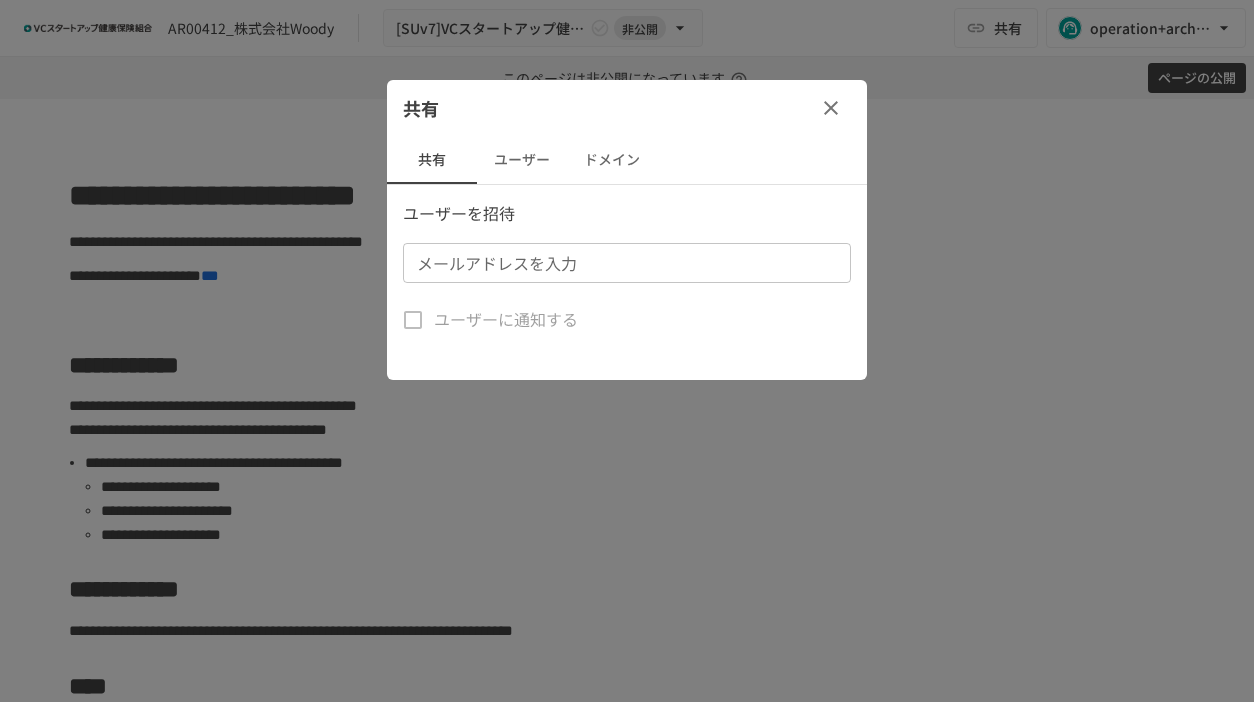 click on "ユーザーを招待" at bounding box center (627, 214) 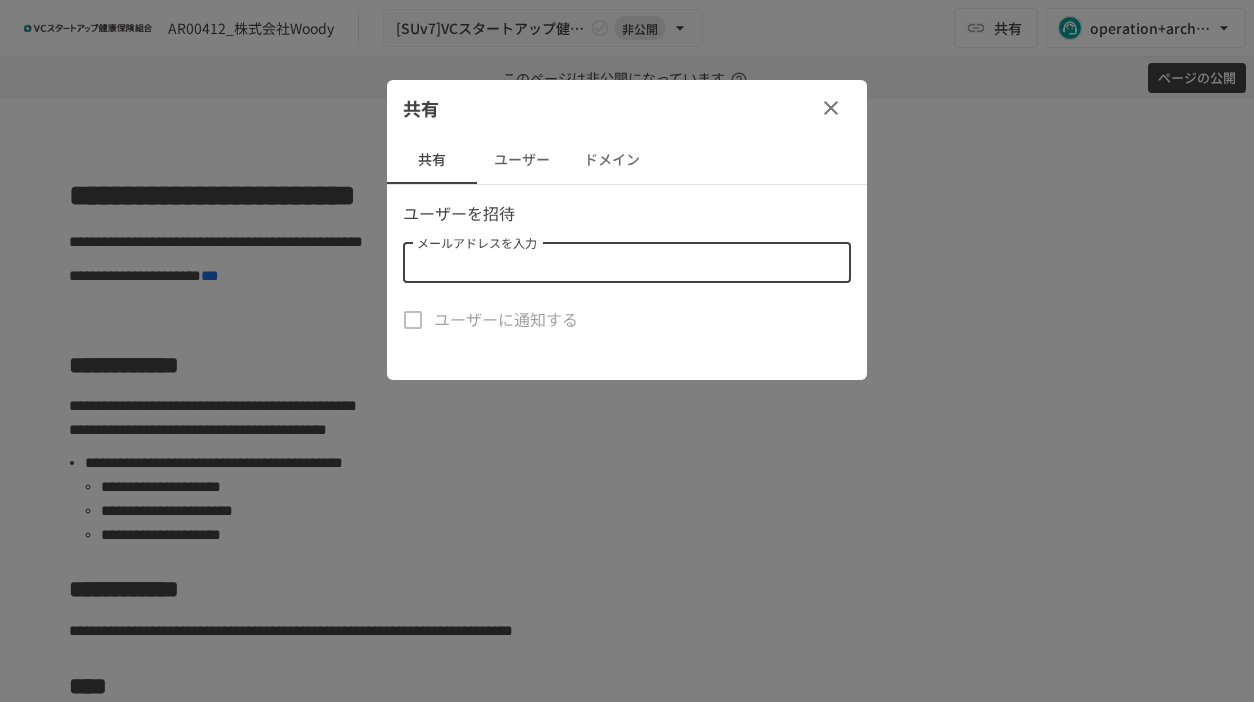 click on "メールアドレスを入力" at bounding box center [625, 263] 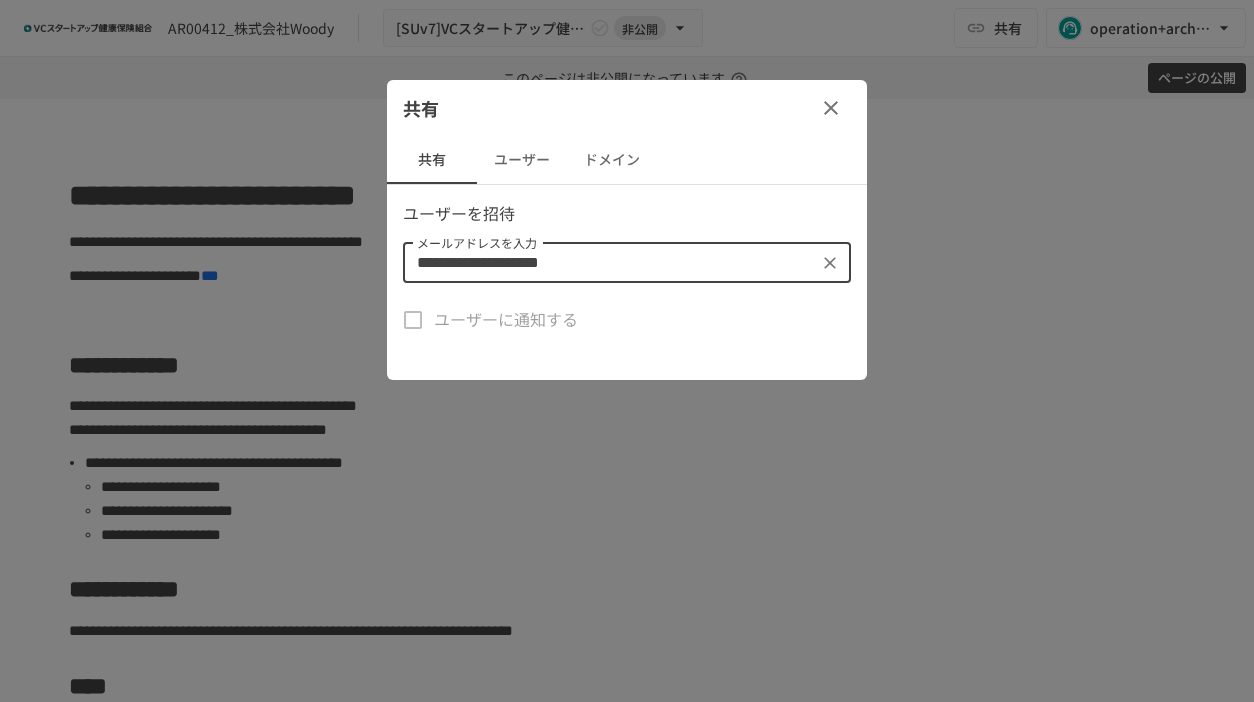 type 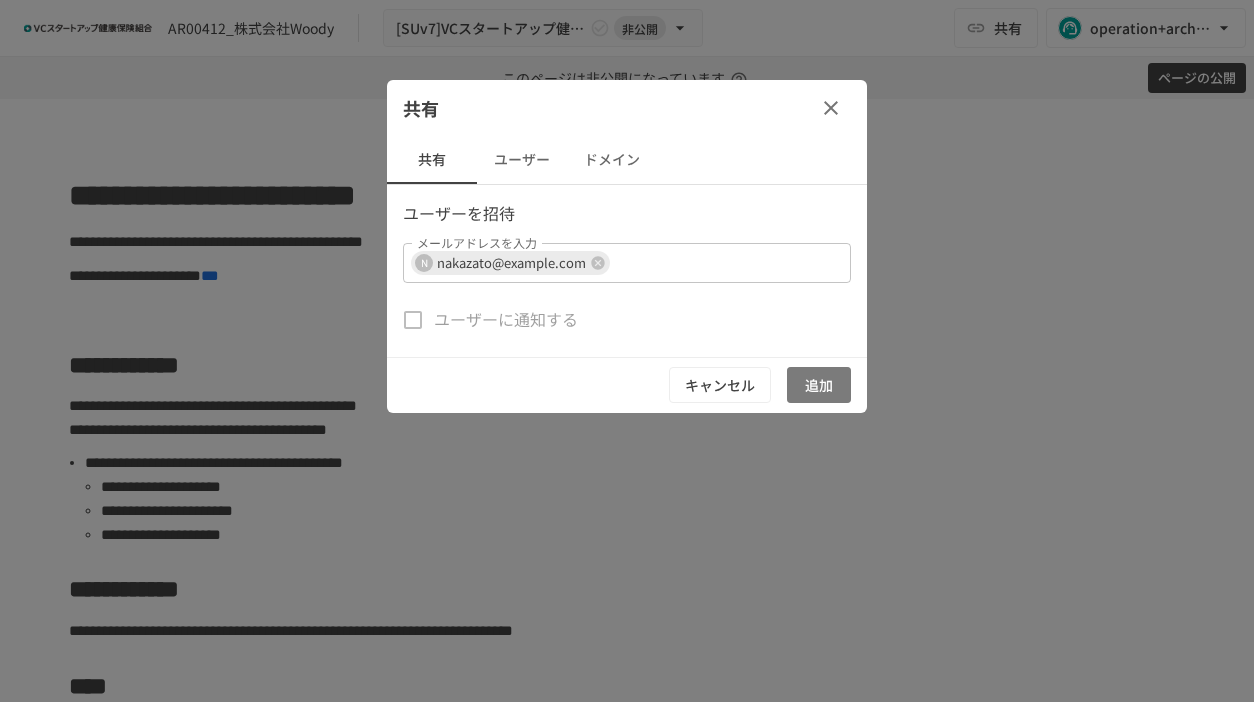 click on "追加" at bounding box center [819, 385] 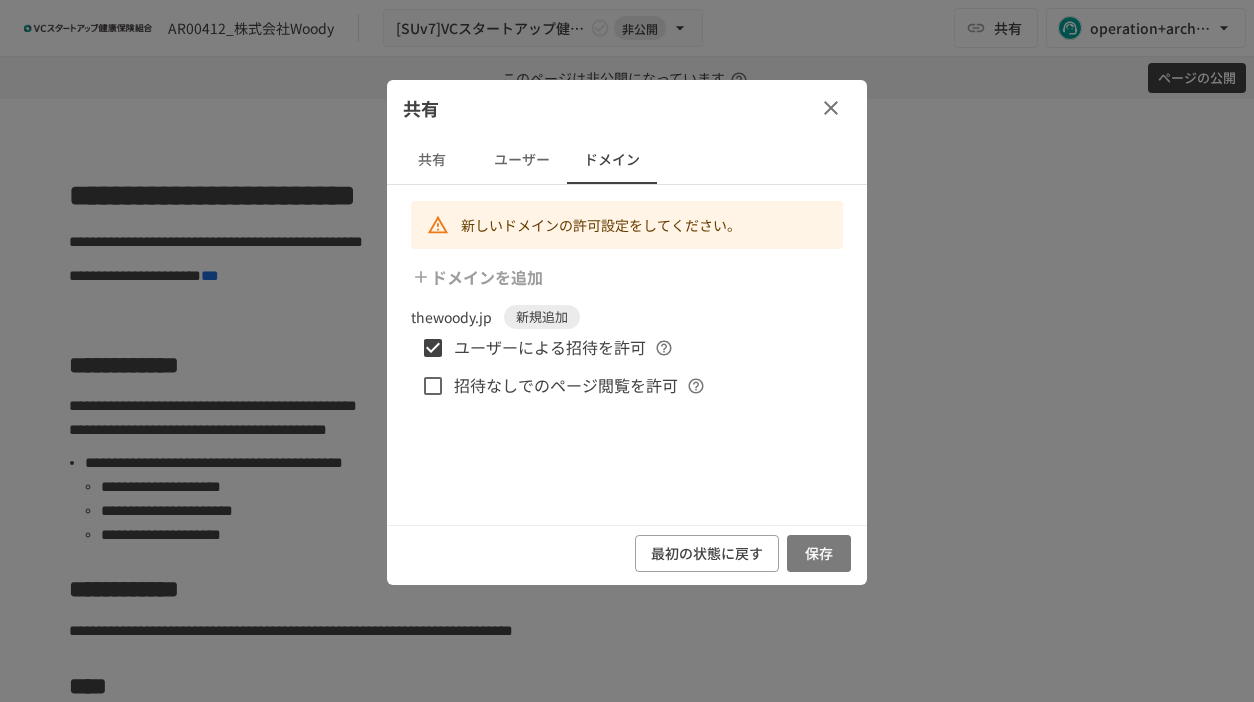 click on "保存" at bounding box center (819, 553) 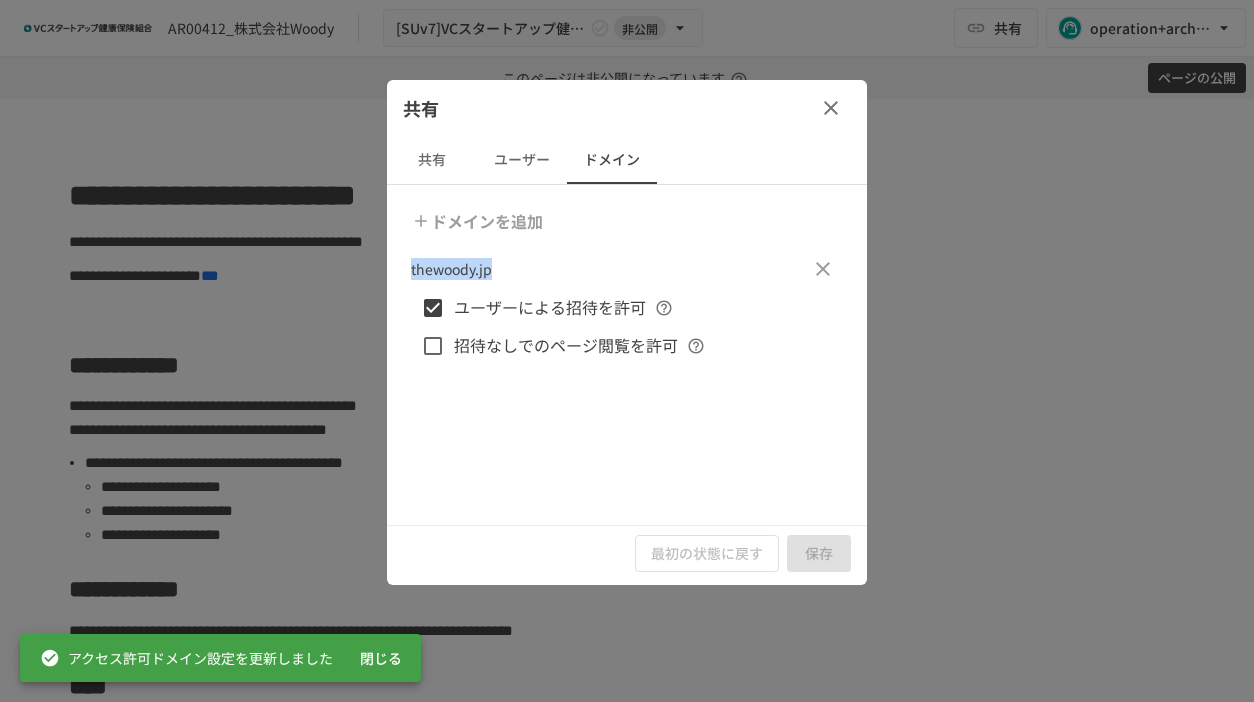 drag, startPoint x: 502, startPoint y: 271, endPoint x: 412, endPoint y: 276, distance: 90.13878 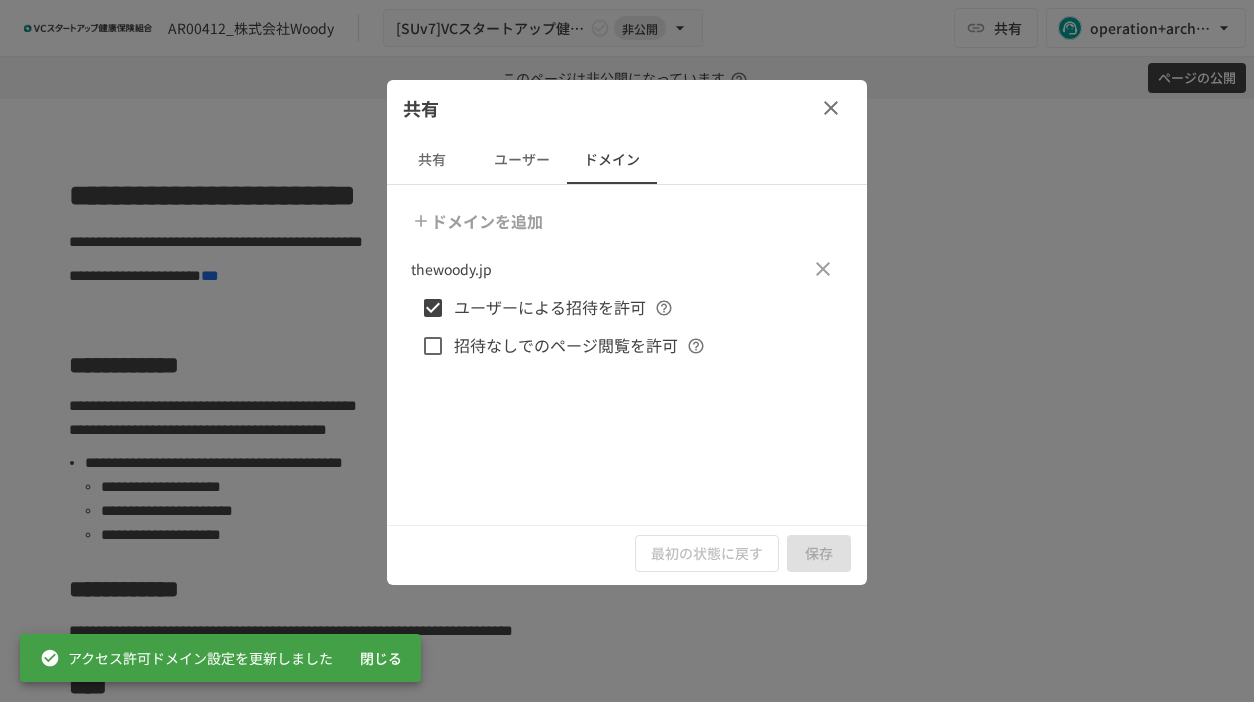click on "thewoody.jp" at bounding box center (451, 269) 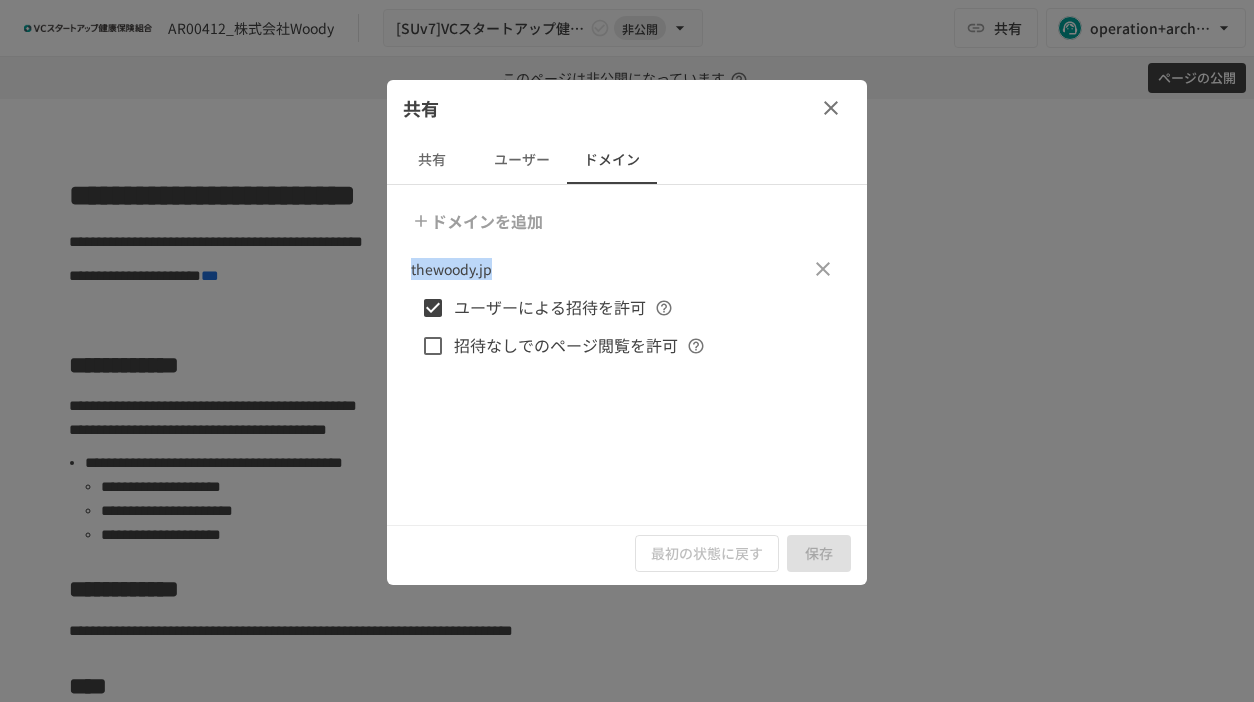 drag, startPoint x: 499, startPoint y: 275, endPoint x: 407, endPoint y: 275, distance: 92 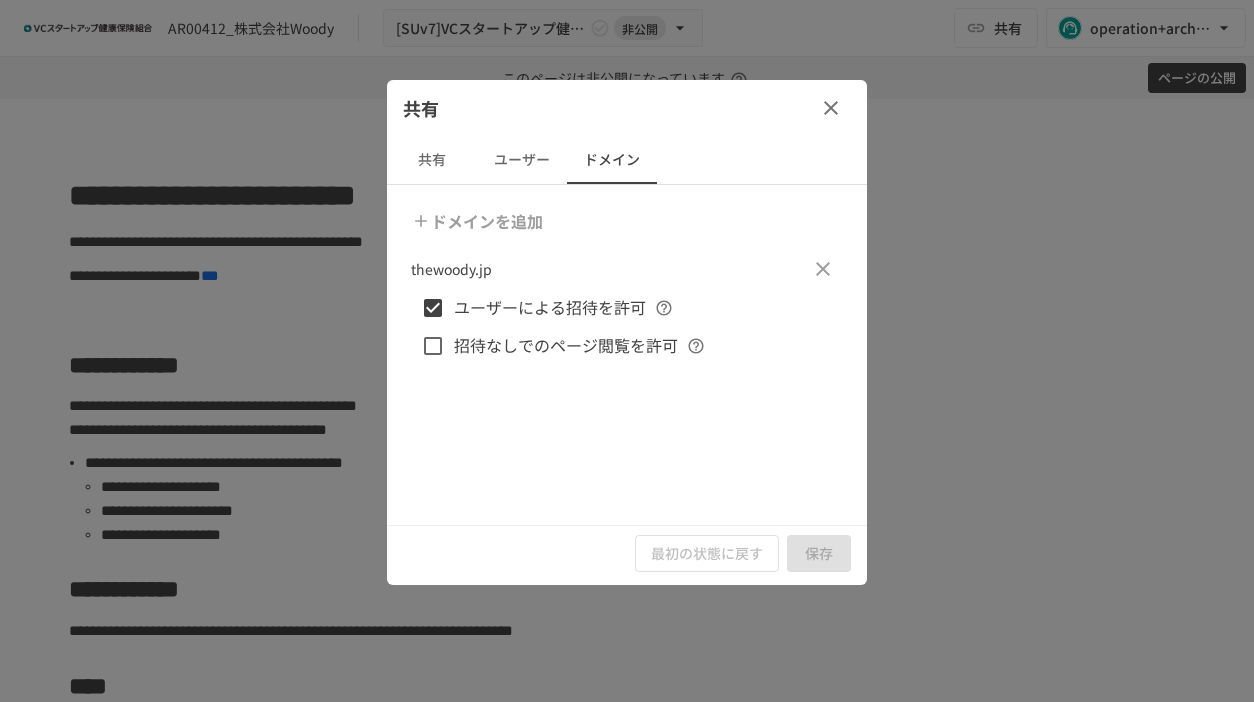 click on "thewoody.jp" at bounding box center (451, 269) 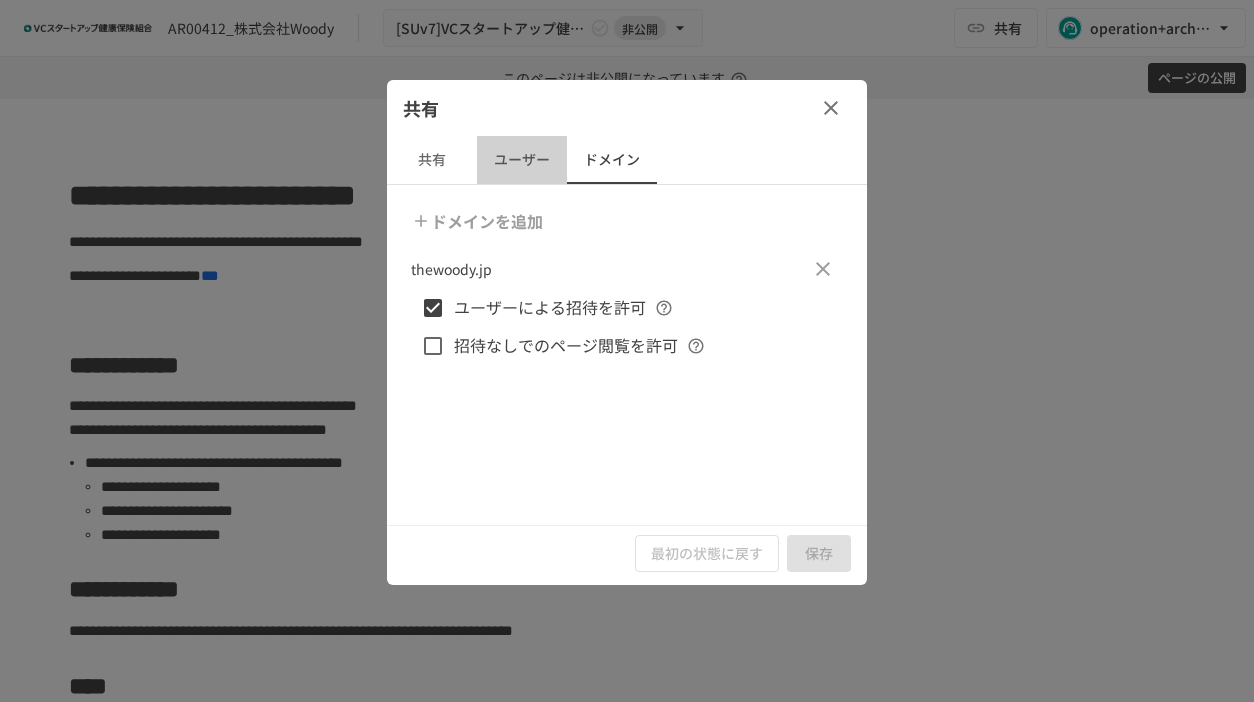 click on "ユーザー" at bounding box center [522, 160] 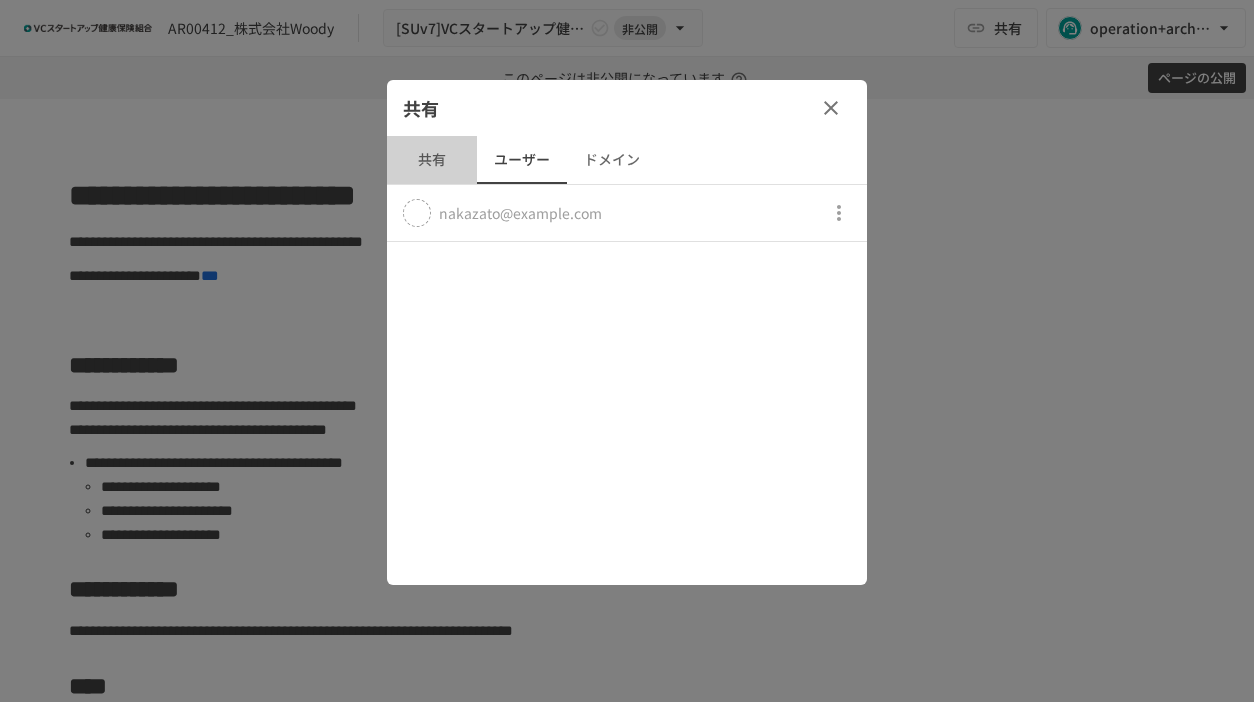 click on "共有" at bounding box center [432, 160] 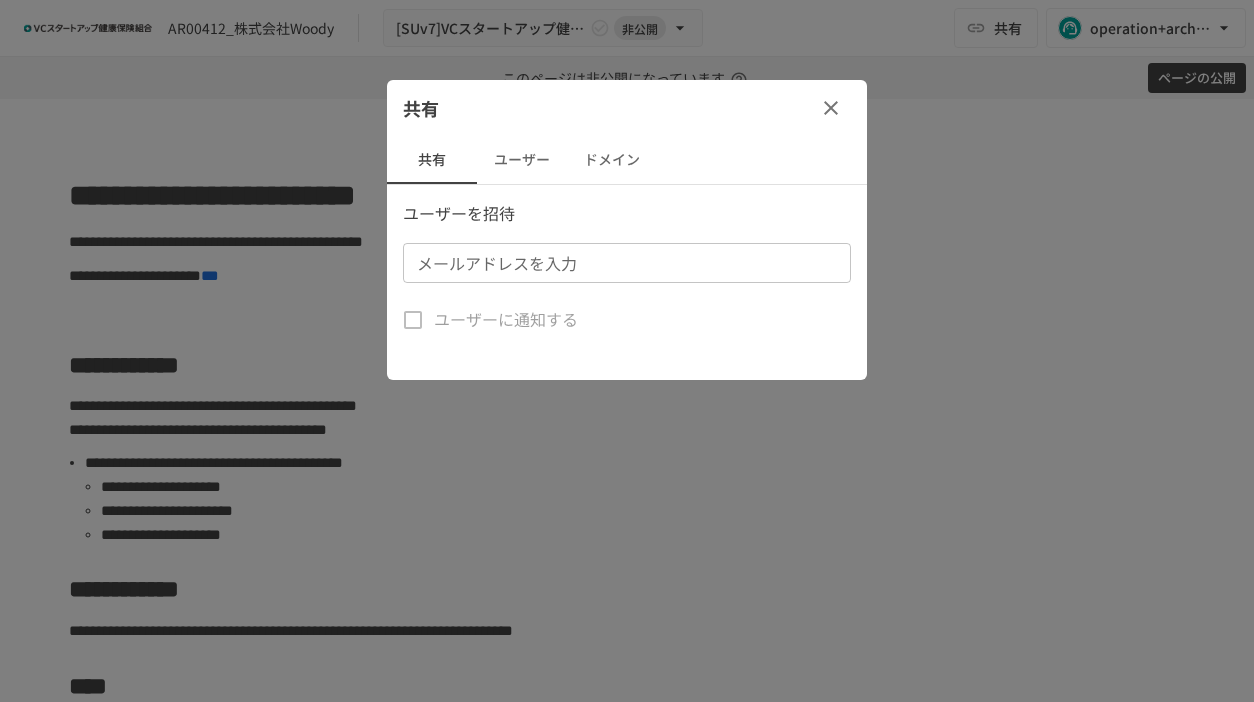 click on "ドメイン" at bounding box center [612, 160] 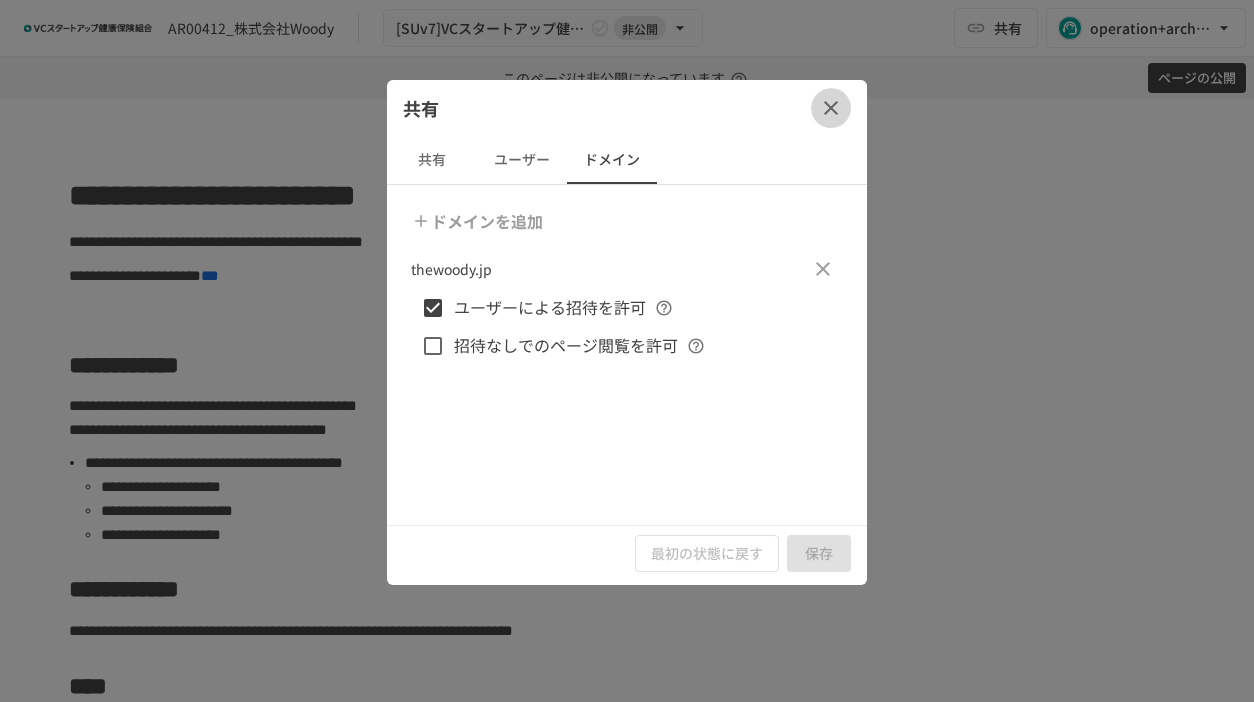 click 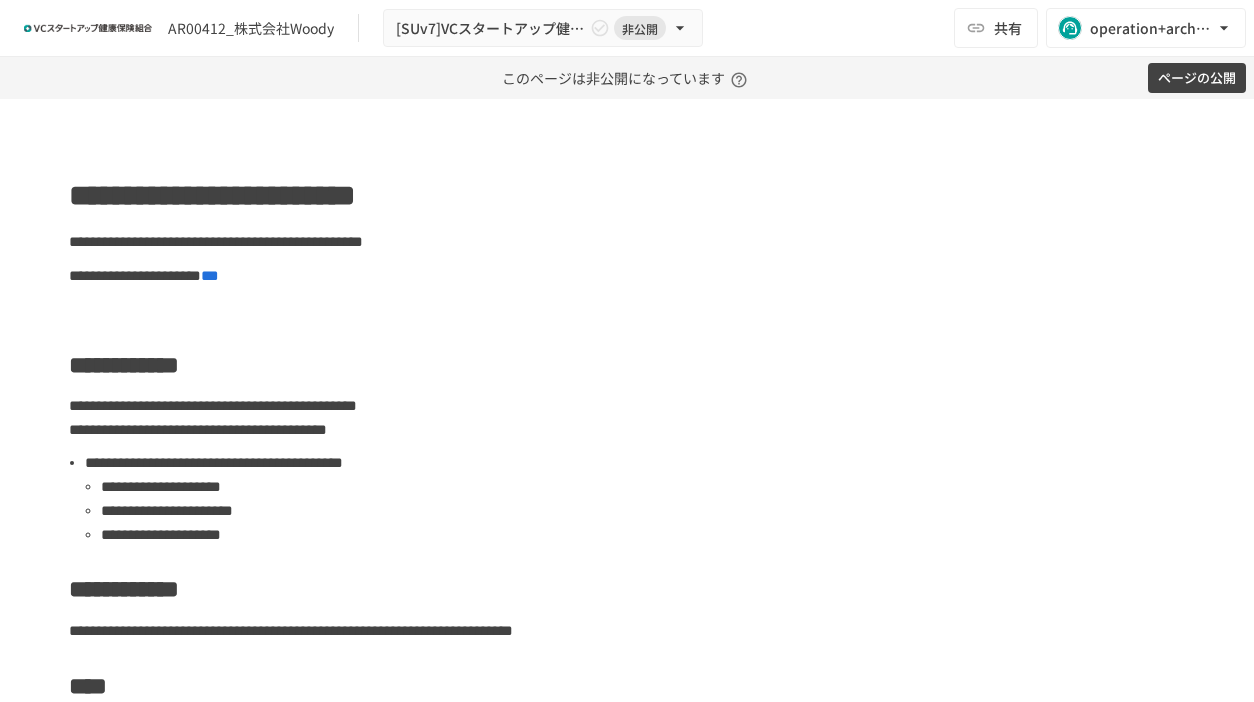 click on "AR00412_株式会社Woody [SUv7]VCスタートアップ健保への加入申請手続き 非公開 共有 operation+arch@example.com" at bounding box center [627, 28] 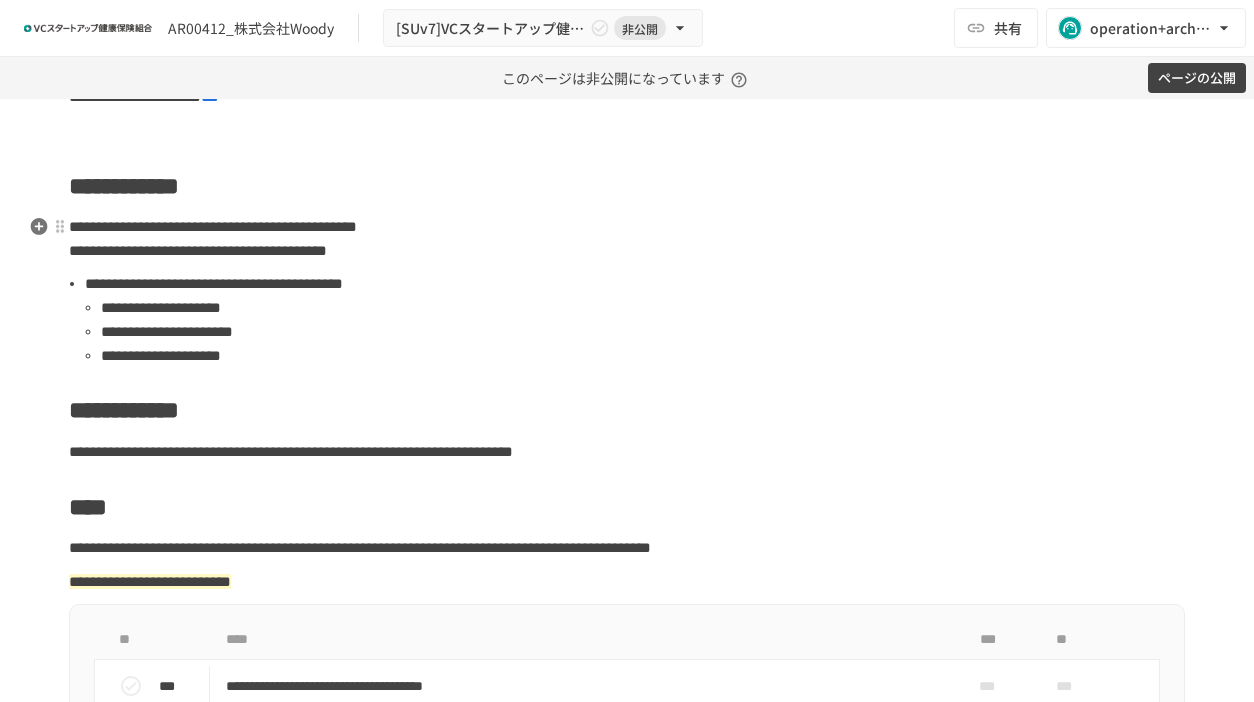 scroll, scrollTop: 204, scrollLeft: 0, axis: vertical 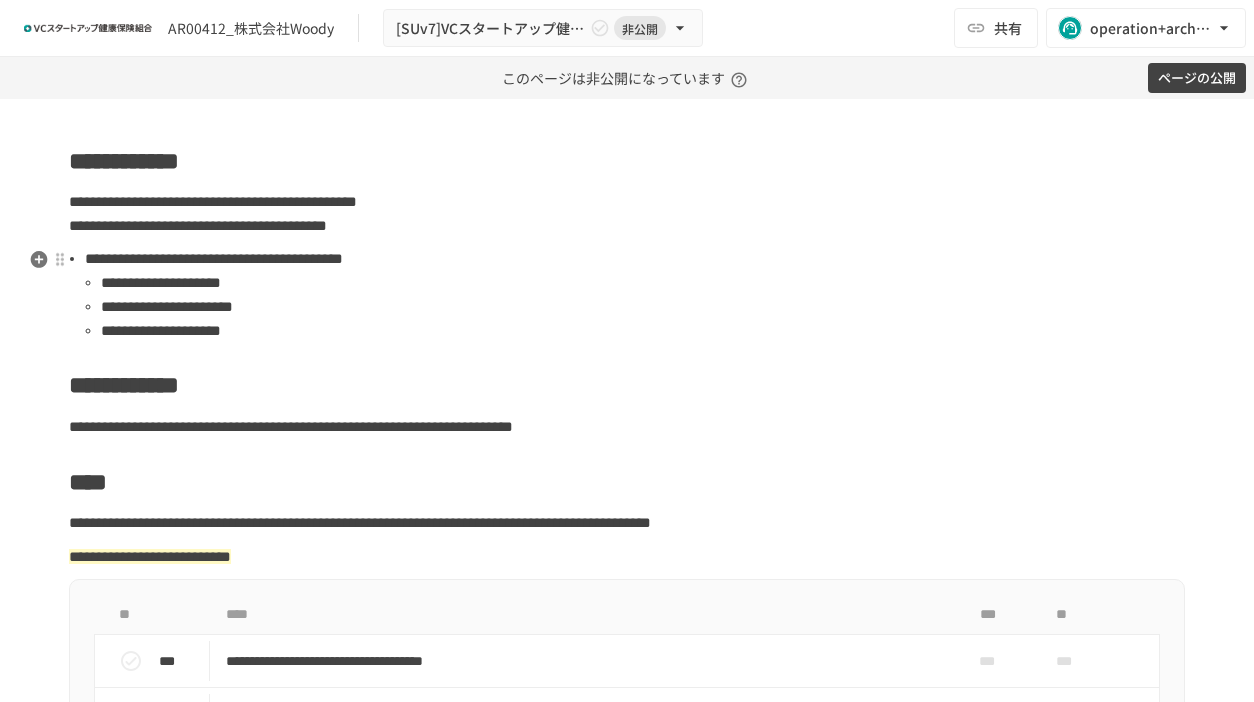 click on "**********" at bounding box center (214, 258) 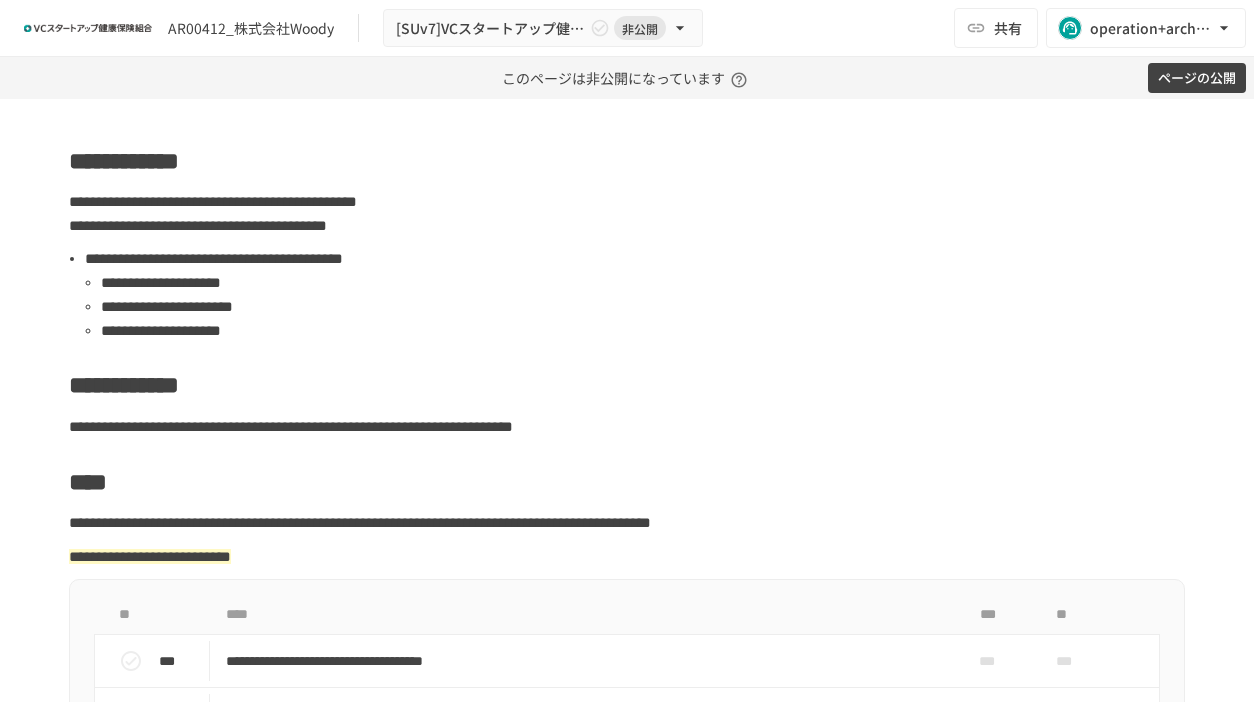 click on "AR00412_株式会社Woody [SUv7]VCスタートアップ健保への加入申請手続き 非公開 共有 operation+arch@example.com" at bounding box center [627, 28] 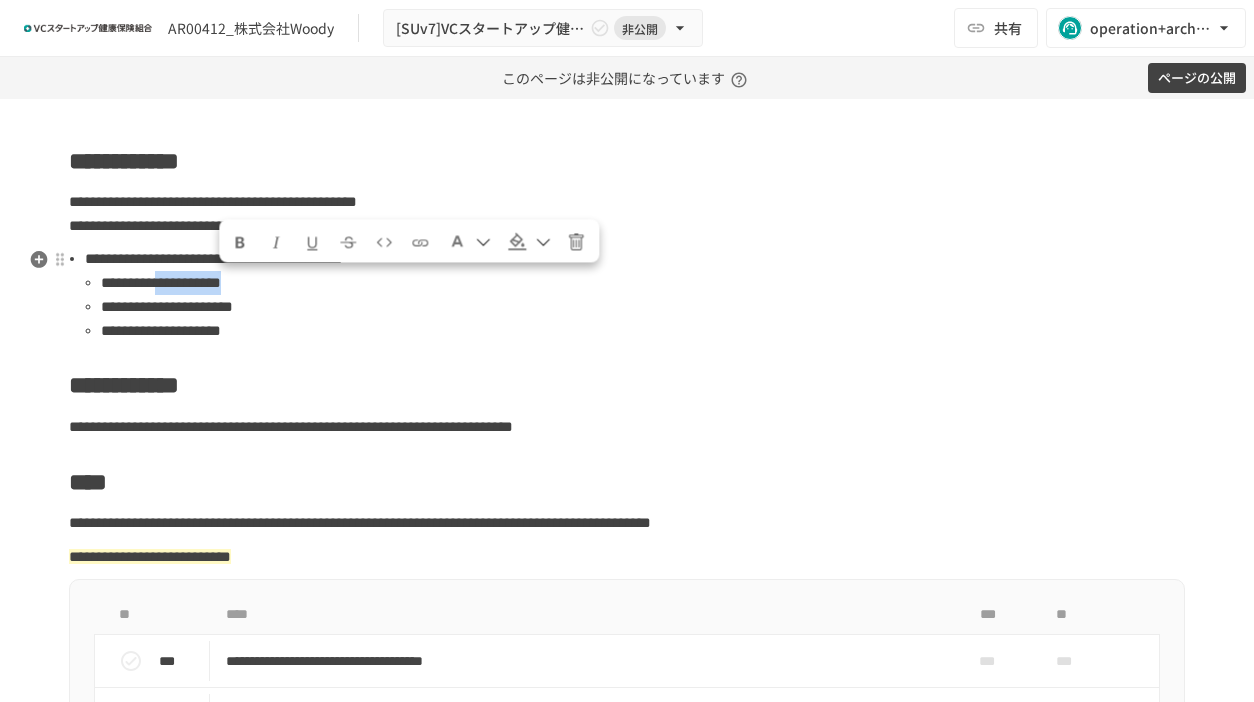 drag, startPoint x: 317, startPoint y: 283, endPoint x: 225, endPoint y: 280, distance: 92.0489 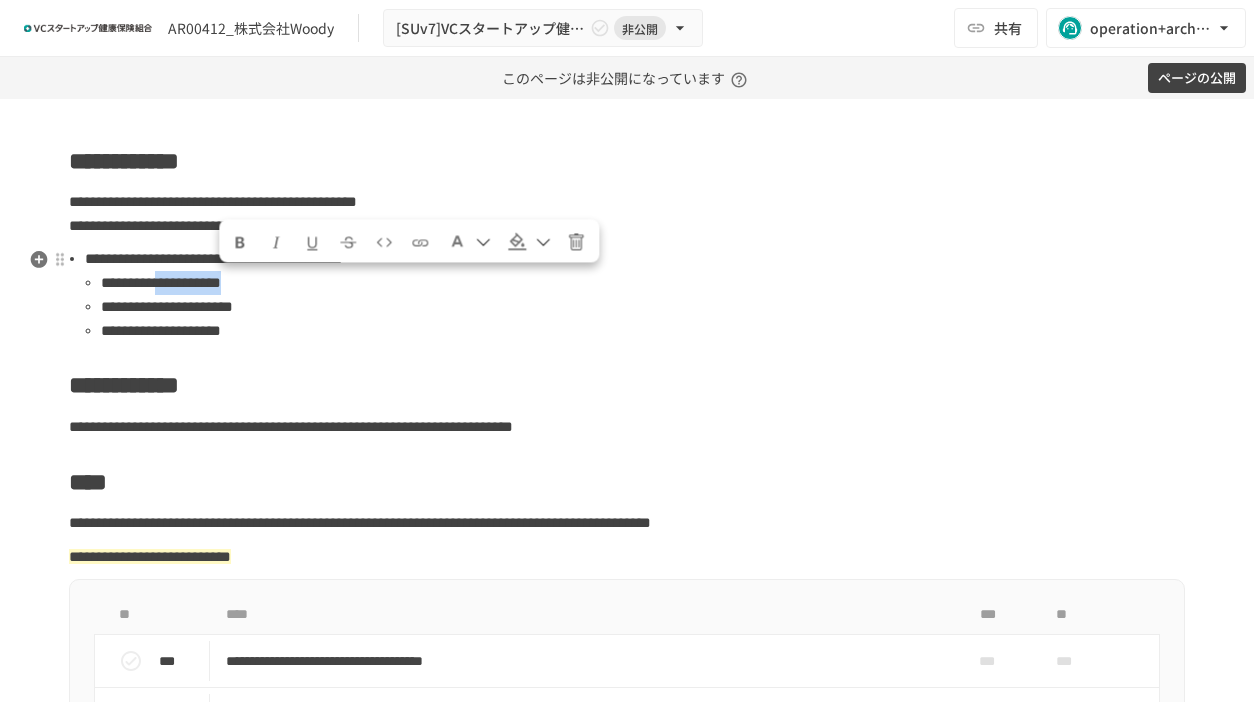 click on "**********" at bounding box center [643, 283] 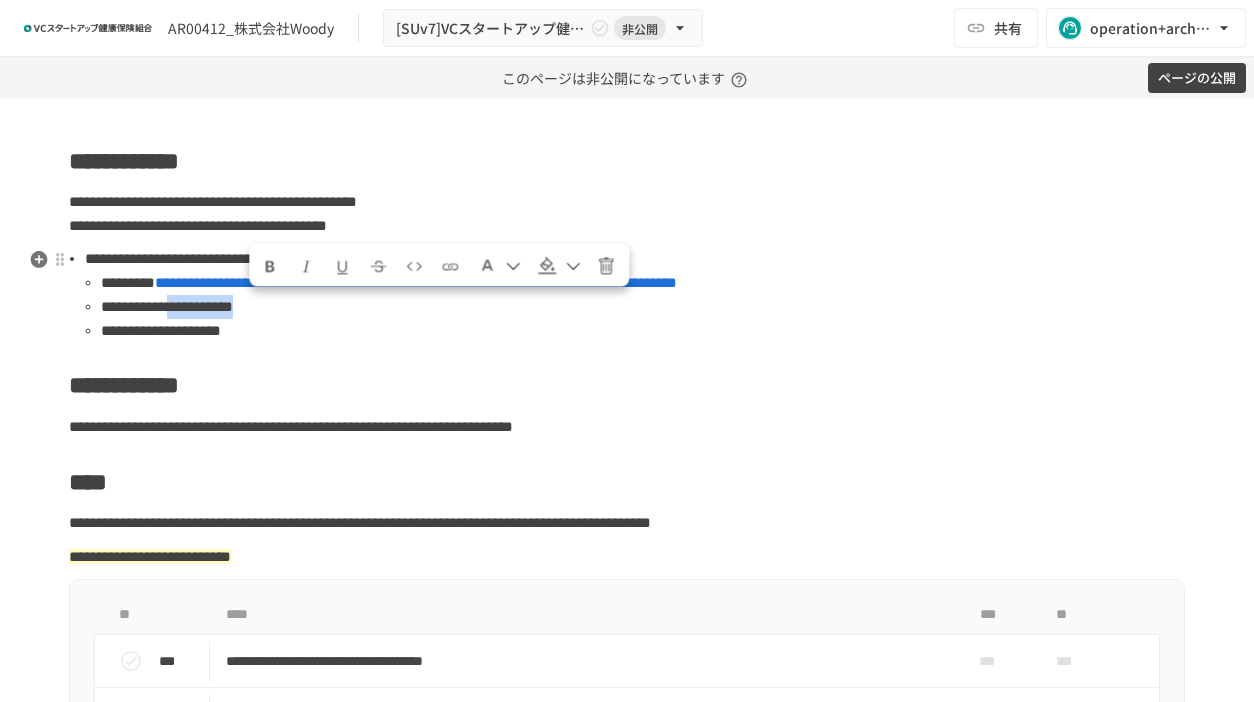 drag, startPoint x: 333, startPoint y: 310, endPoint x: 255, endPoint y: 309, distance: 78.00641 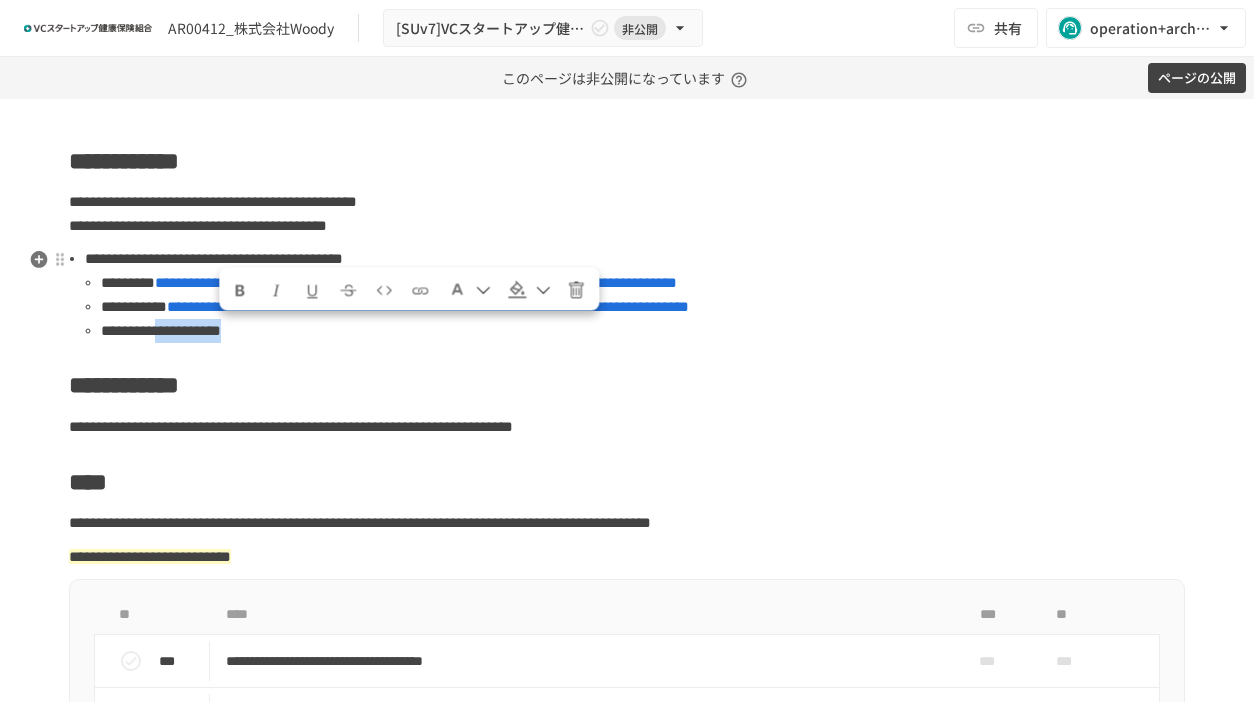 drag, startPoint x: 299, startPoint y: 333, endPoint x: 225, endPoint y: 334, distance: 74.00676 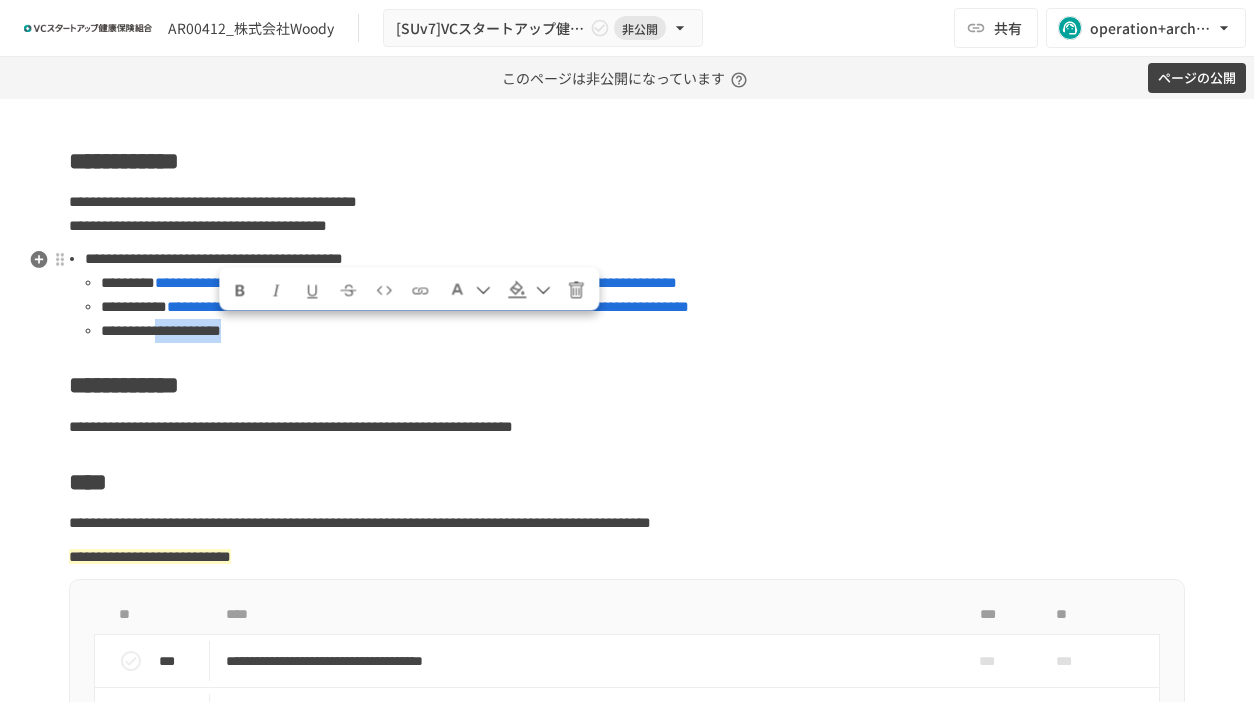 click on "**********" at bounding box center [161, 330] 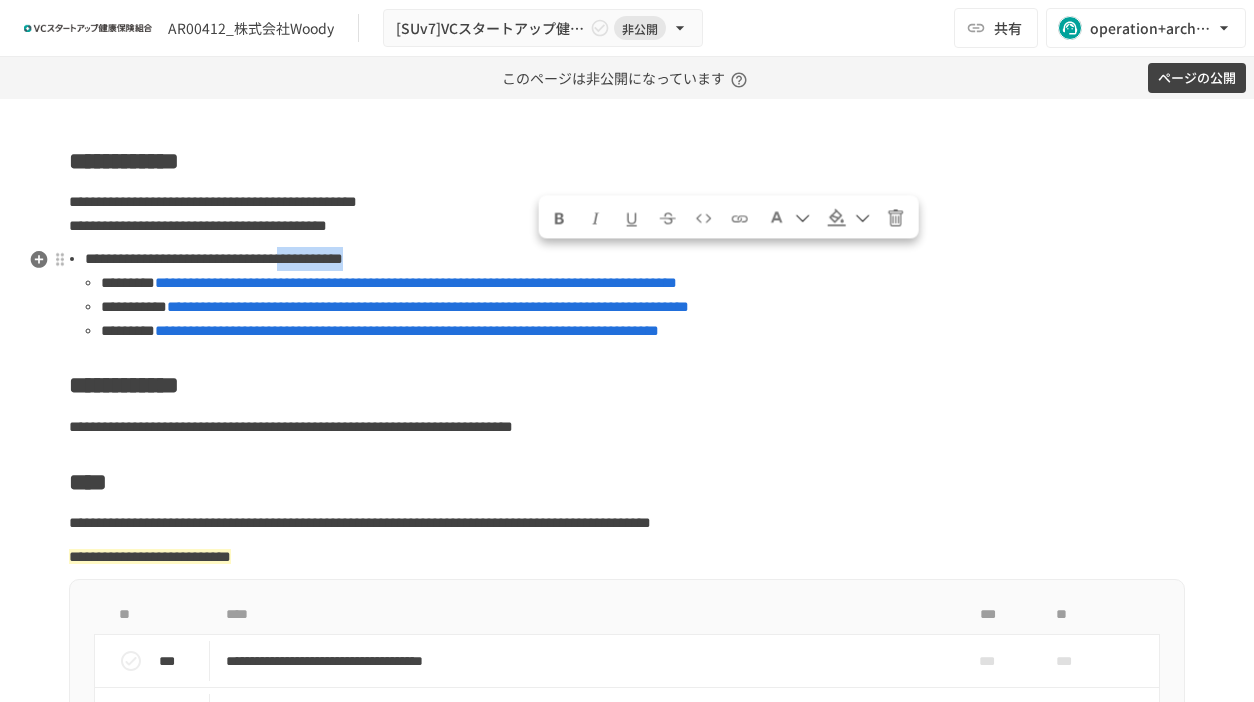 drag, startPoint x: 631, startPoint y: 257, endPoint x: 547, endPoint y: 254, distance: 84.05355 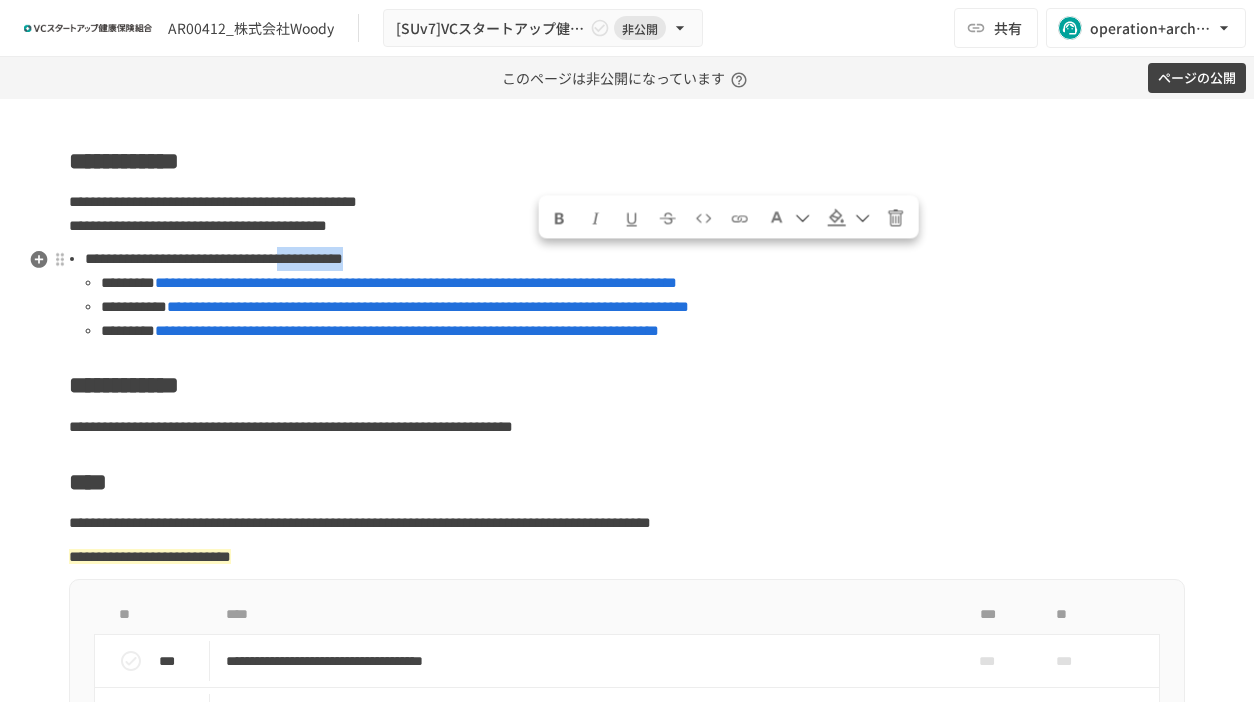 click on "**********" at bounding box center [635, 259] 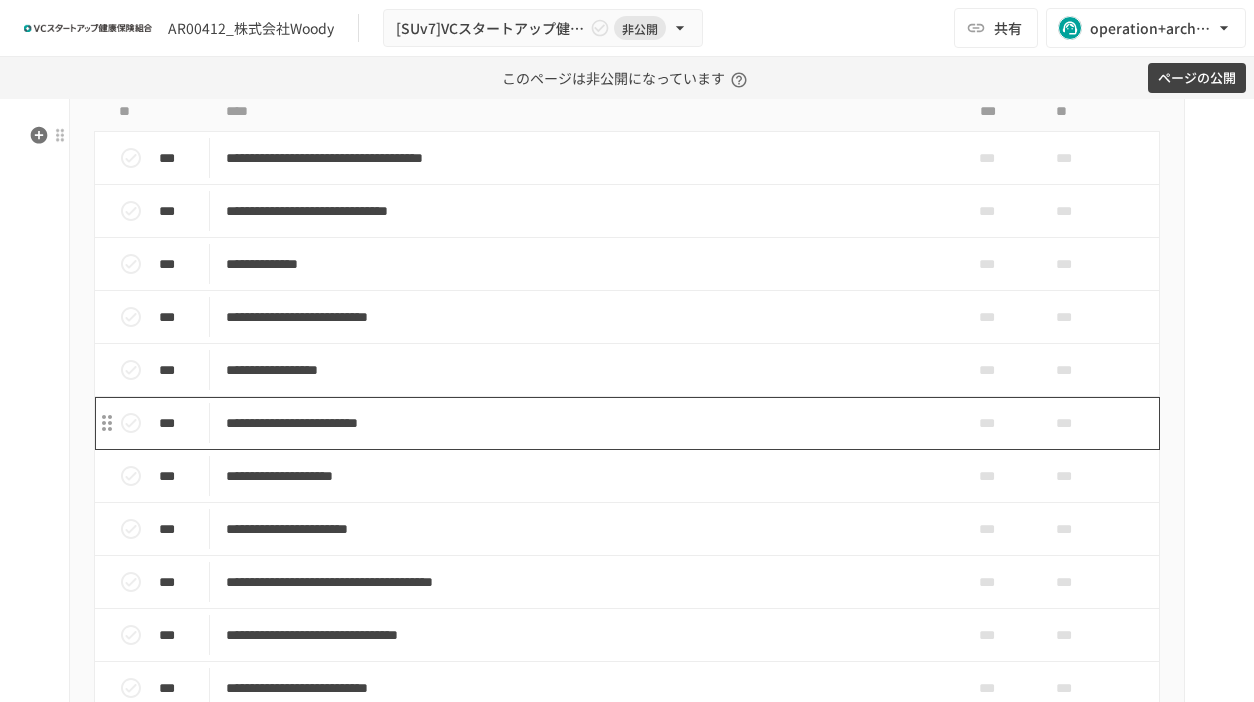 scroll, scrollTop: 702, scrollLeft: 0, axis: vertical 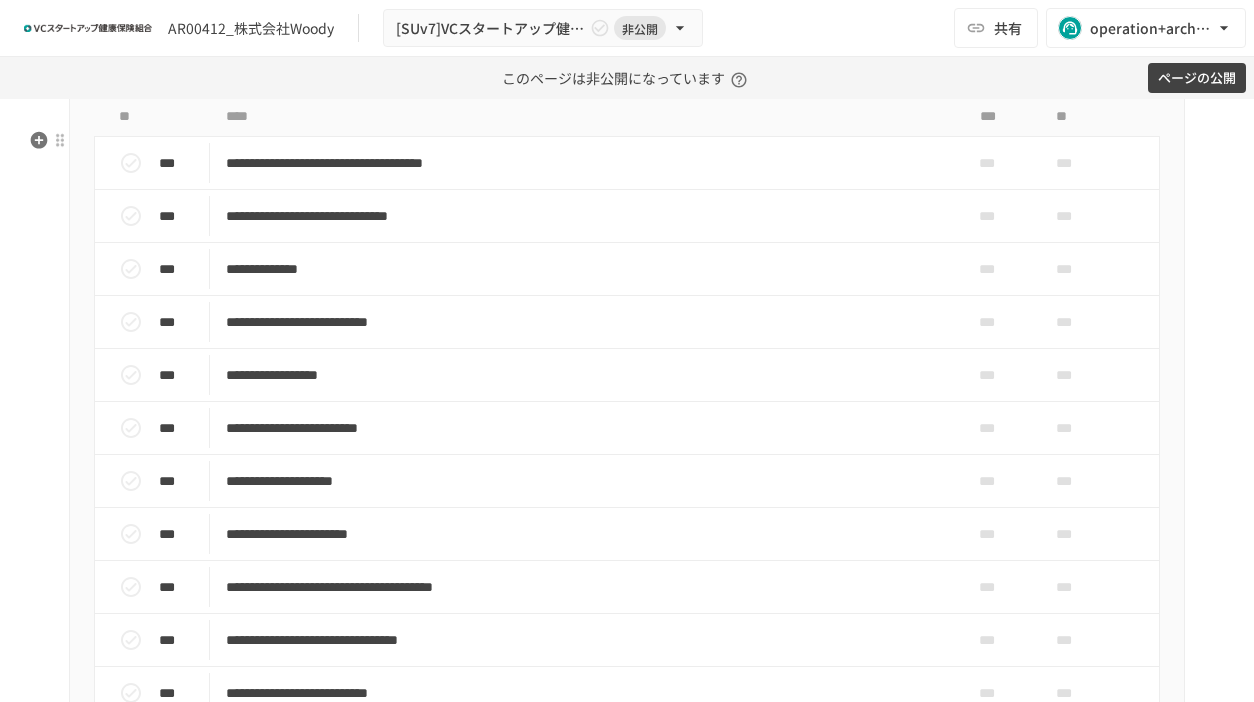 click on "**********" at bounding box center (627, 591) 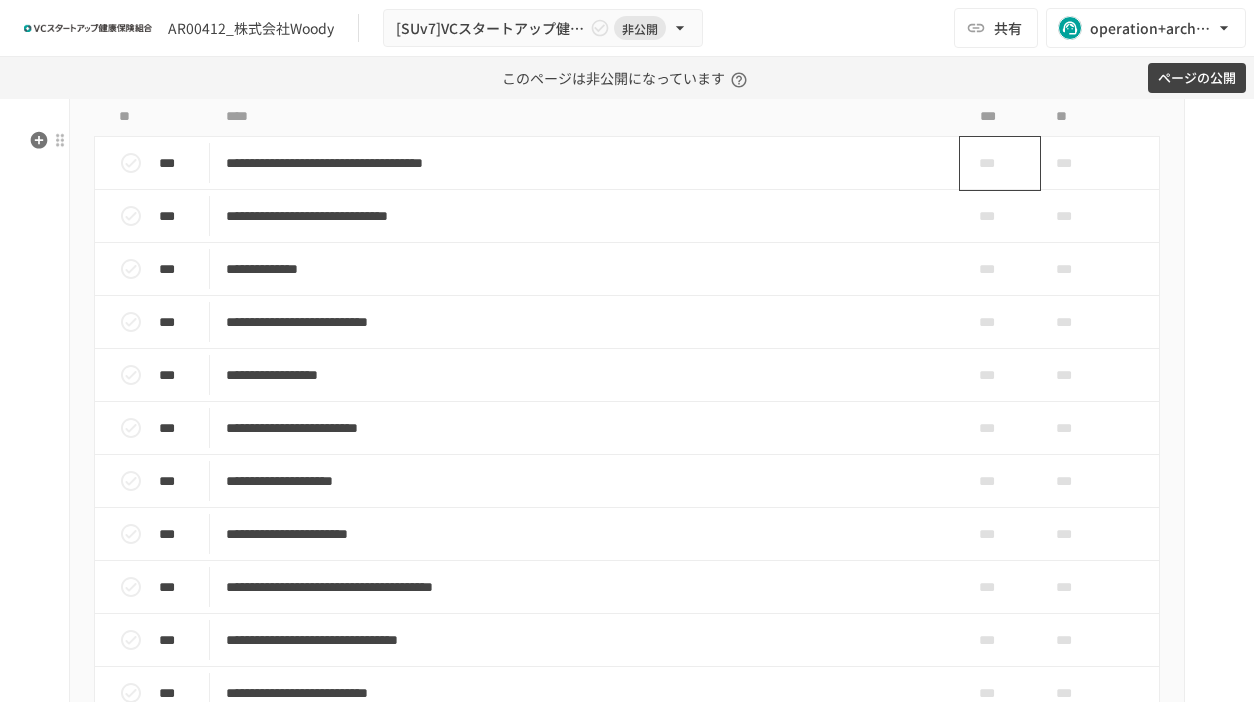 click on "***" at bounding box center [992, 163] 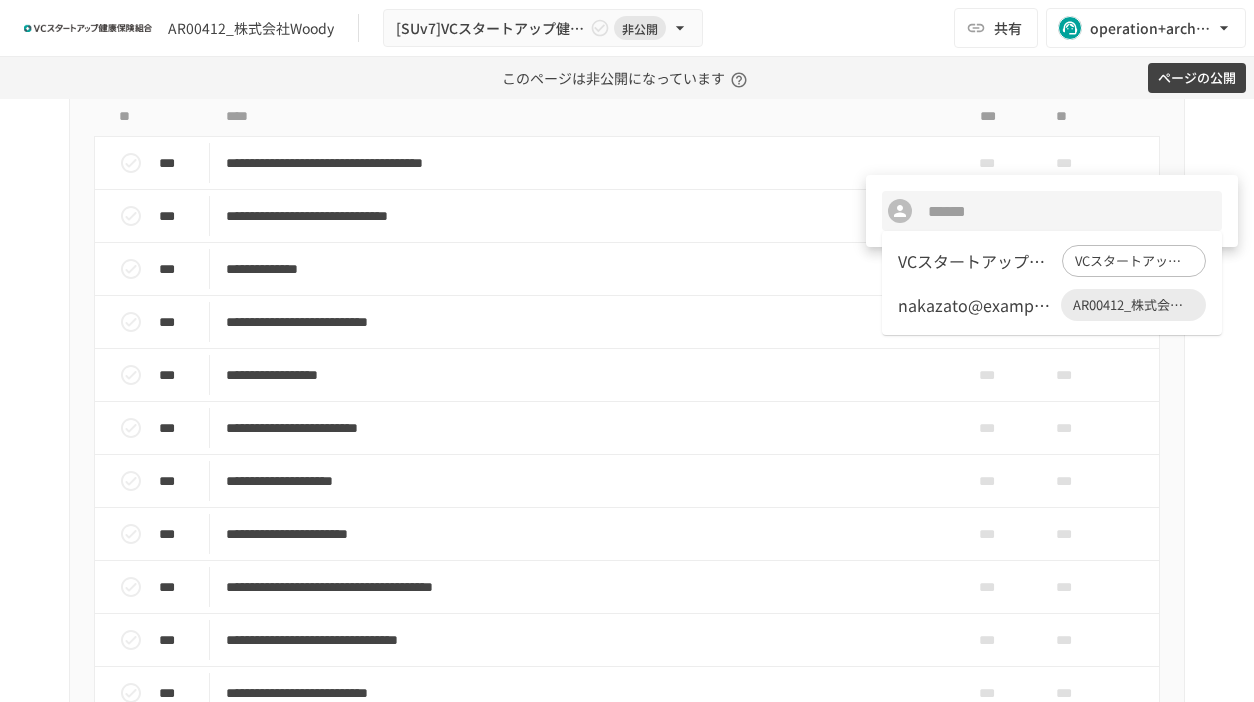 click at bounding box center [627, 351] 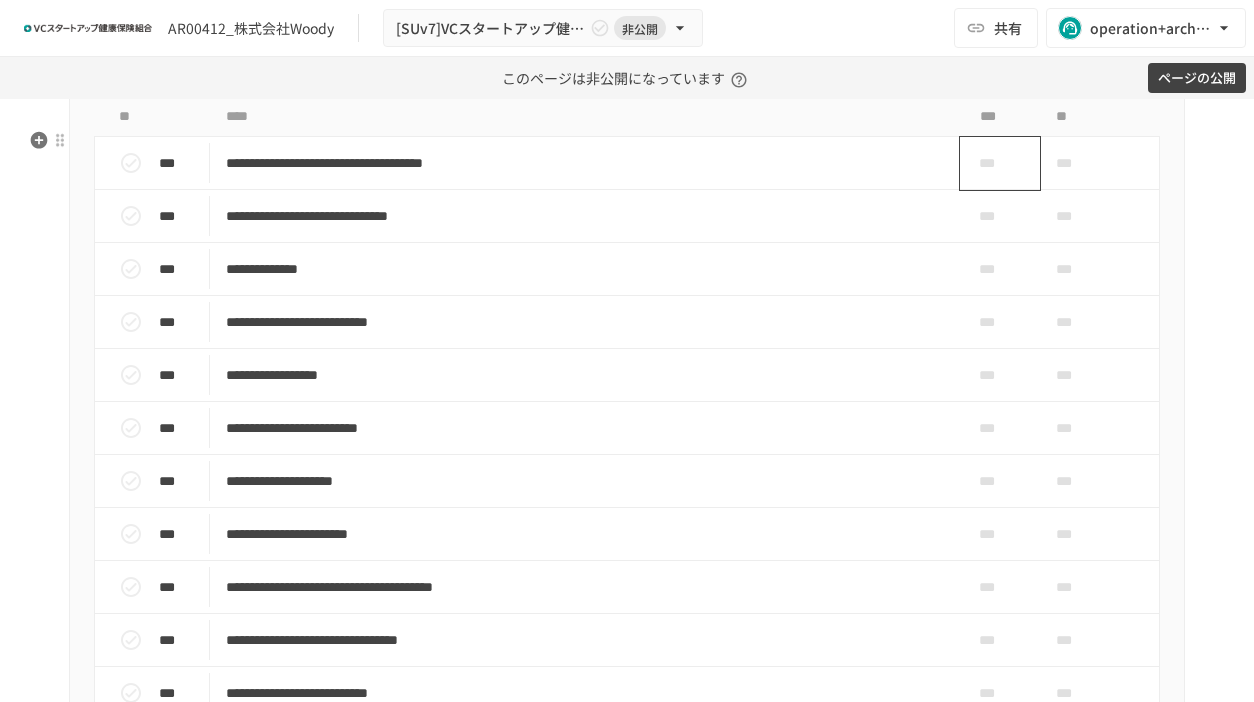click on "***" at bounding box center (992, 163) 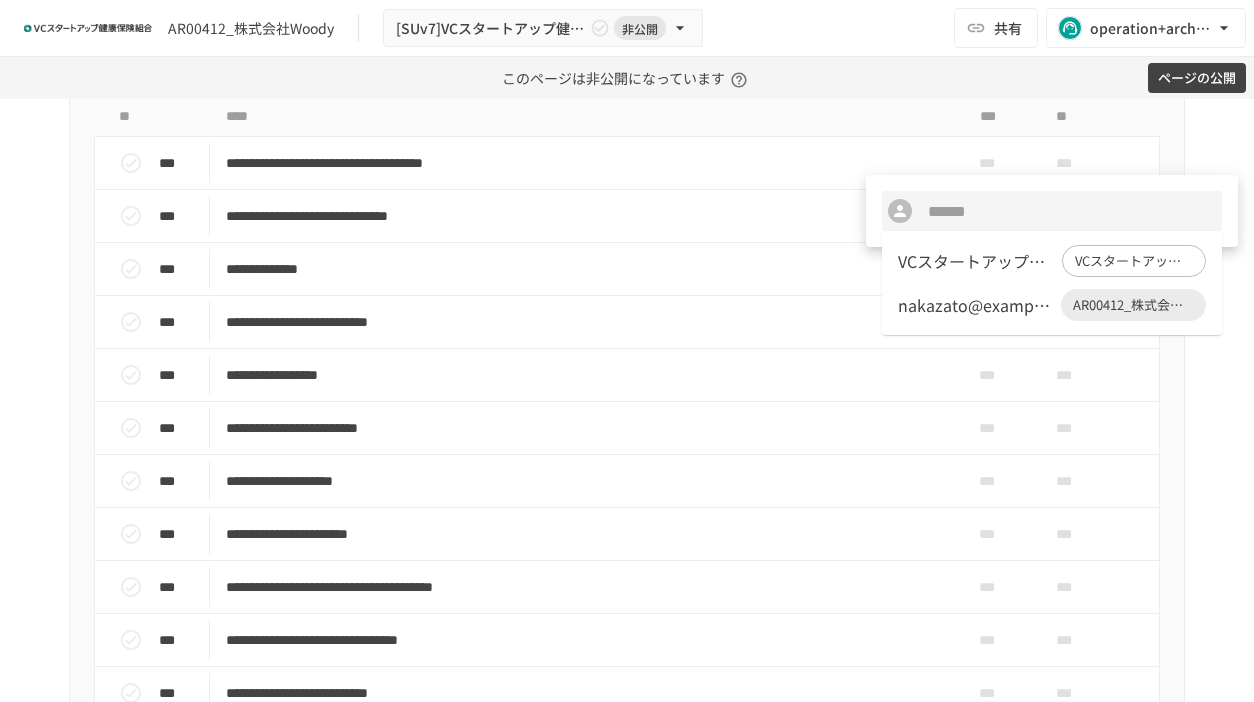 click on "nakazato@thewoody.jp" at bounding box center (975, 305) 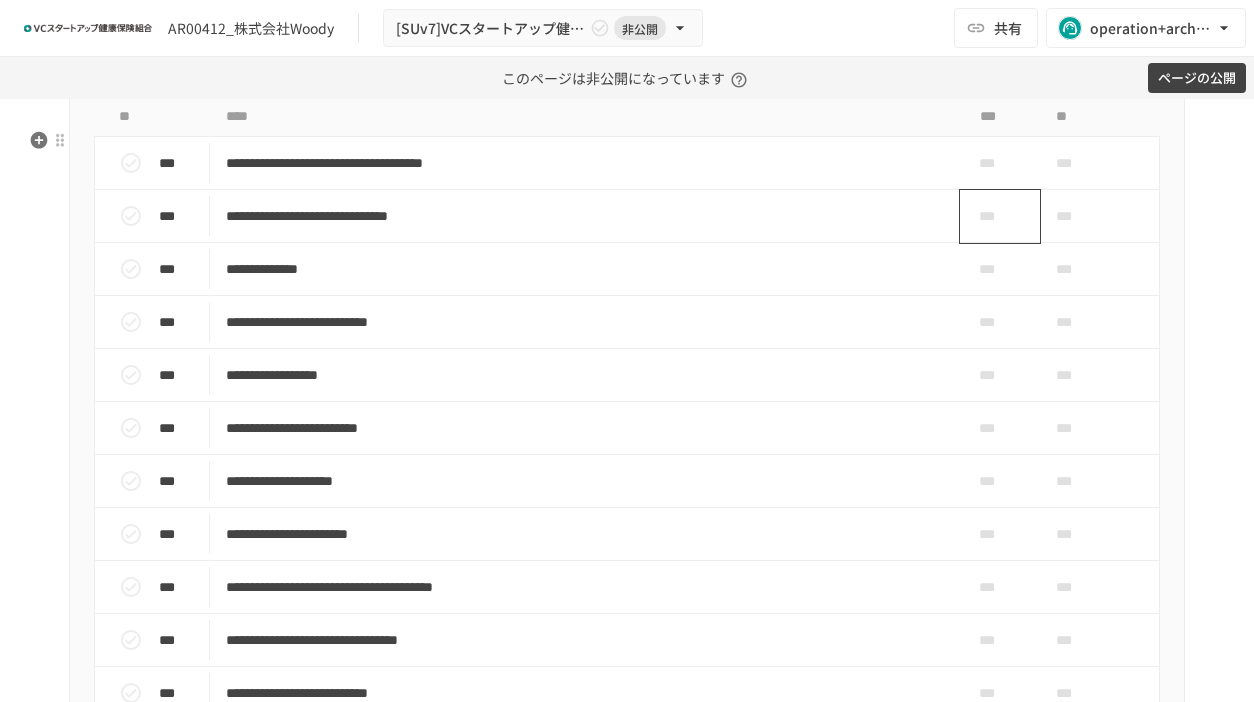 click on "***" at bounding box center (992, 216) 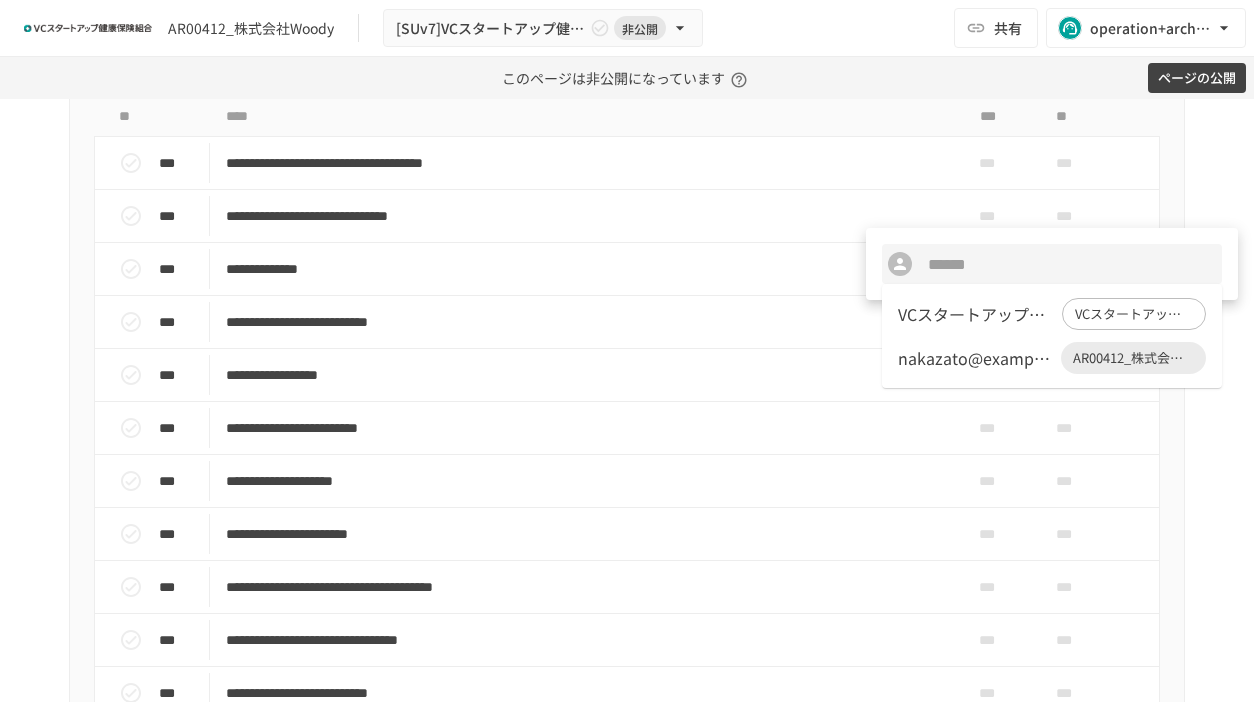 click on "VCスタートアップ健康保険組合" at bounding box center [976, 314] 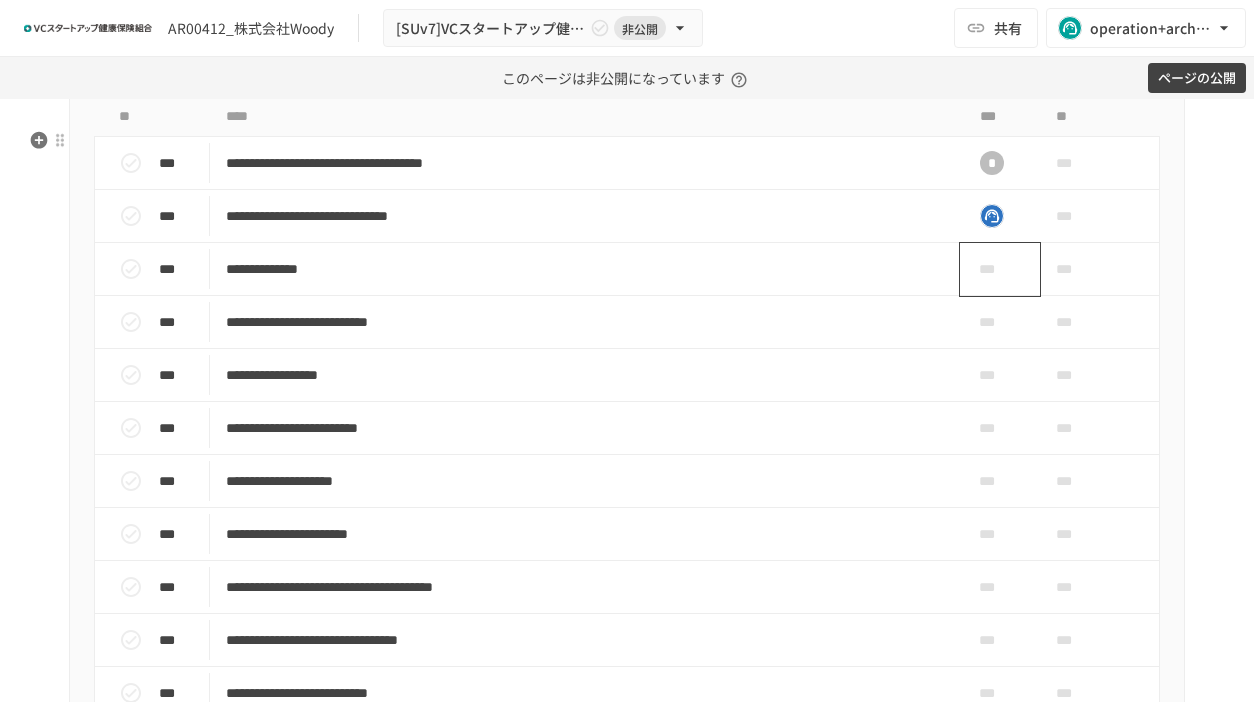 click on "***" at bounding box center [992, 269] 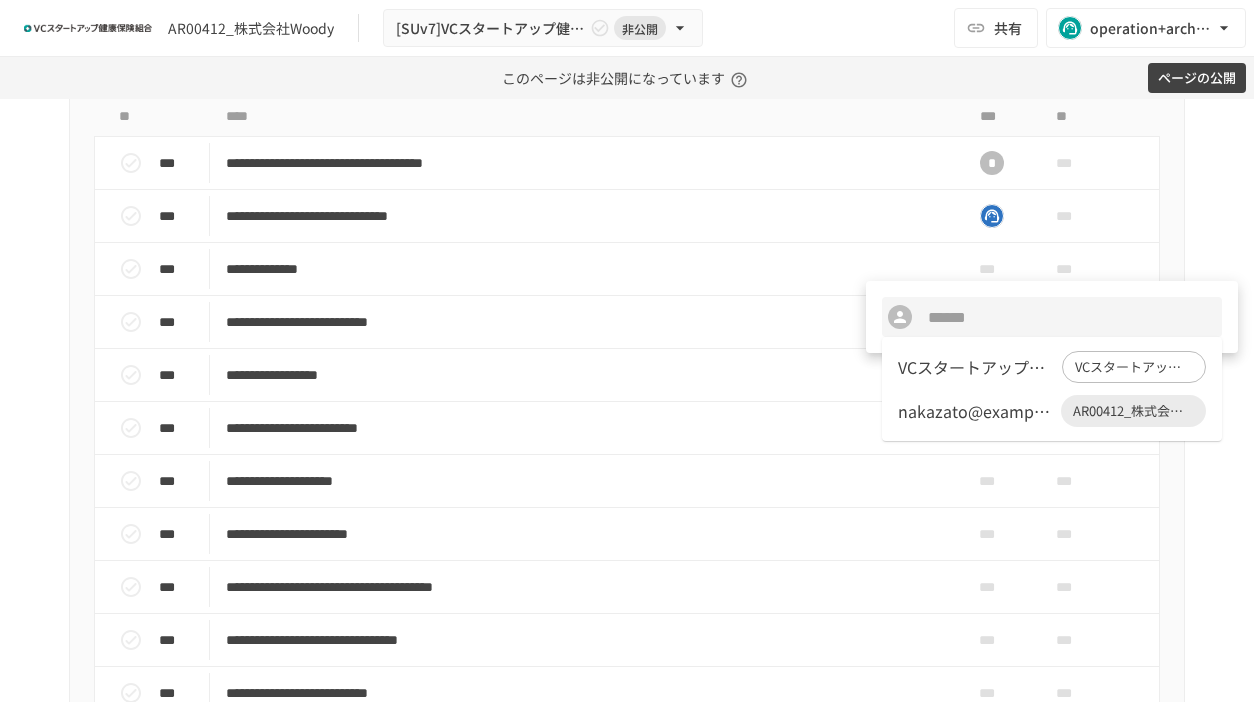 click at bounding box center [627, 351] 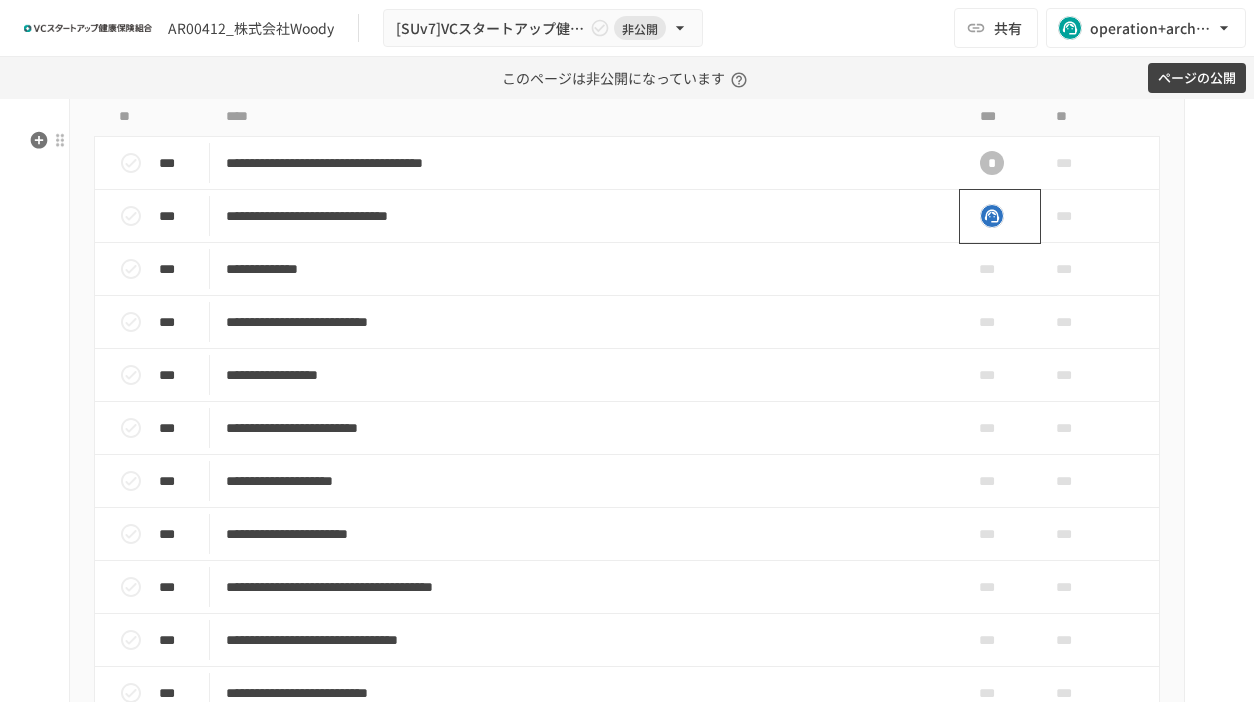 click 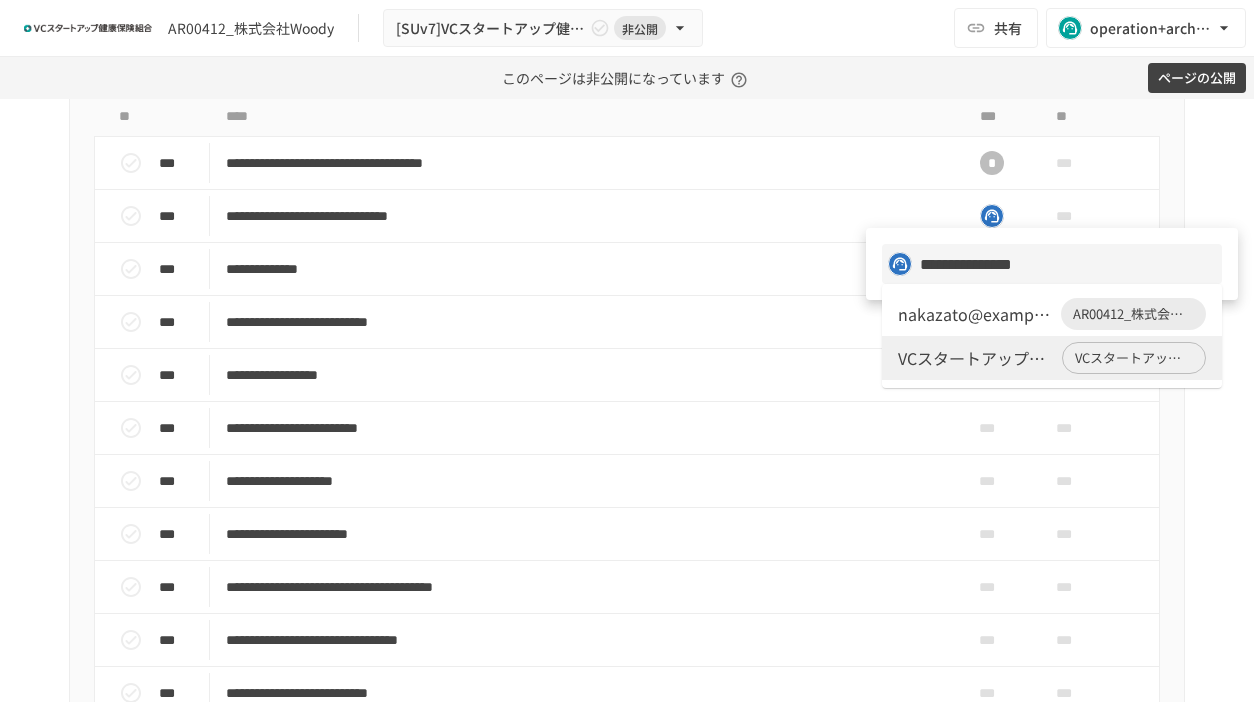 click on "nakazato@thewoody.jp" at bounding box center [975, 314] 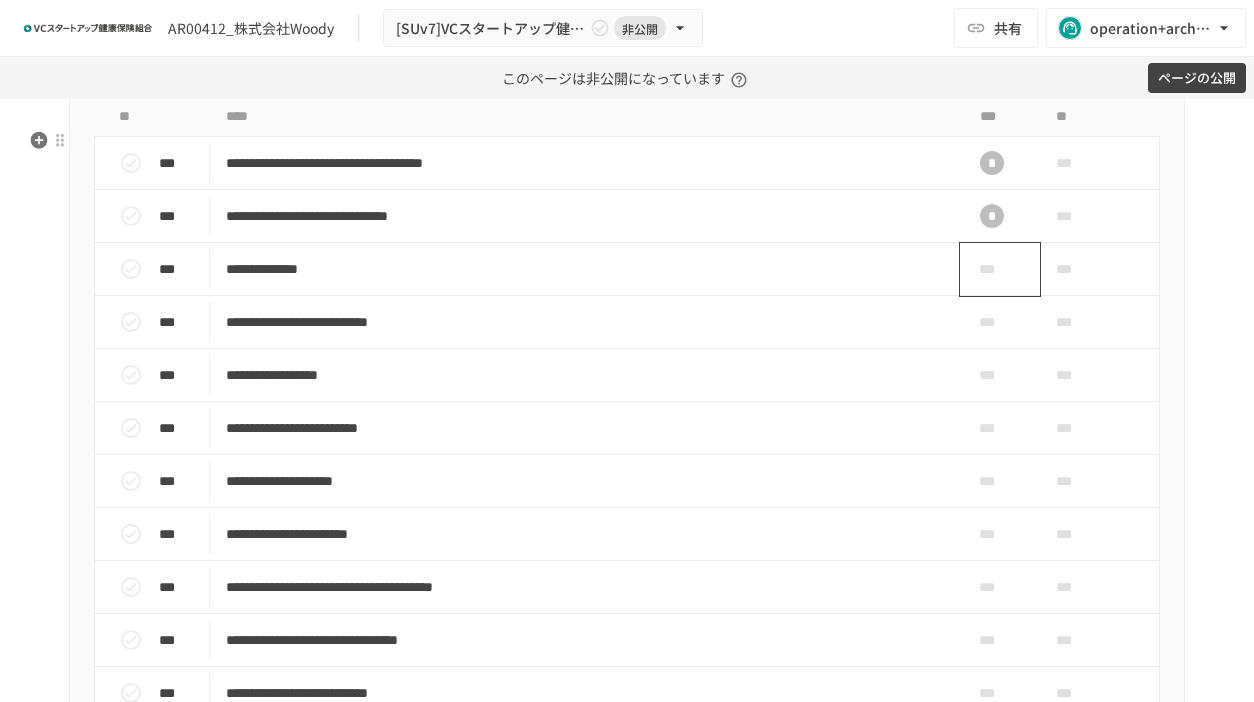 click on "***" at bounding box center [992, 269] 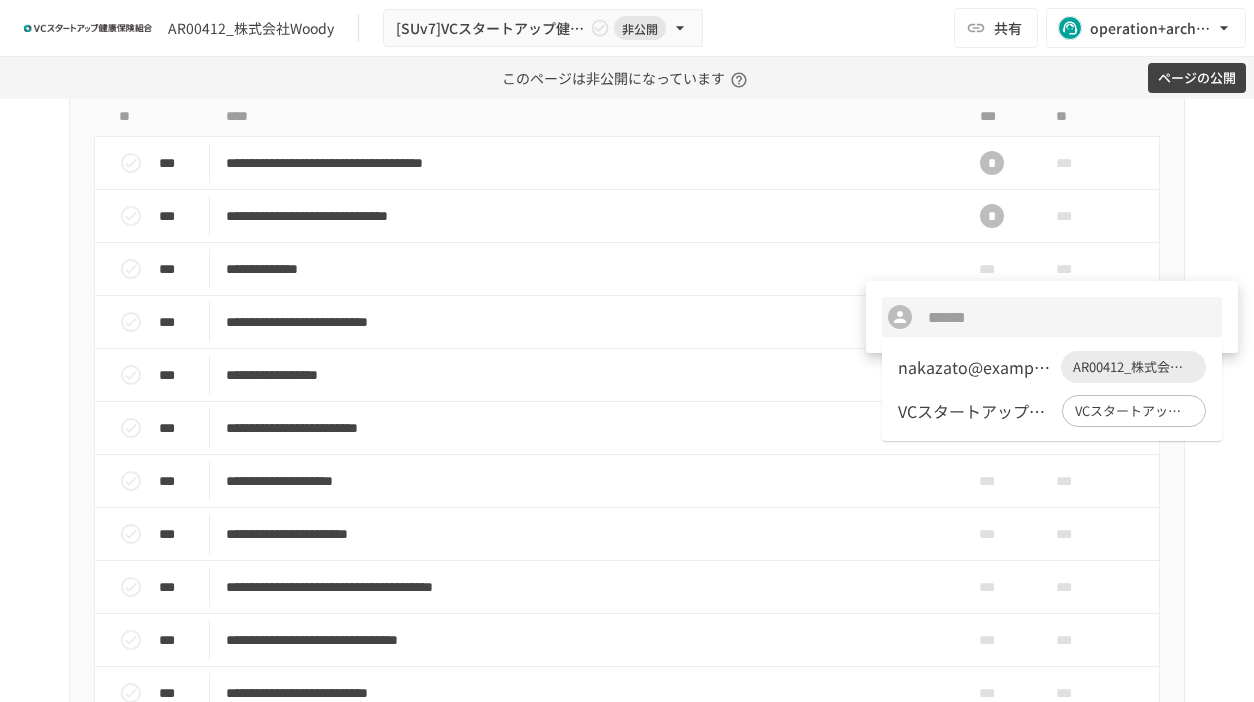 click on "nakazato@thewoody.jp" at bounding box center [975, 367] 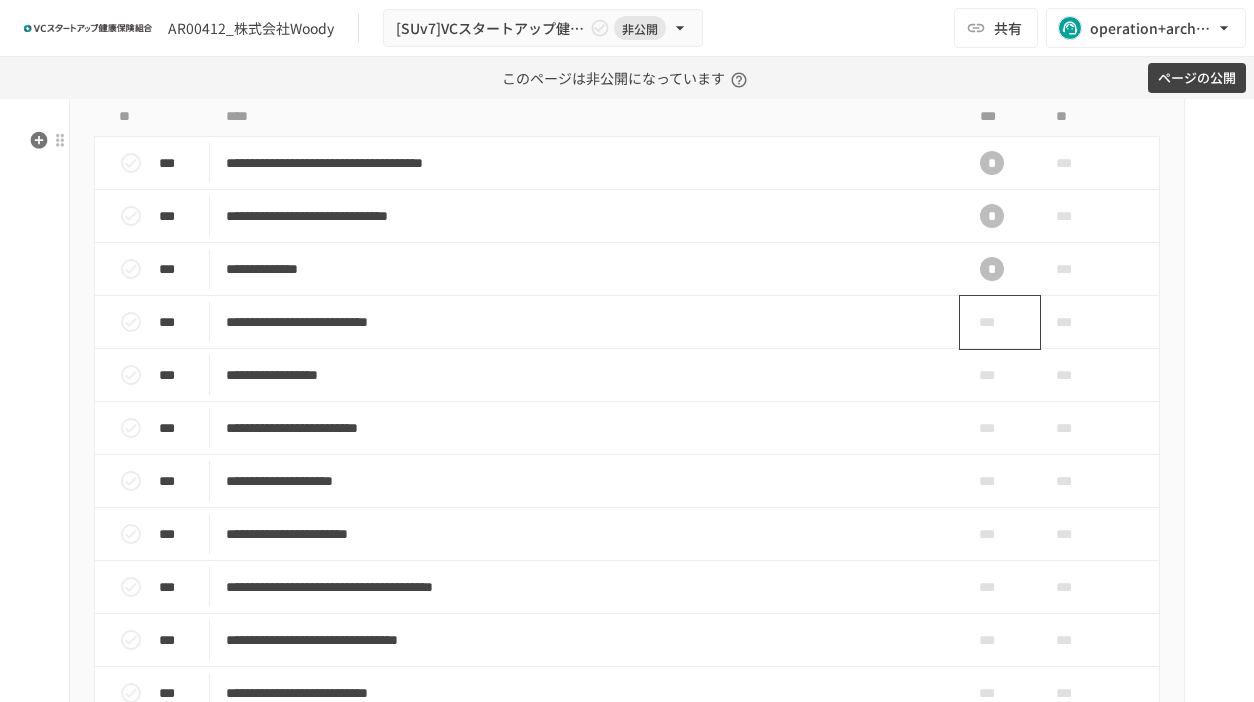 click on "***" at bounding box center (992, 322) 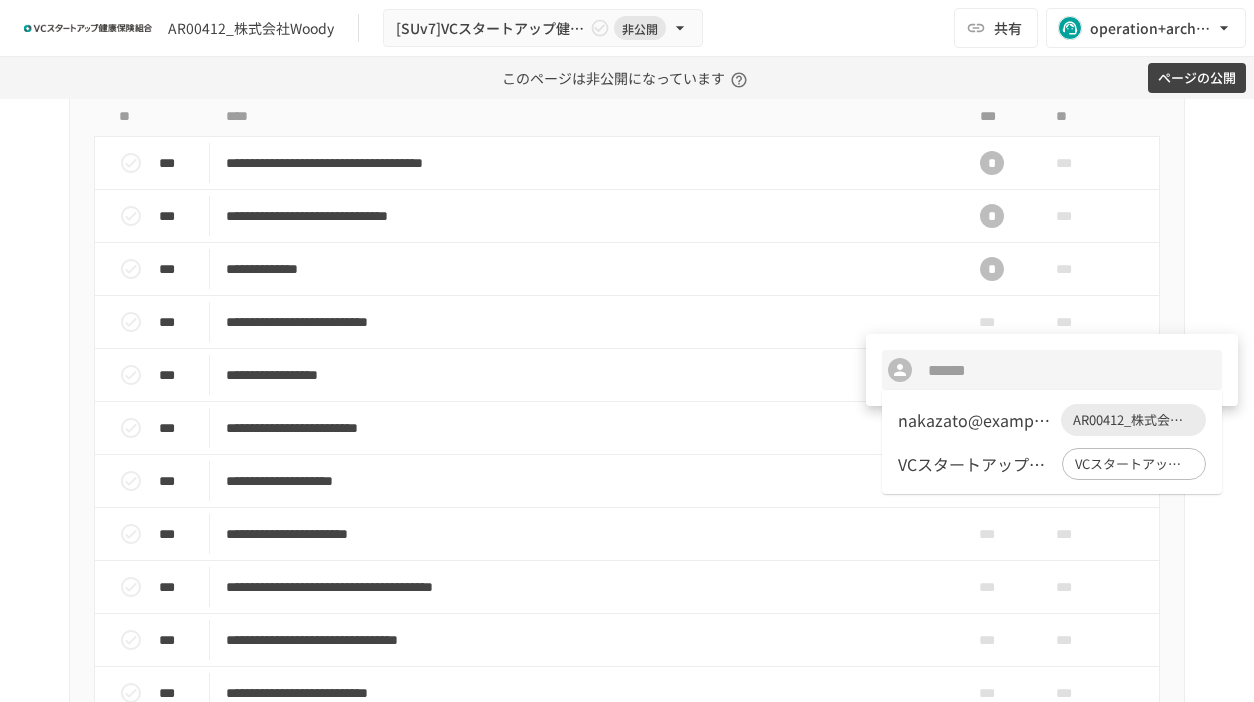 click on "nakazato@thewoody.jp" at bounding box center (975, 420) 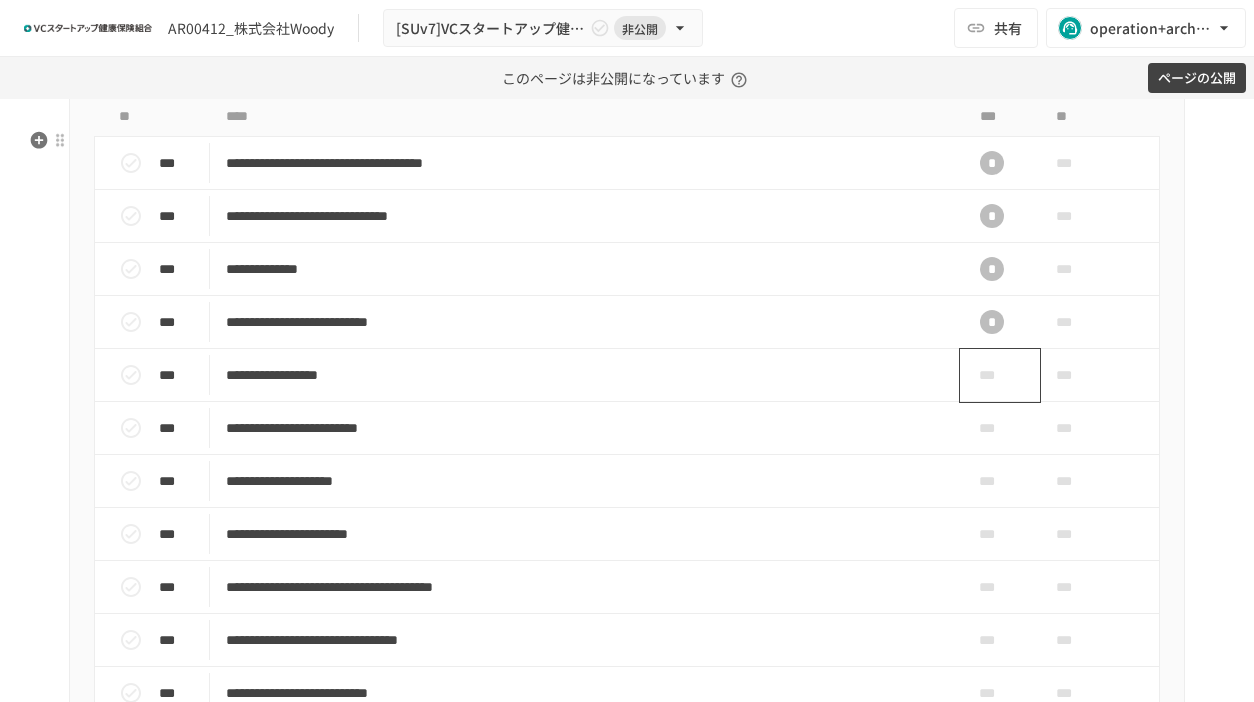 click on "***" at bounding box center (992, 375) 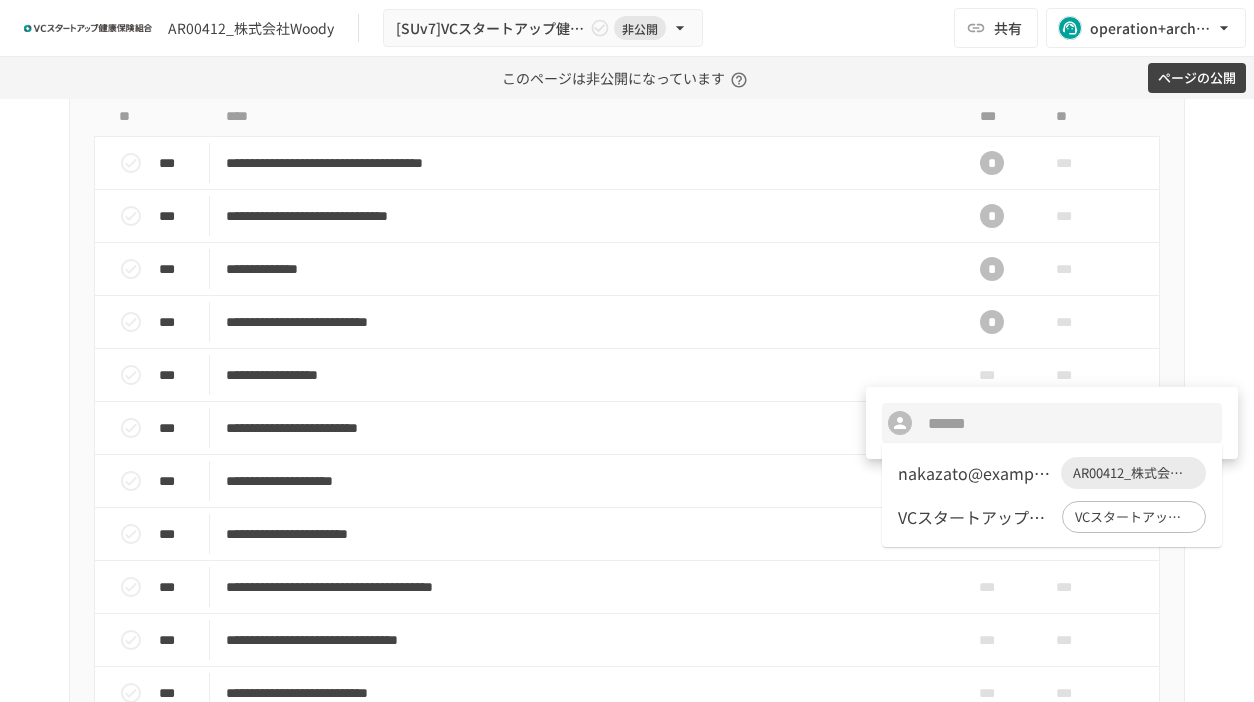 click on "nakazato@thewoody.jp" at bounding box center [975, 473] 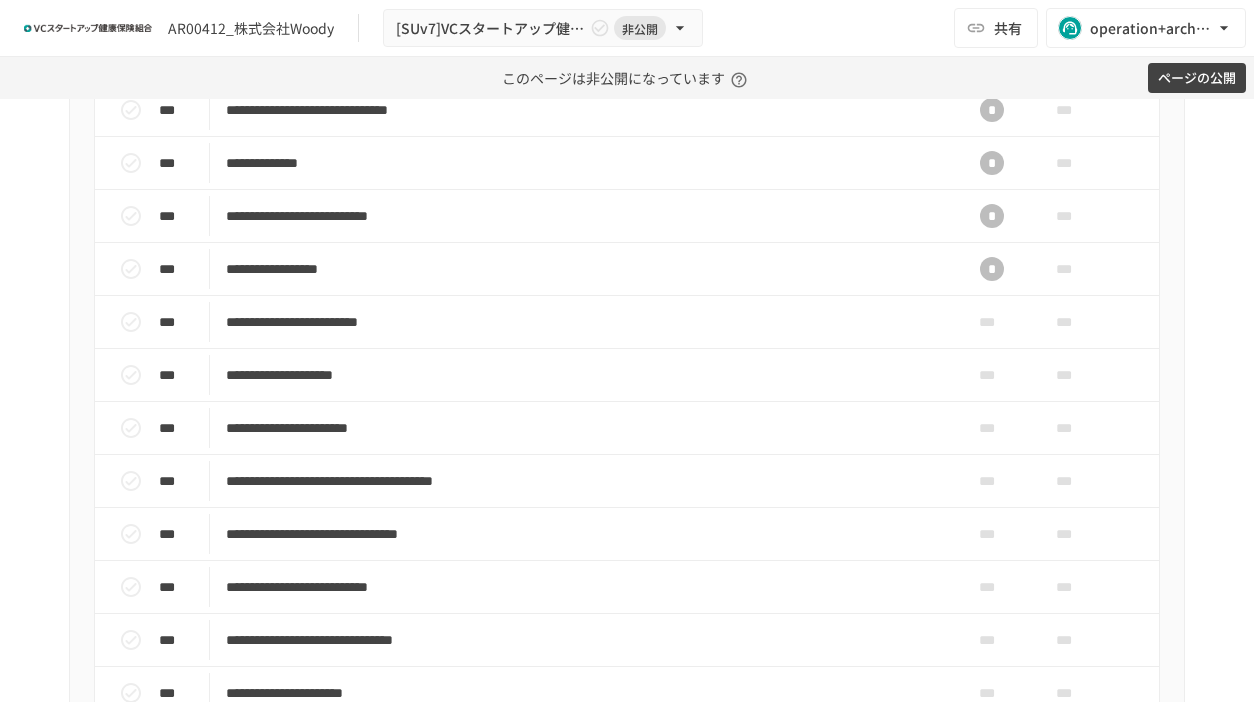 scroll, scrollTop: 809, scrollLeft: 0, axis: vertical 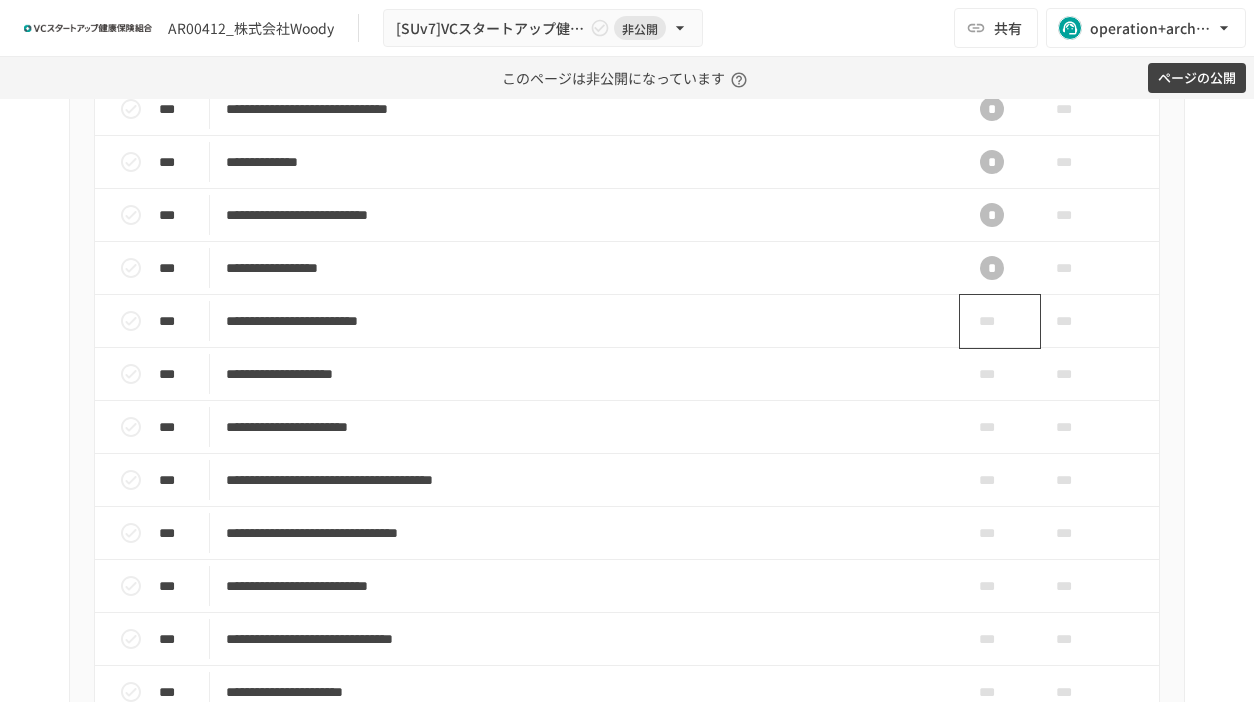 click on "***" at bounding box center [992, 321] 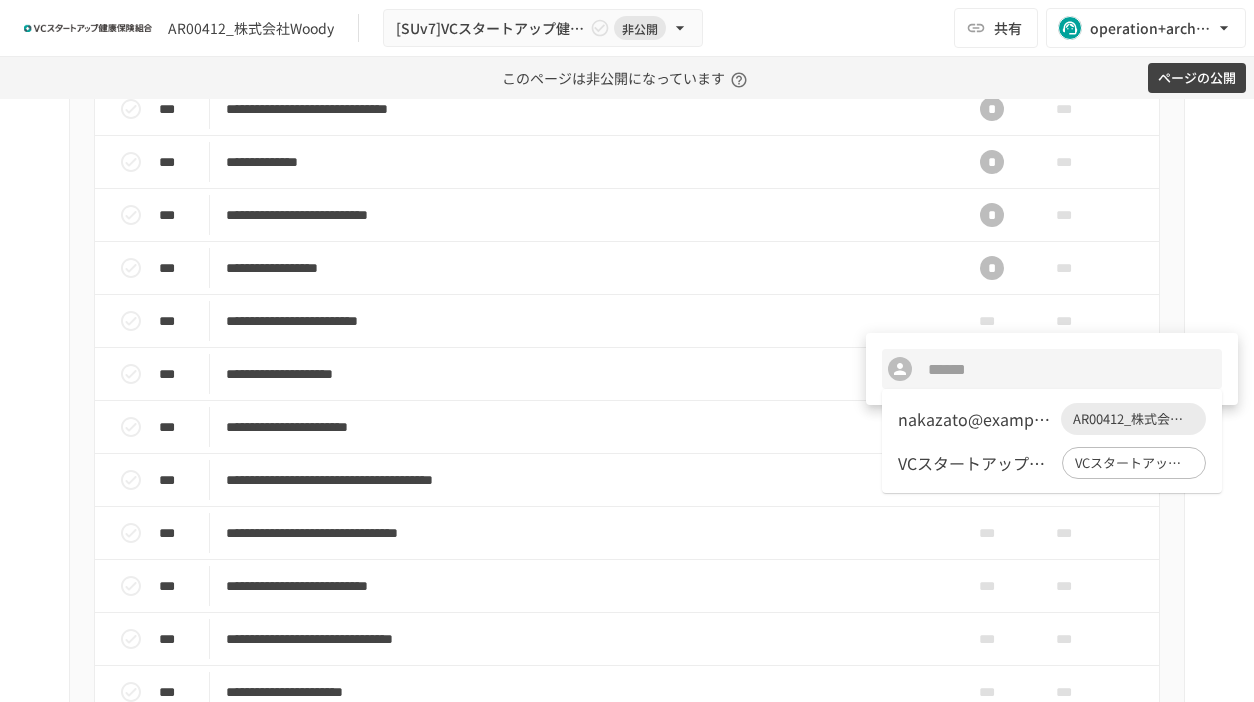 click on "nakazato@thewoody.jp" at bounding box center [975, 419] 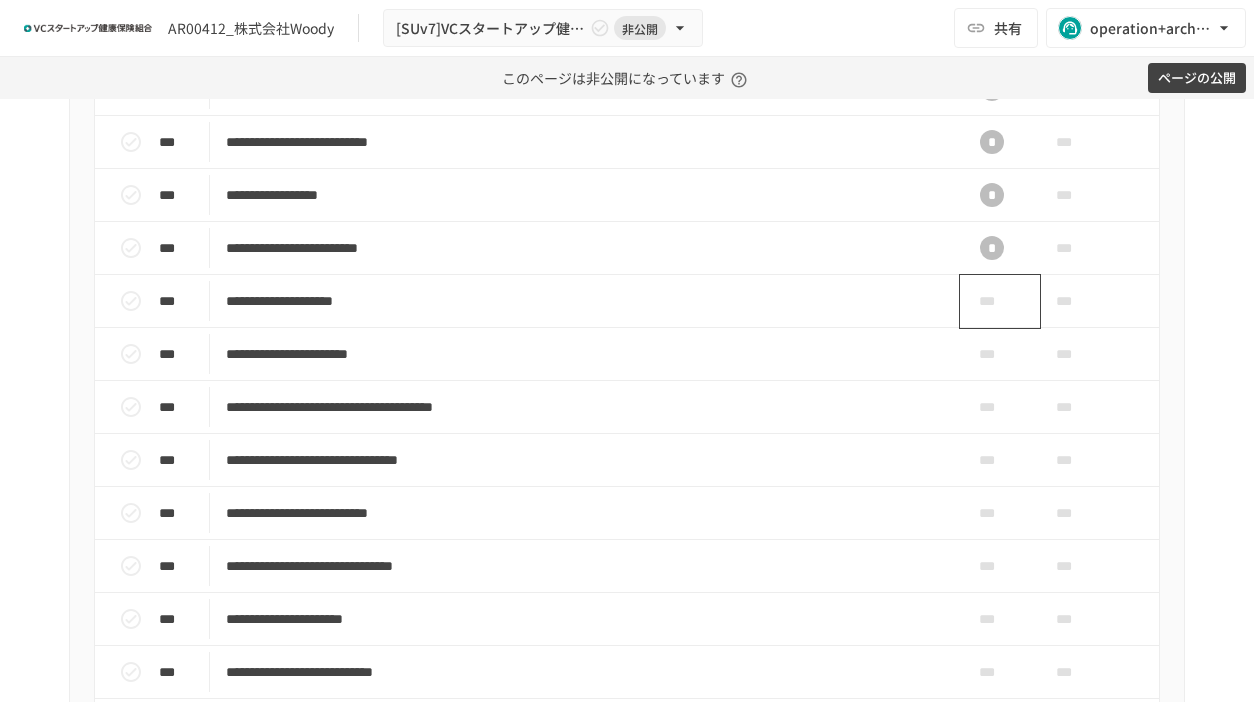 scroll, scrollTop: 886, scrollLeft: 0, axis: vertical 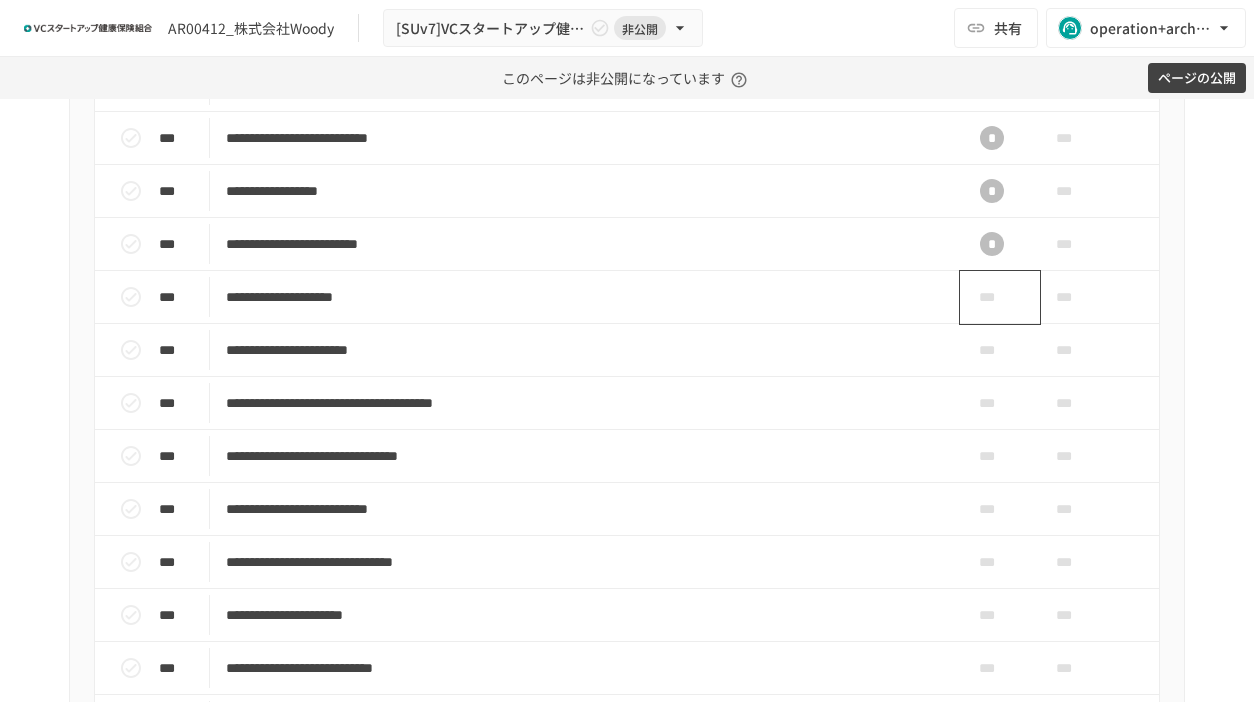 click on "***" at bounding box center [992, 297] 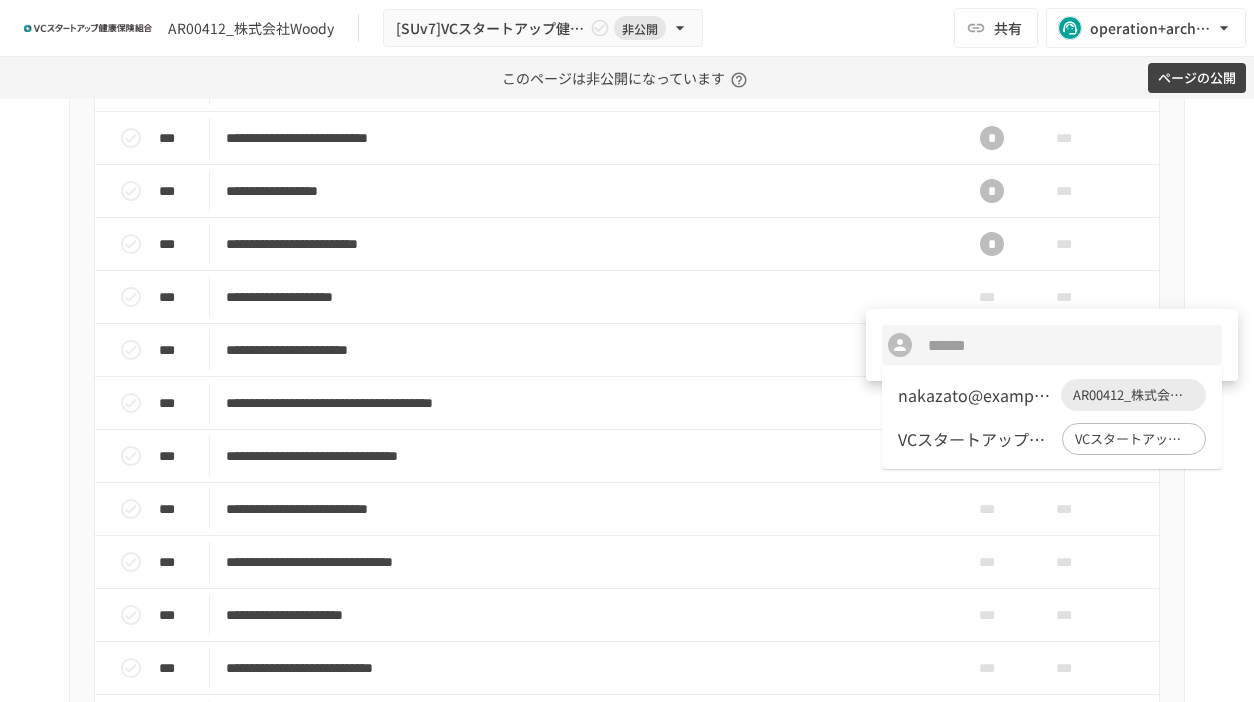 click on "nakazato@thewoody.jp" at bounding box center (975, 395) 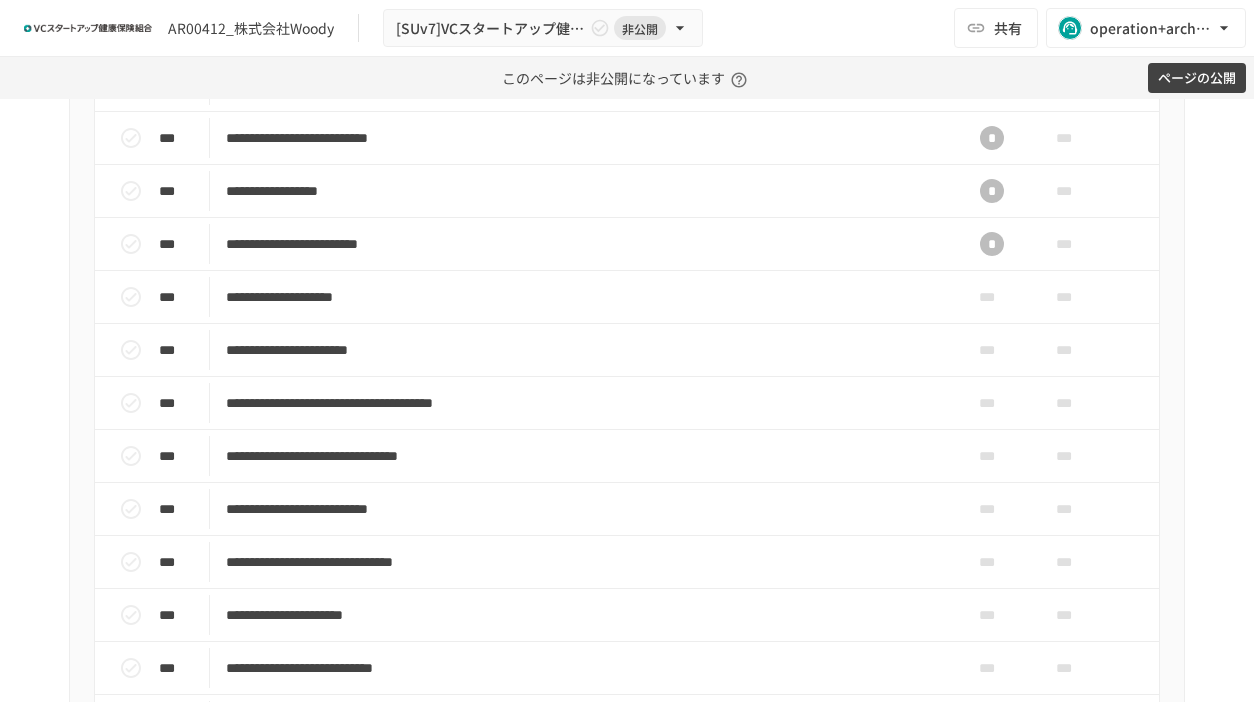 click on "***" at bounding box center (992, 350) 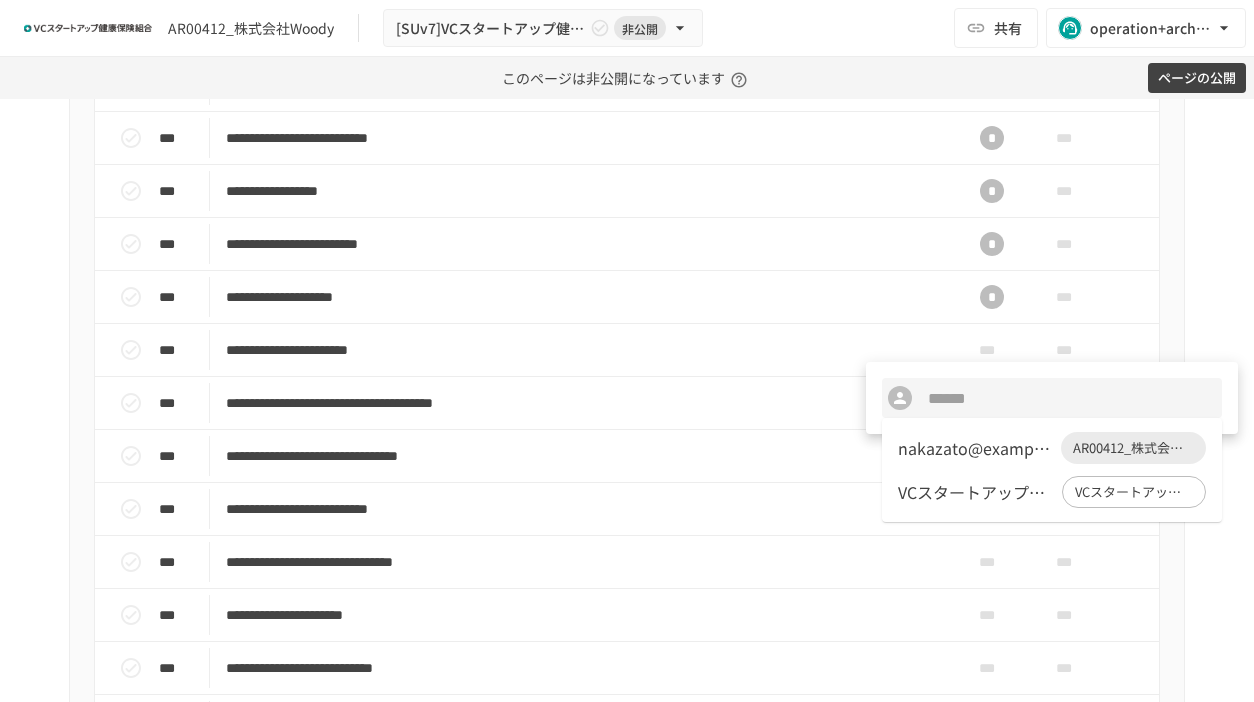 click at bounding box center (627, 351) 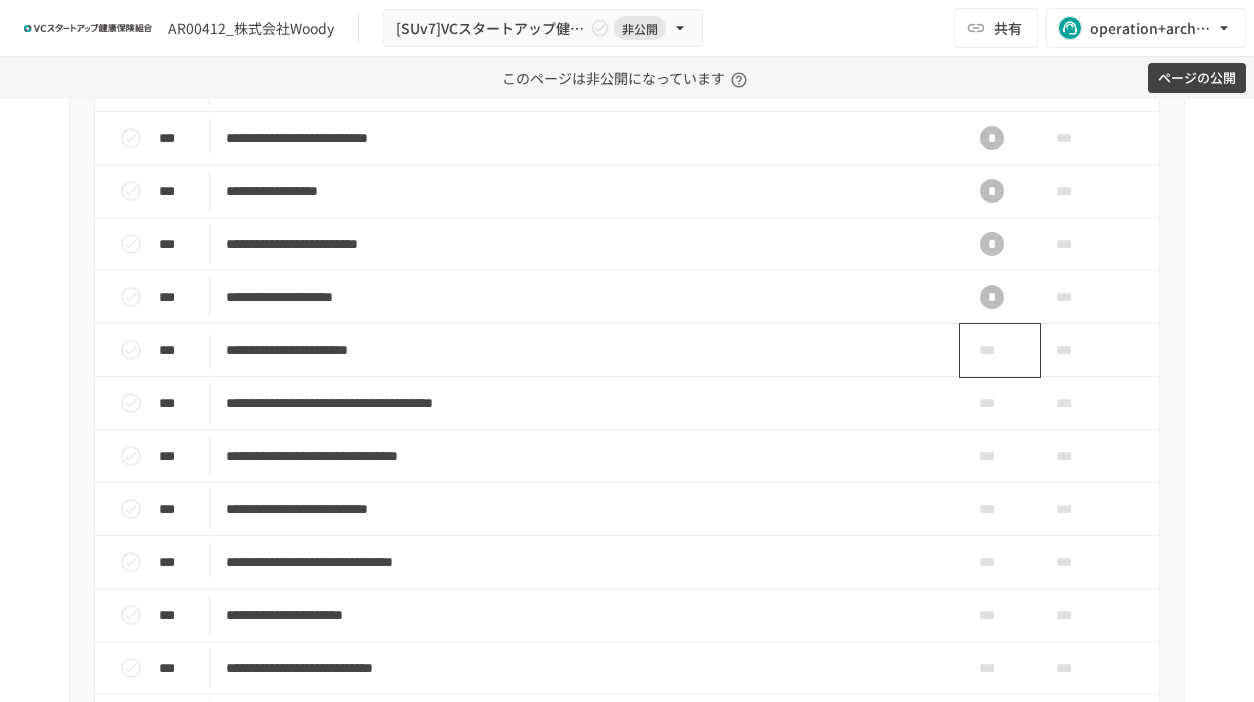 click on "***" at bounding box center [992, 350] 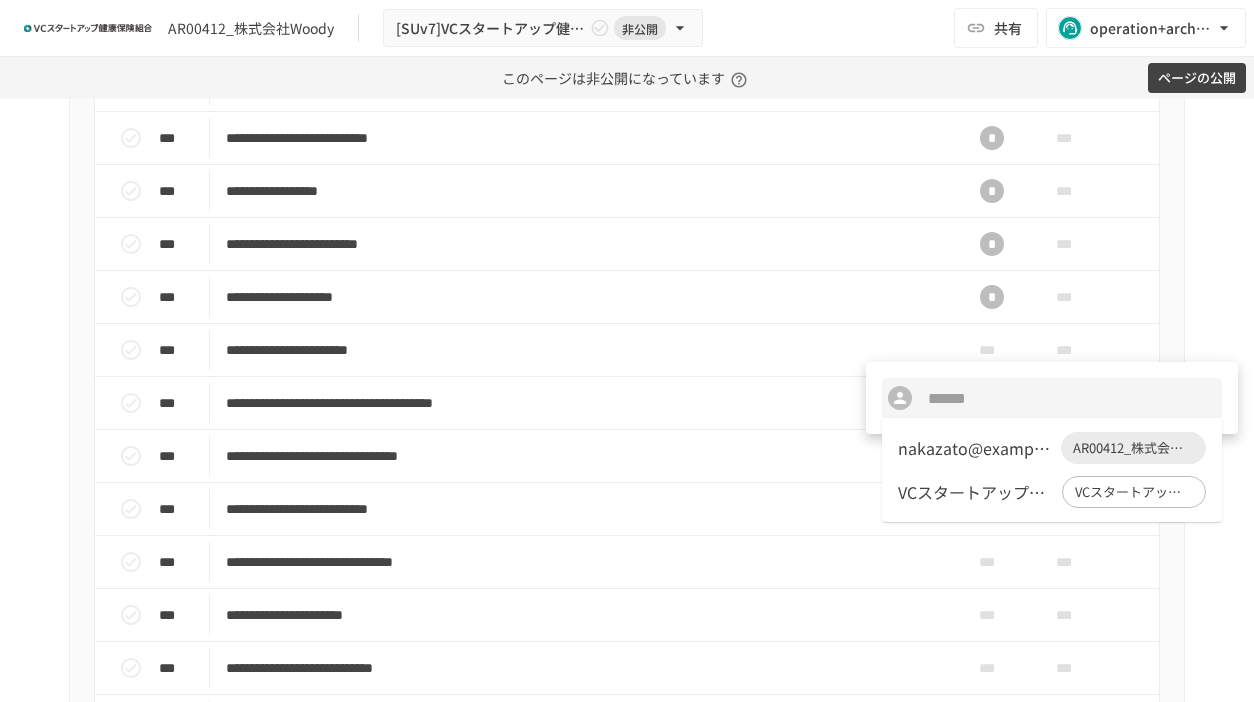 click on "nakazato@thewoody.jp" at bounding box center [975, 448] 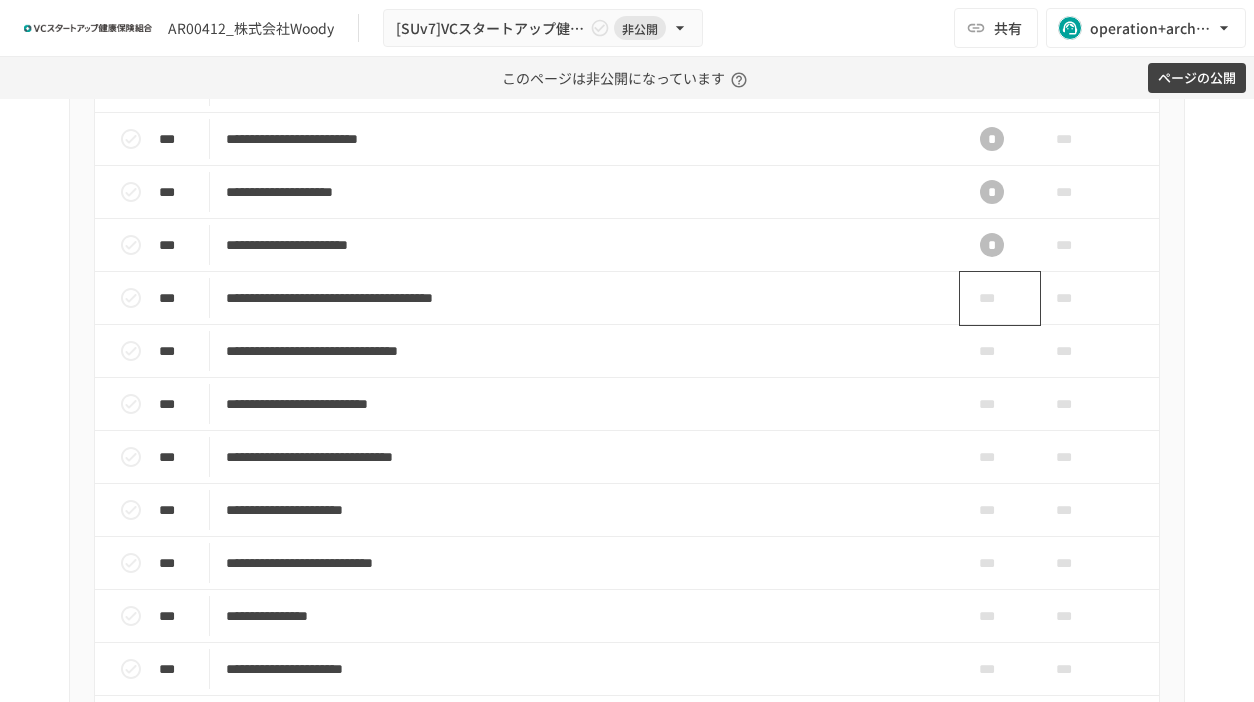 scroll, scrollTop: 1020, scrollLeft: 0, axis: vertical 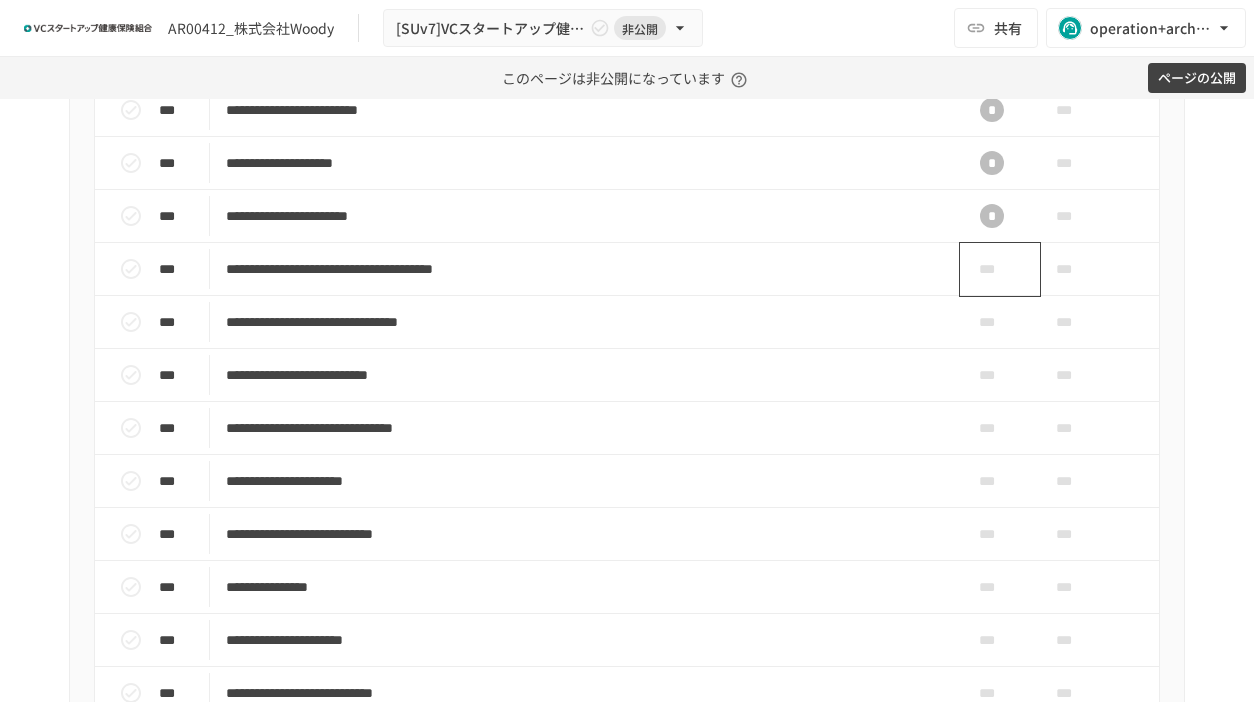 click on "***" at bounding box center [992, 269] 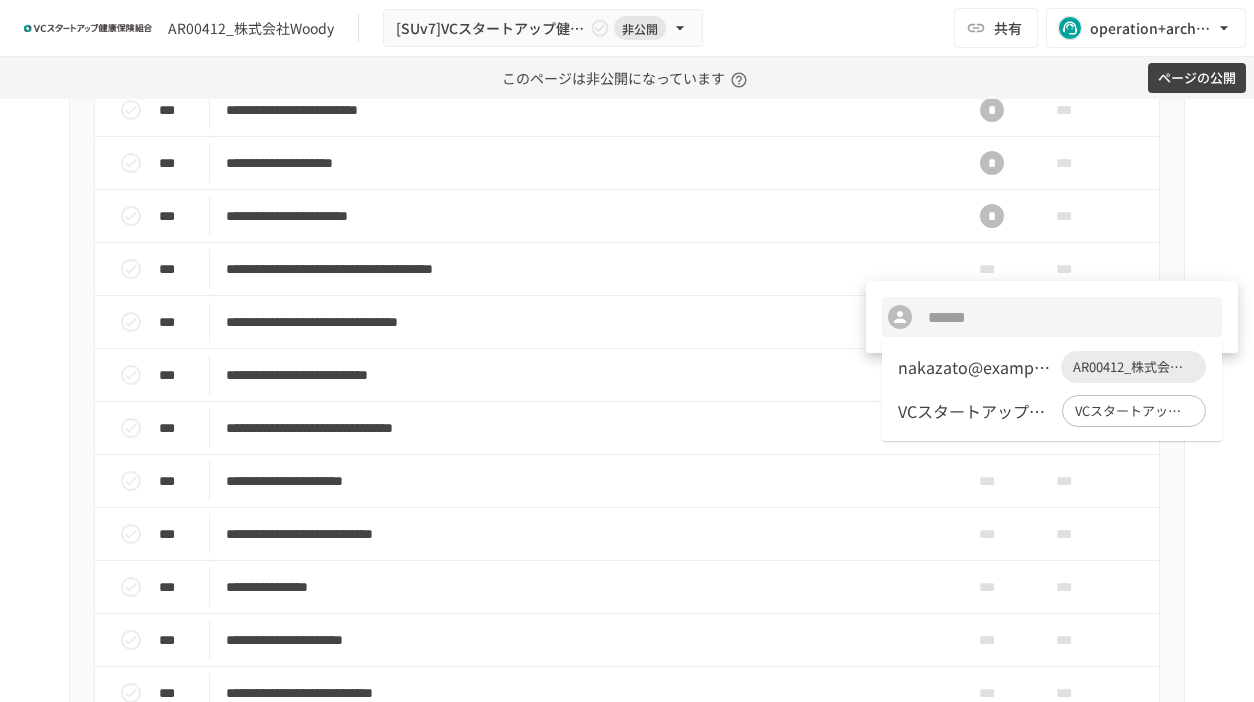 click on "nakazato@thewoody.jp" at bounding box center (975, 367) 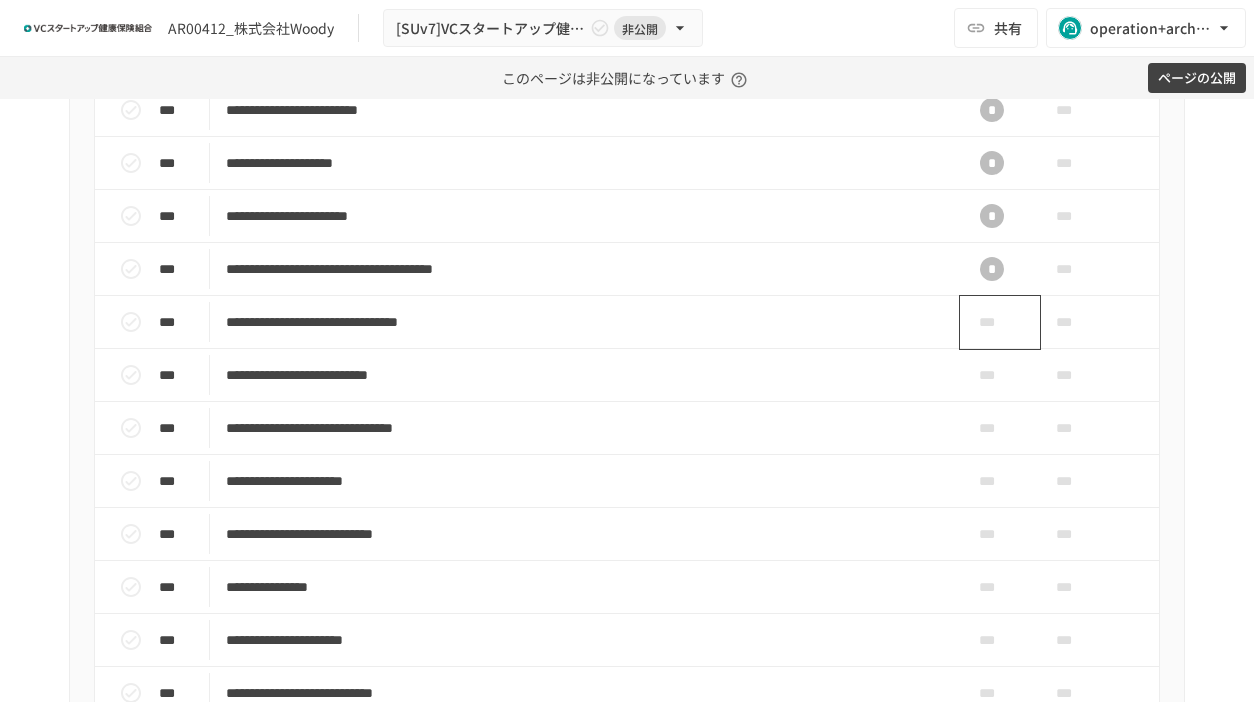 click on "***" at bounding box center (992, 322) 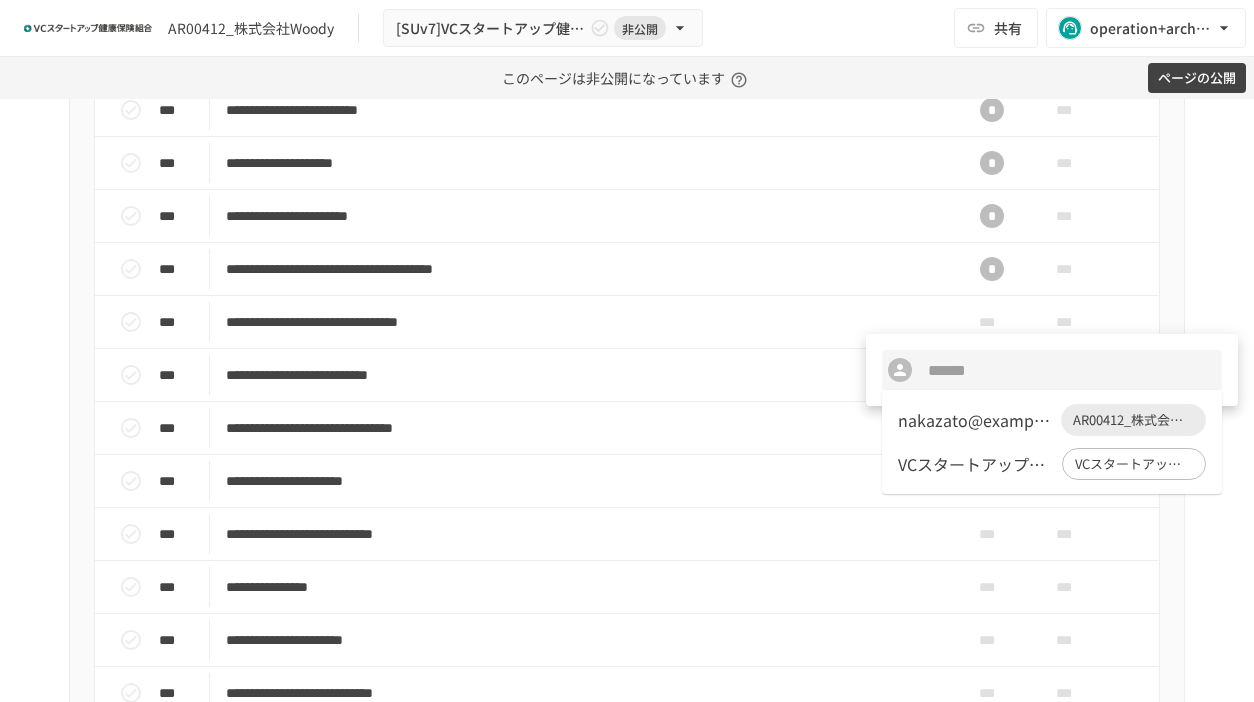 click on "nakazato@thewoody.jp" at bounding box center (975, 420) 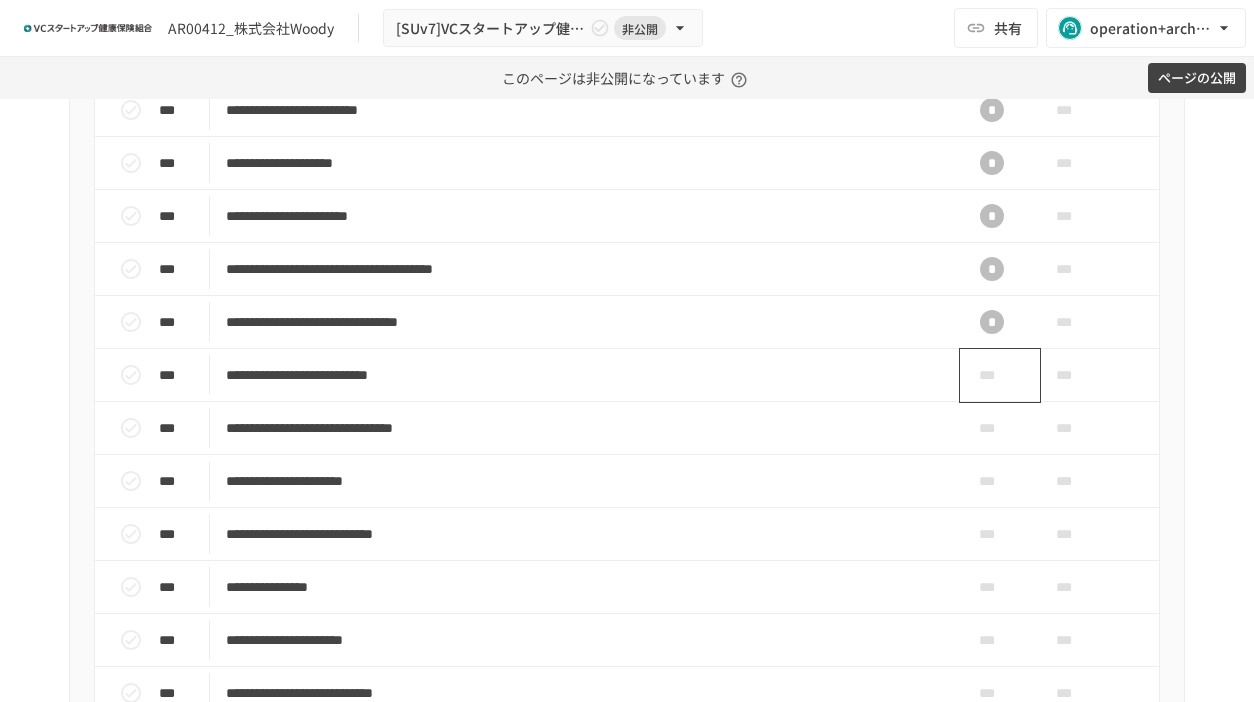 click on "***" at bounding box center (992, 375) 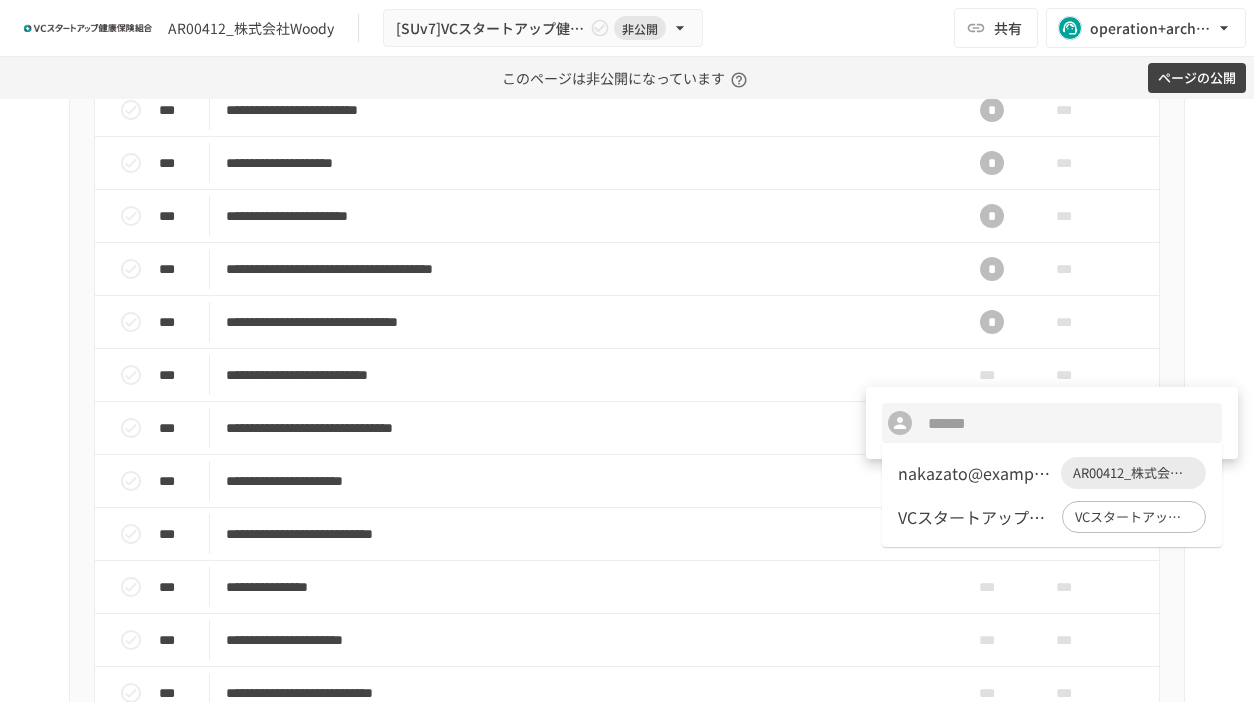 click on "nakazato@thewoody.jp" at bounding box center (975, 473) 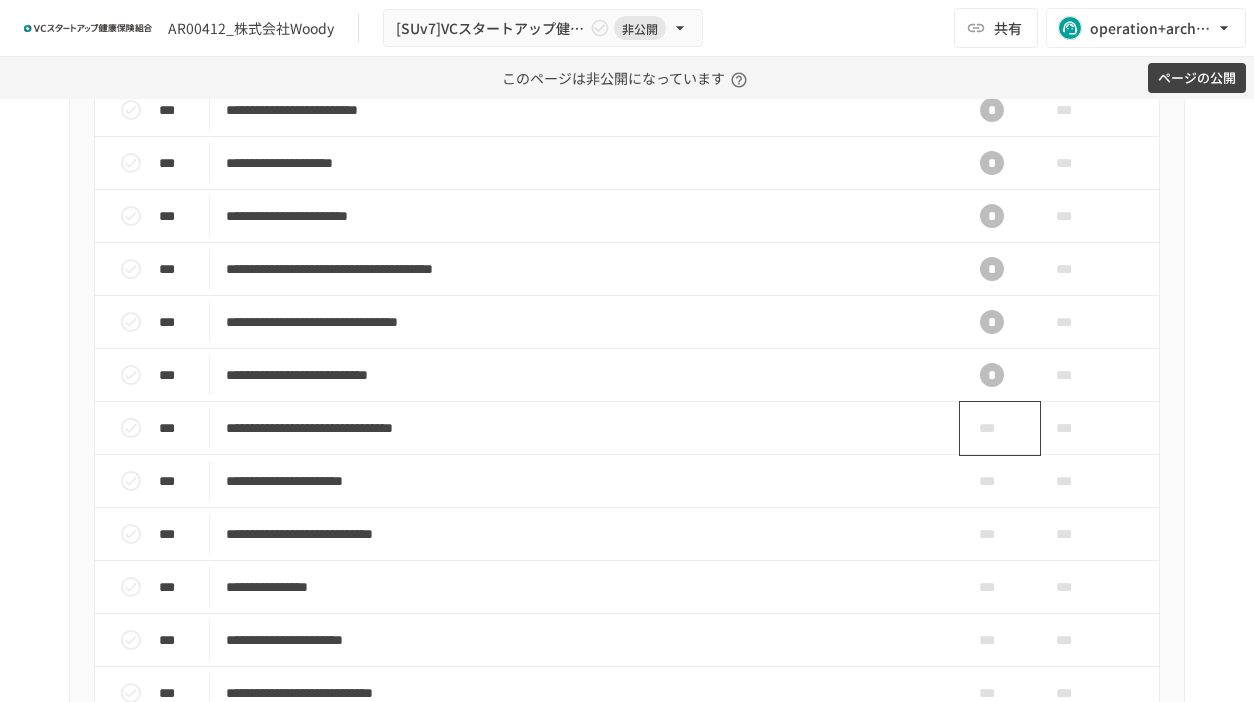 click on "***" at bounding box center [992, 428] 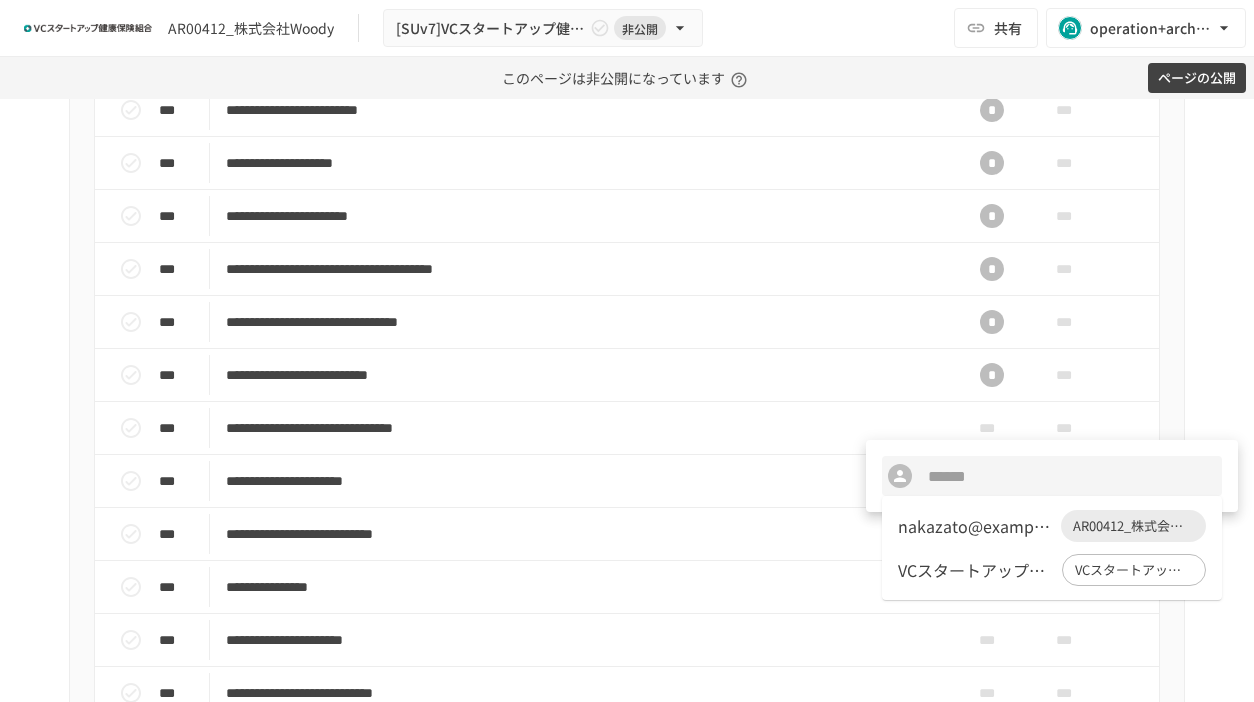 click on "nakazato@thewoody.jp" at bounding box center [975, 526] 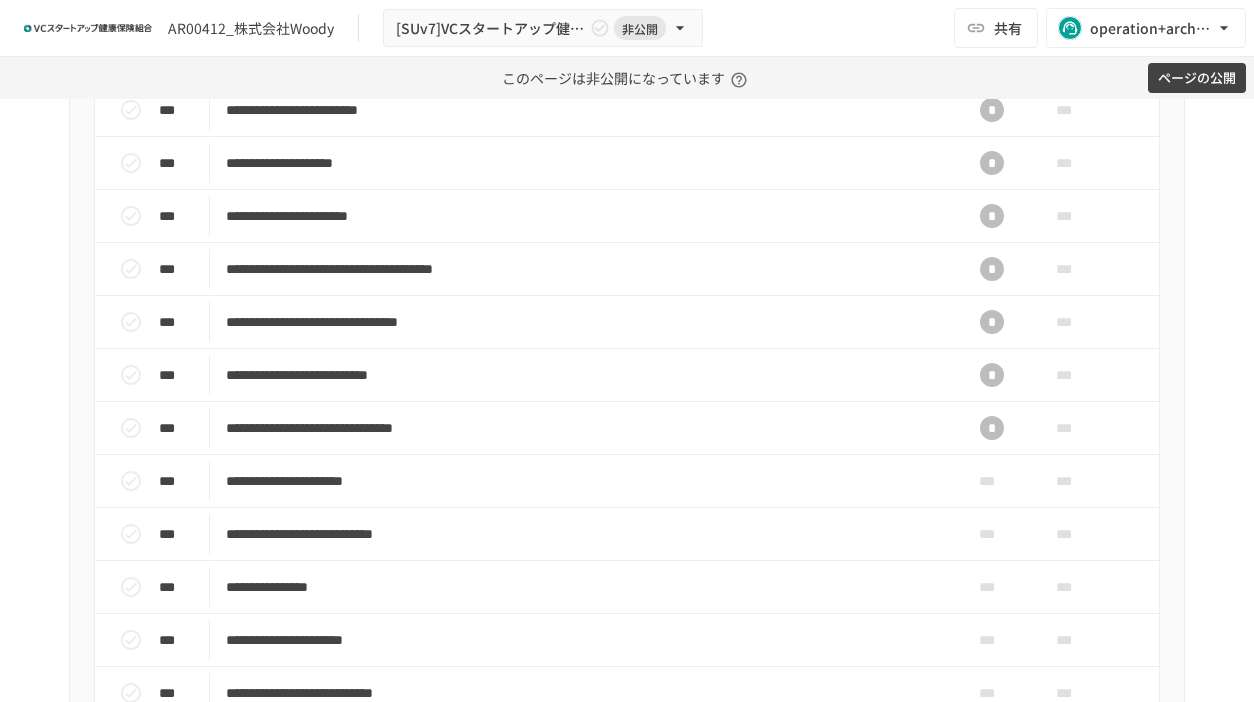 scroll, scrollTop: 1153, scrollLeft: 0, axis: vertical 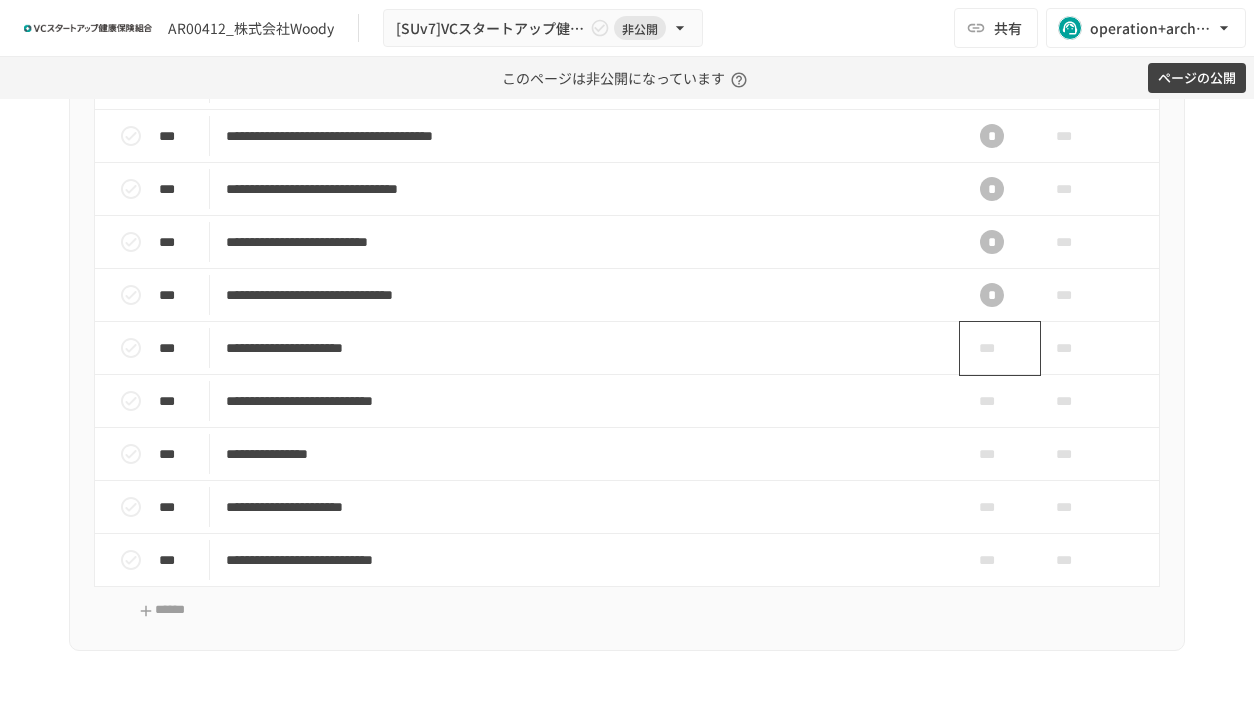 click on "***" at bounding box center (992, 348) 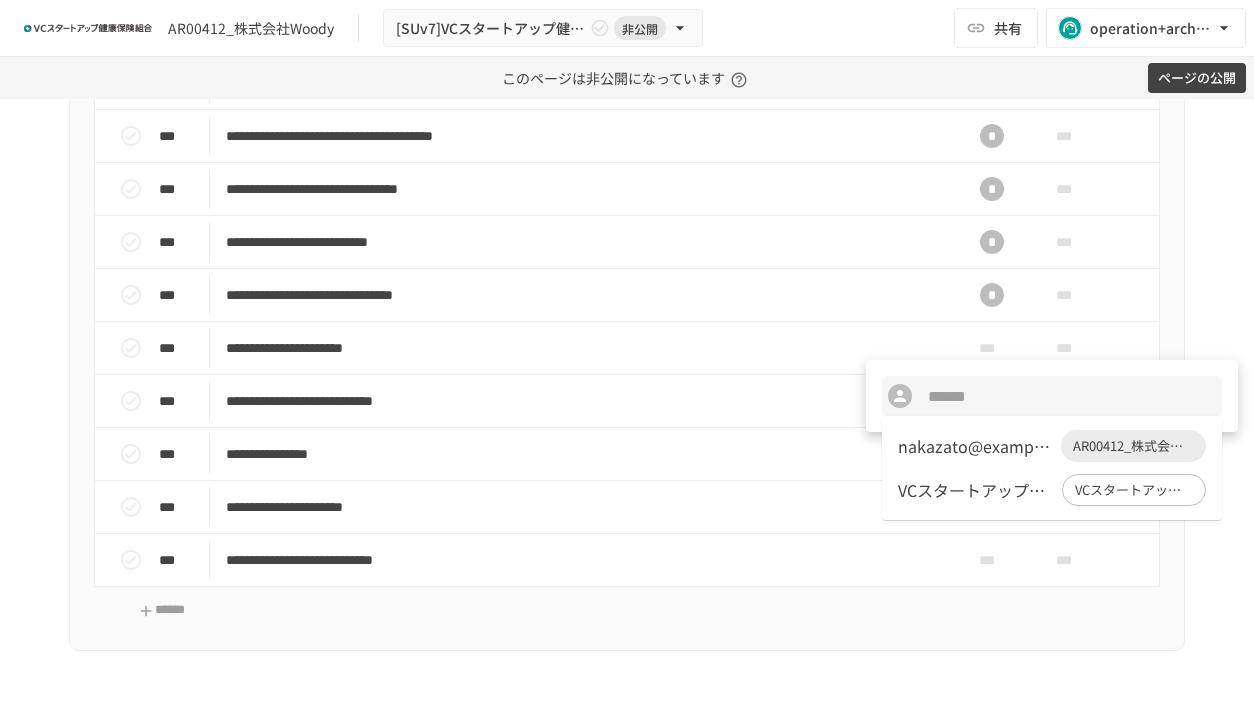 click on "nakazato@thewoody.jp" at bounding box center [975, 446] 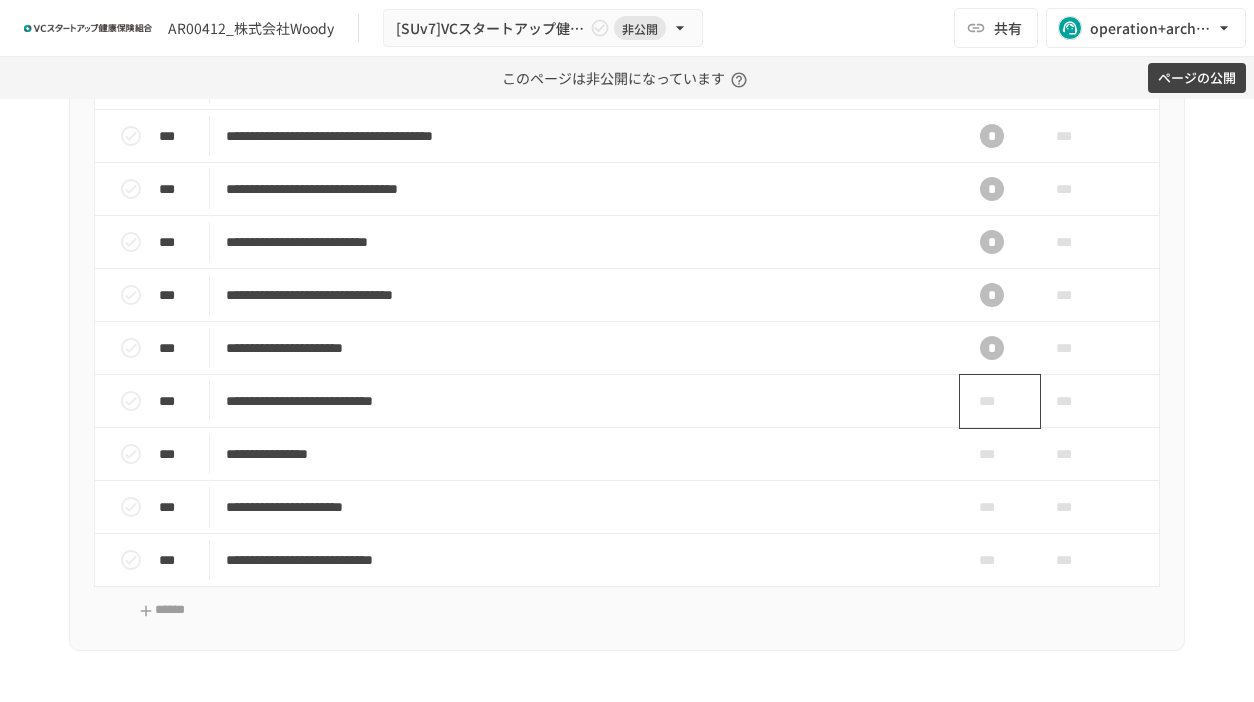 click on "***" at bounding box center [992, 401] 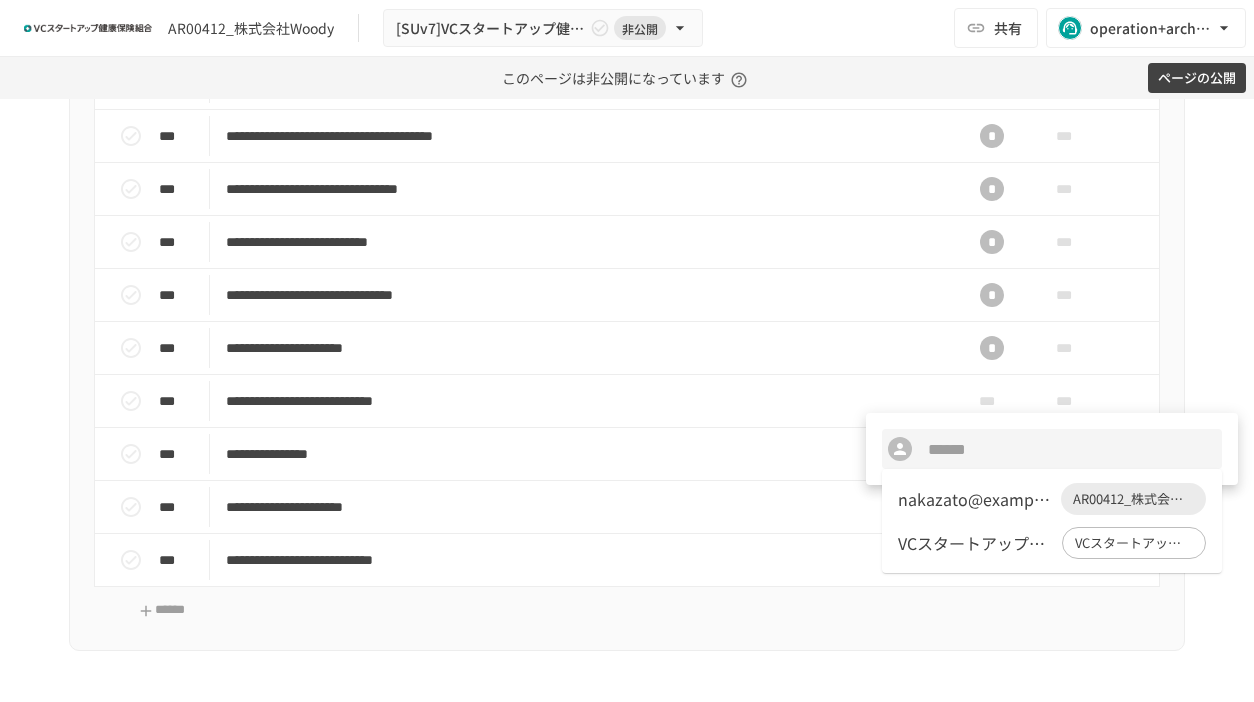 click on "nakazato@thewoody.jp" at bounding box center [975, 499] 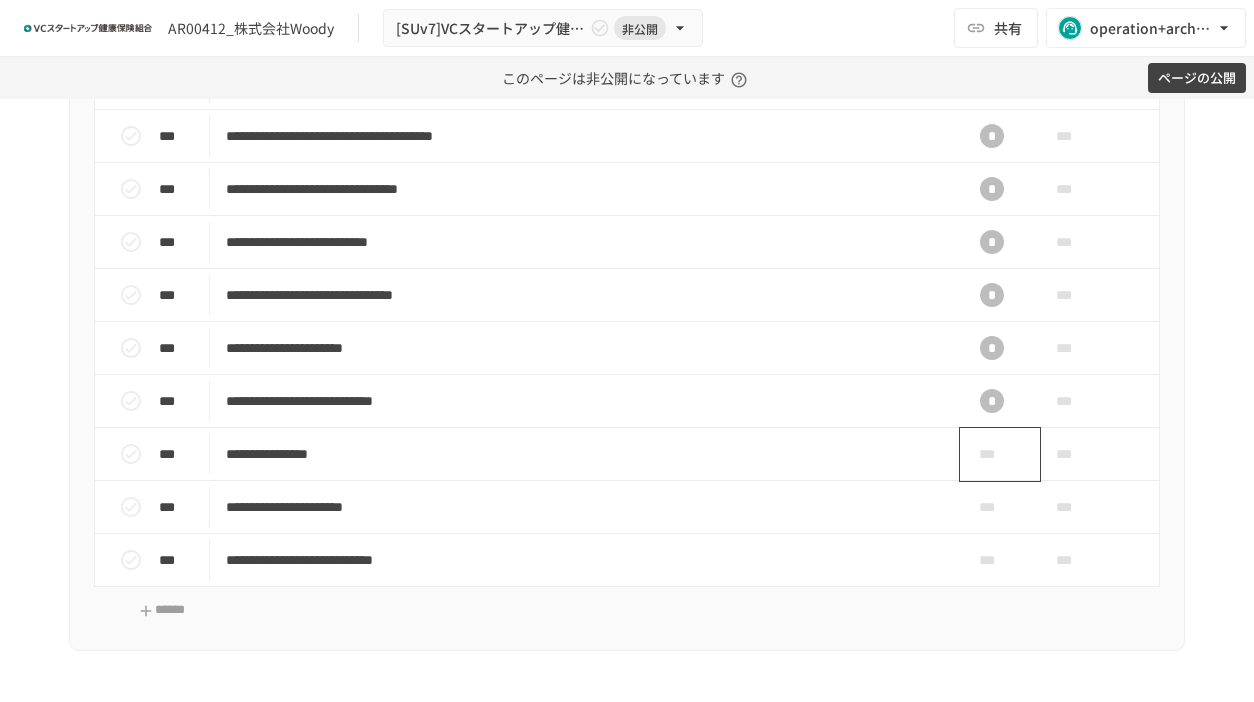 click on "***" at bounding box center [992, 454] 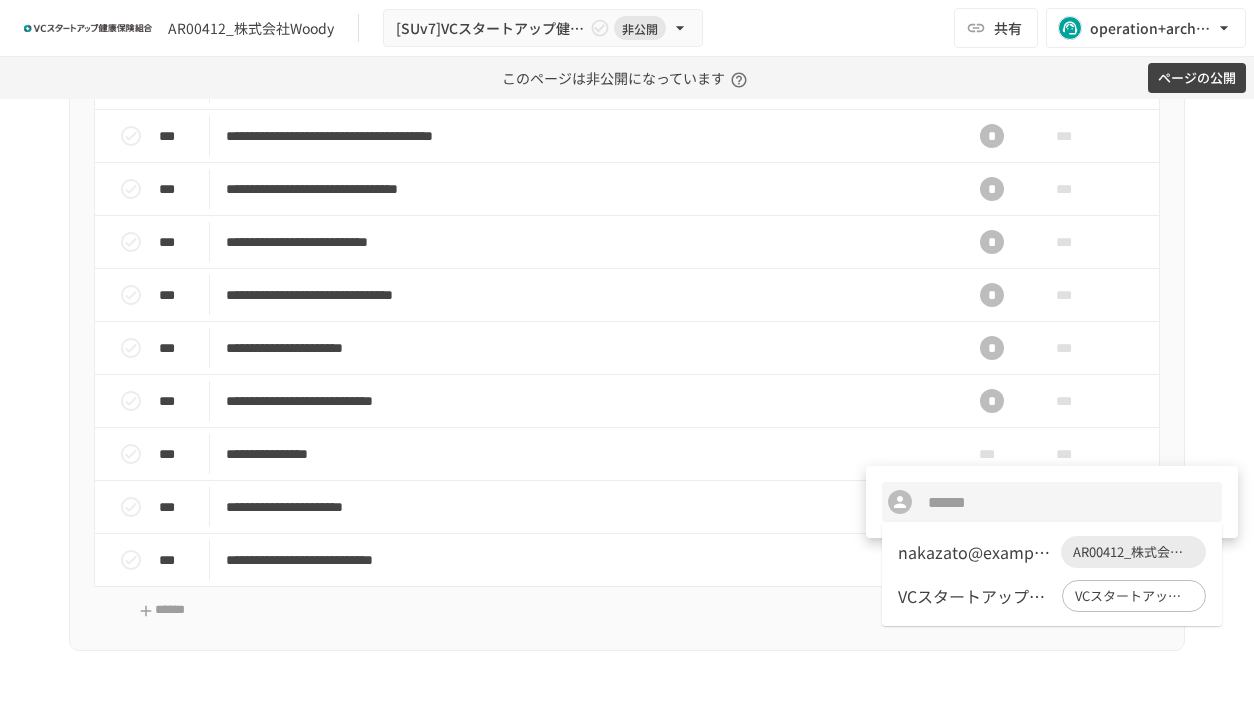 click on "nakazato@thewoody.jp AR00412_株式会社Woody" at bounding box center [1052, 552] 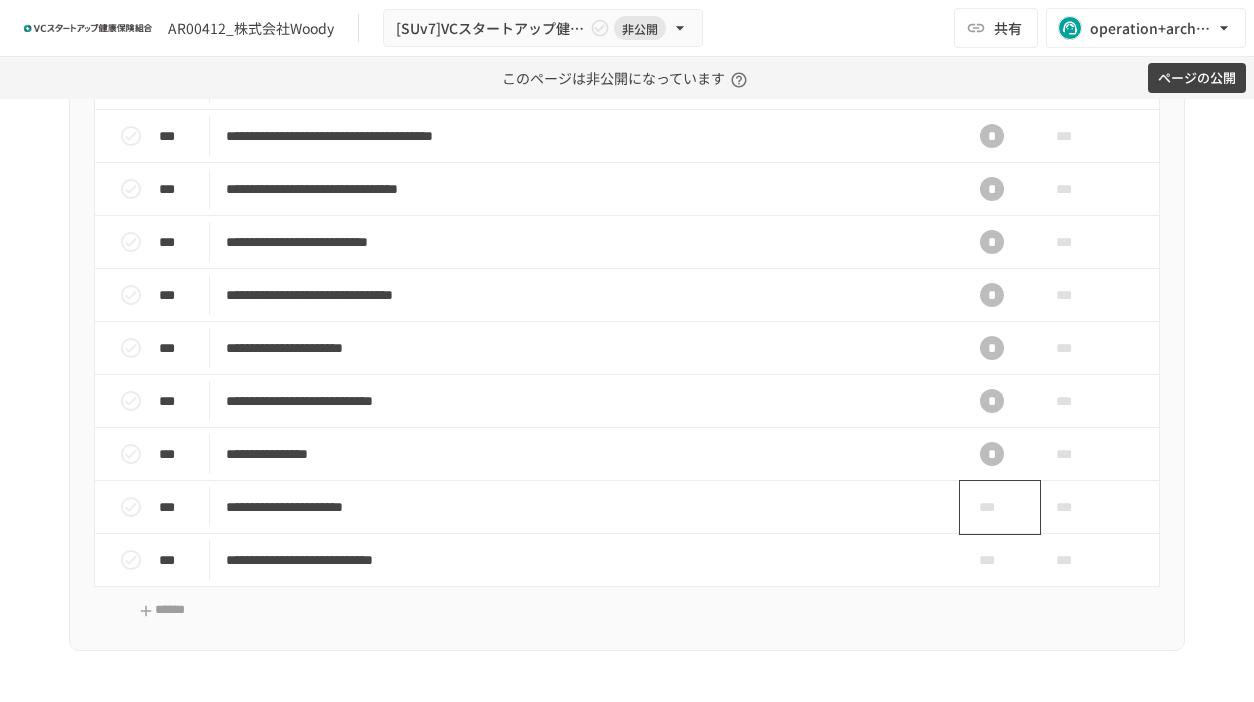 click on "***" at bounding box center (992, 507) 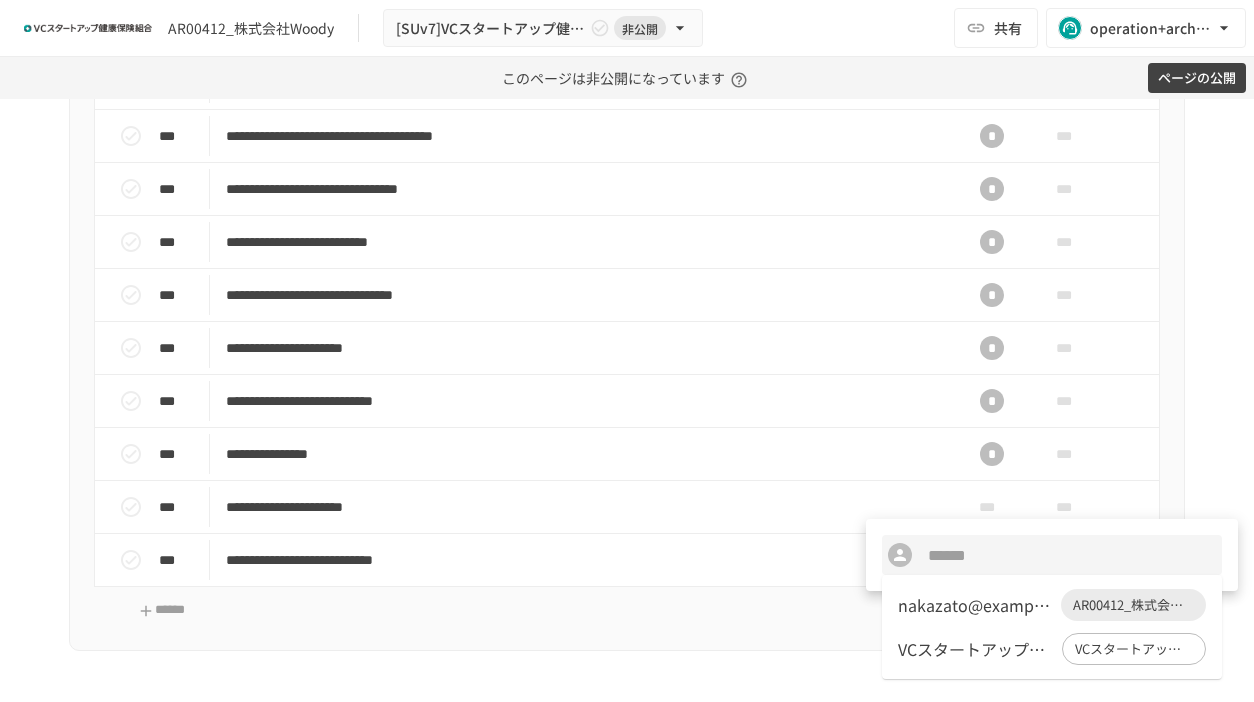 click on "nakazato@thewoody.jp AR00412_株式会社Woody" at bounding box center (1052, 605) 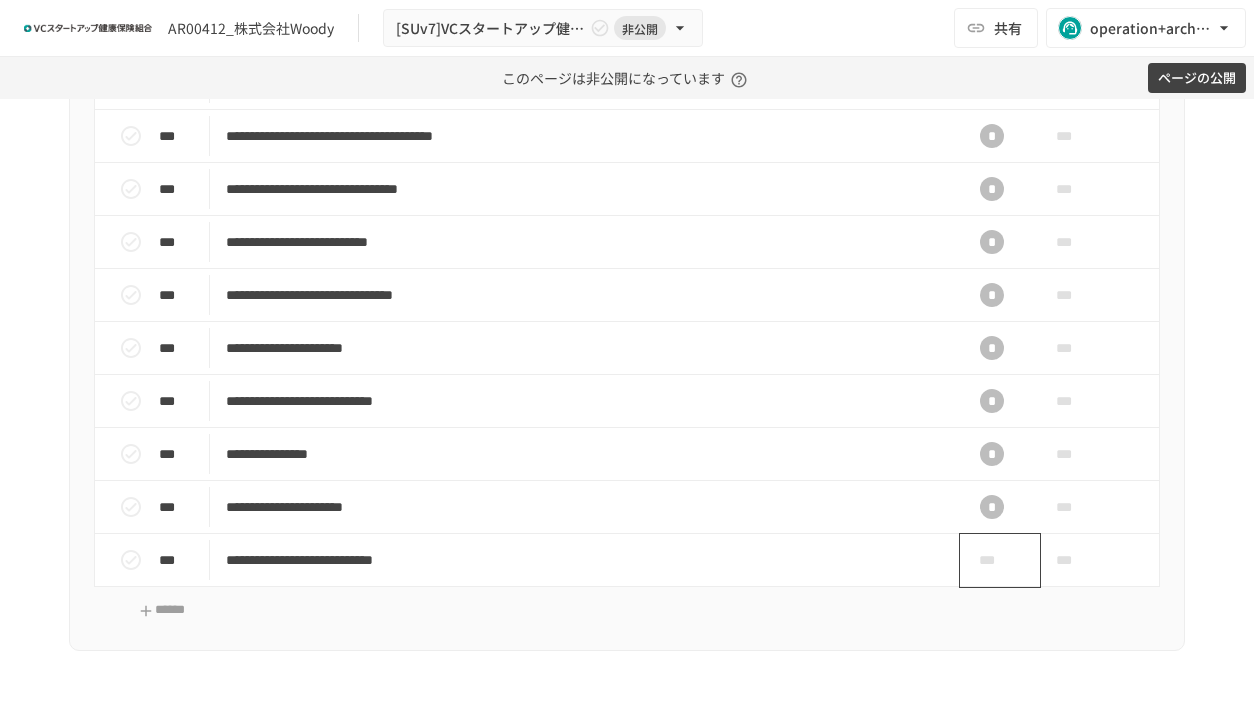 click on "***" at bounding box center (992, 560) 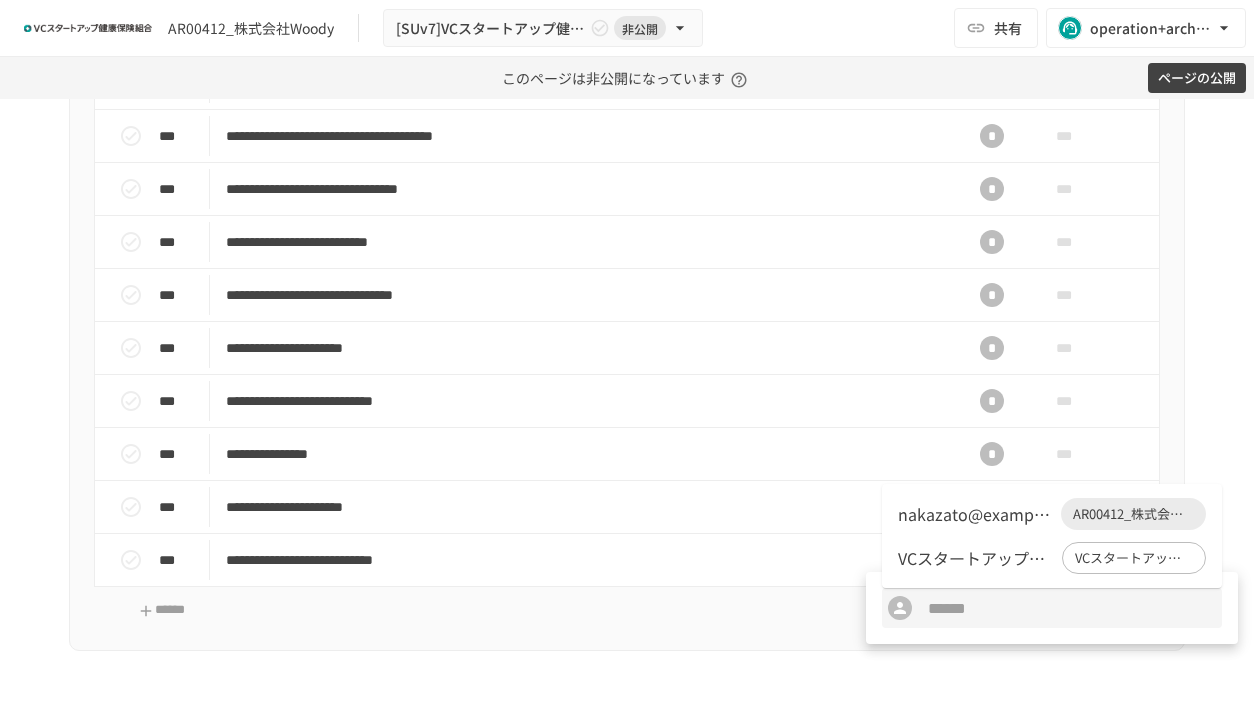click on "nakazato@thewoody.jp" at bounding box center [975, 514] 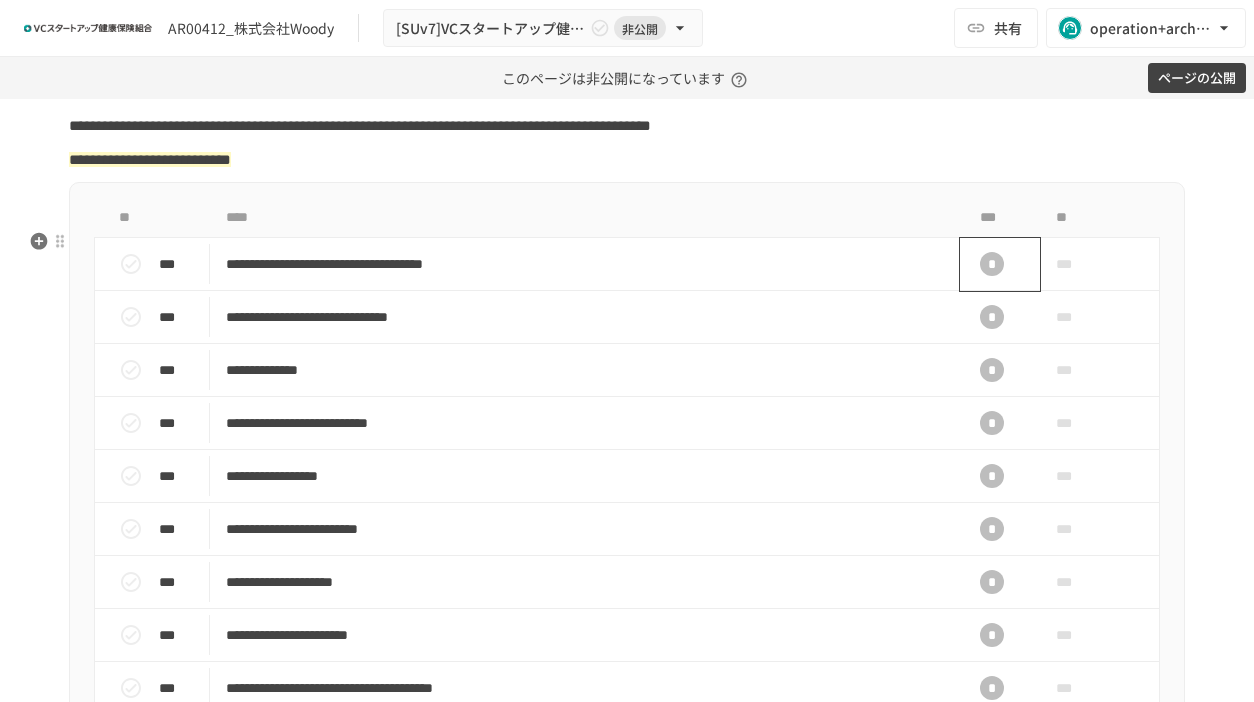 scroll, scrollTop: 590, scrollLeft: 0, axis: vertical 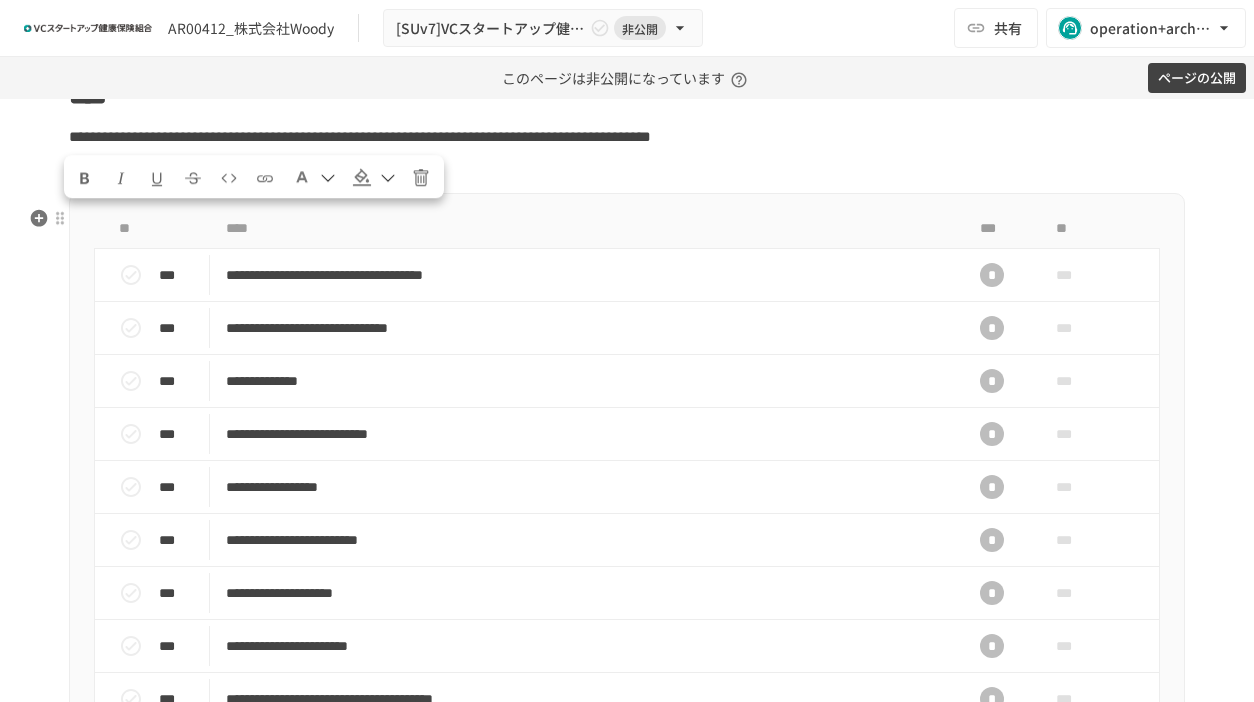 drag, startPoint x: 70, startPoint y: 224, endPoint x: 486, endPoint y: 225, distance: 416.0012 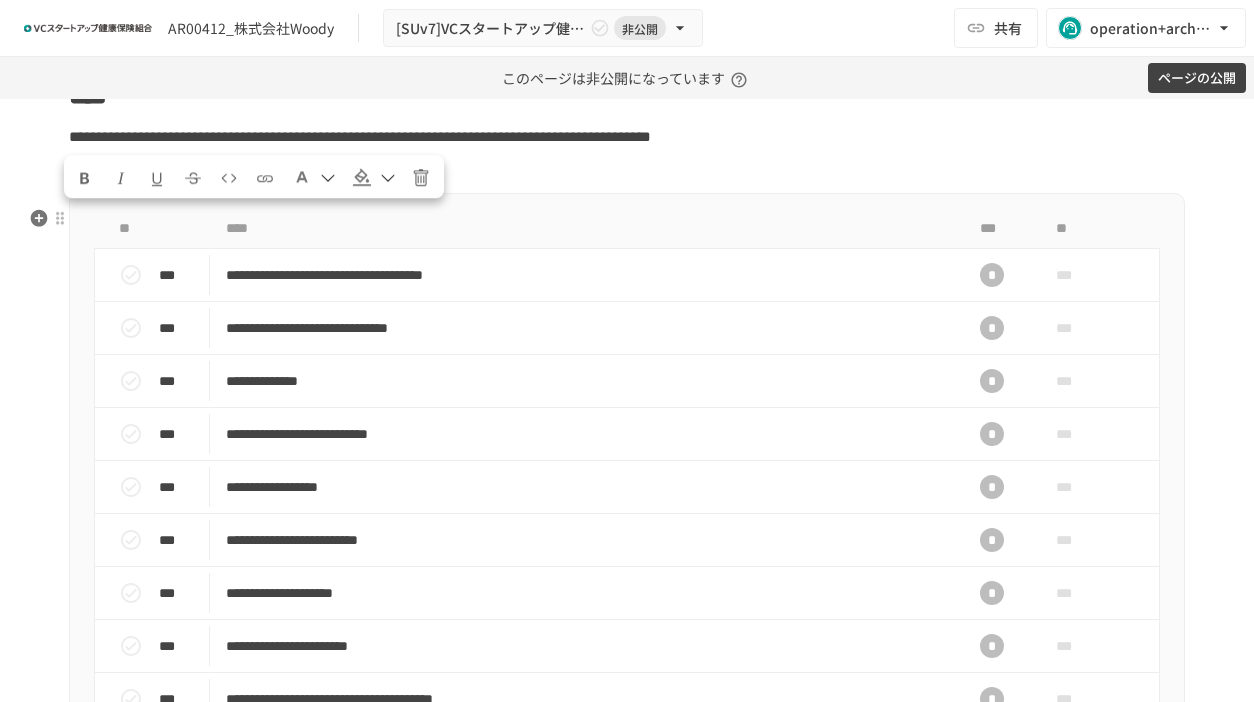 click on "**********" at bounding box center [627, 171] 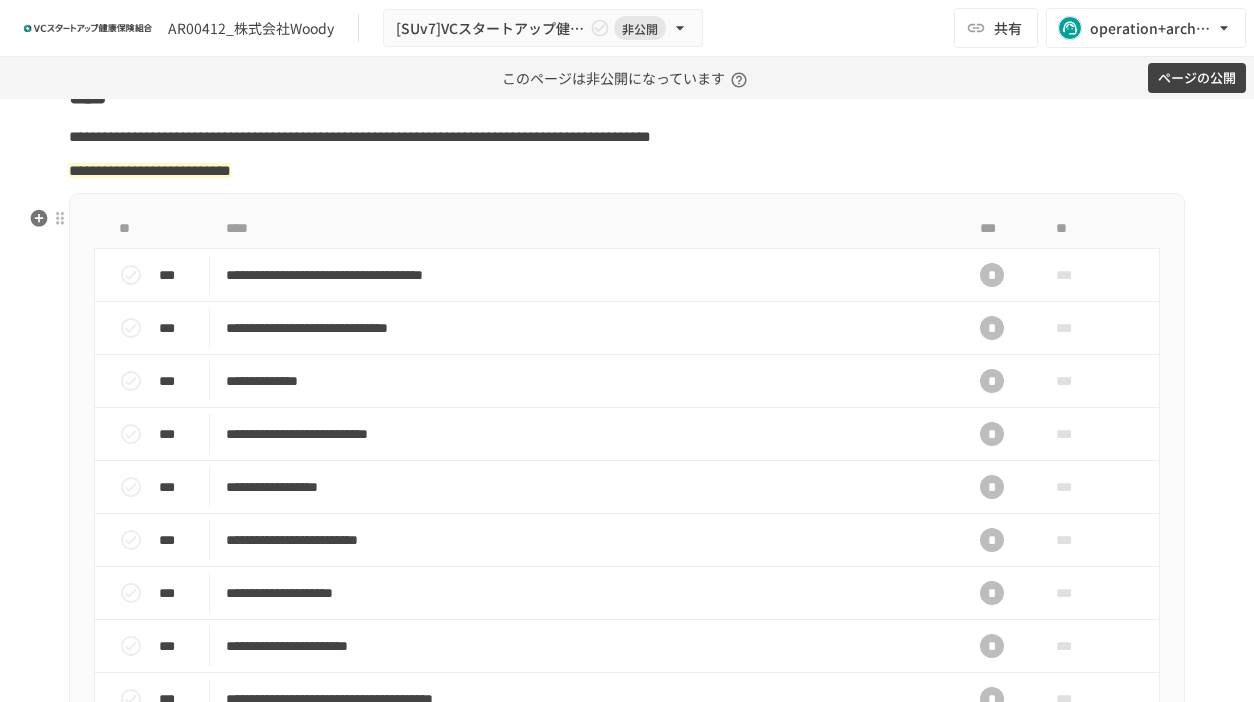 click on "**********" at bounding box center (627, 171) 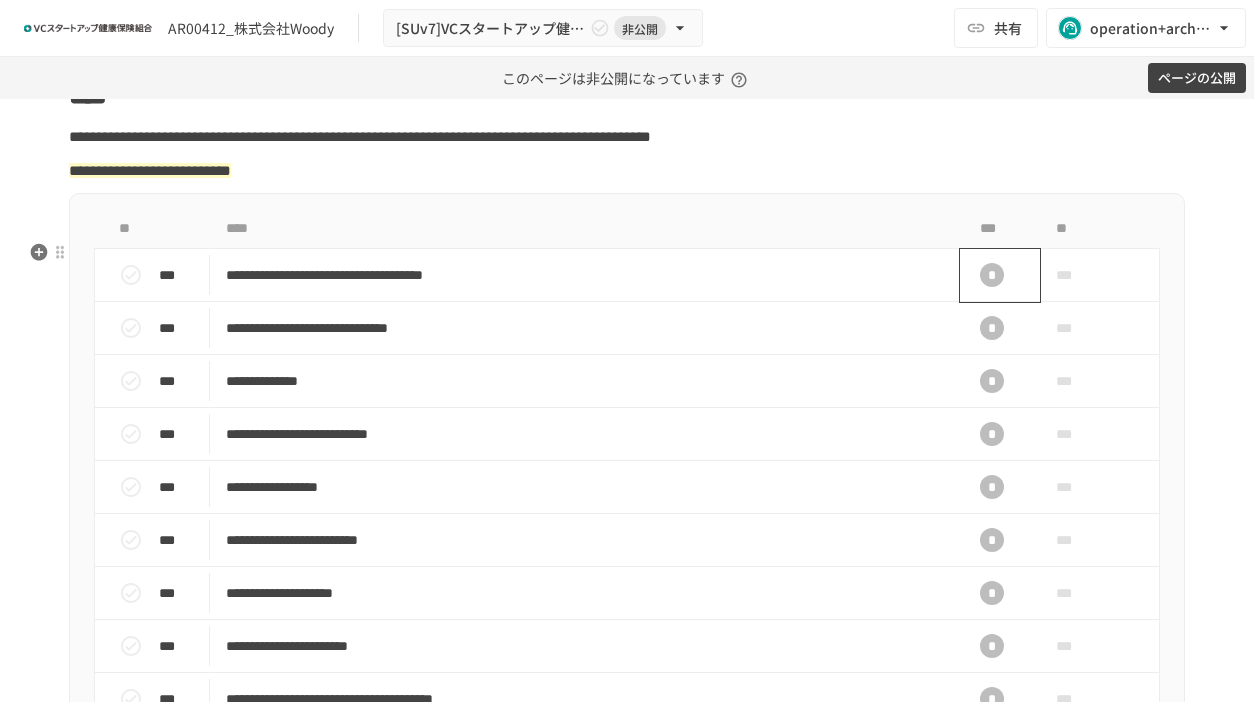 click on "*" at bounding box center (992, 275) 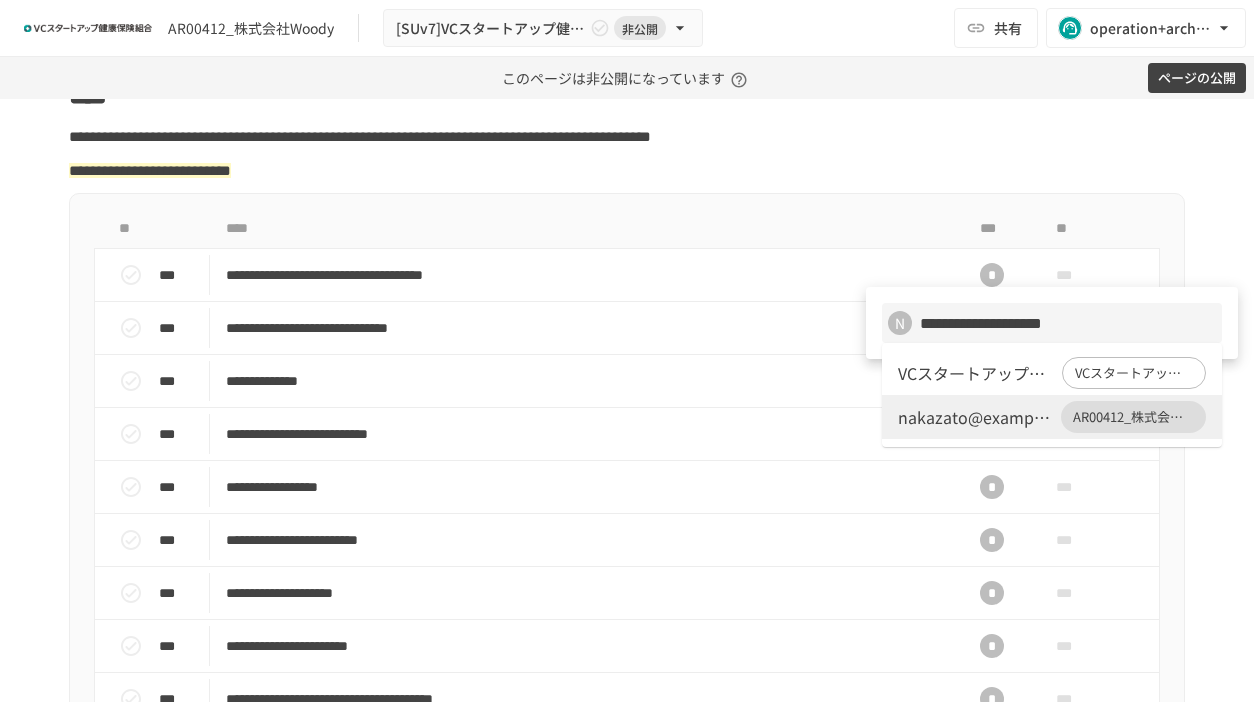 click at bounding box center [627, 351] 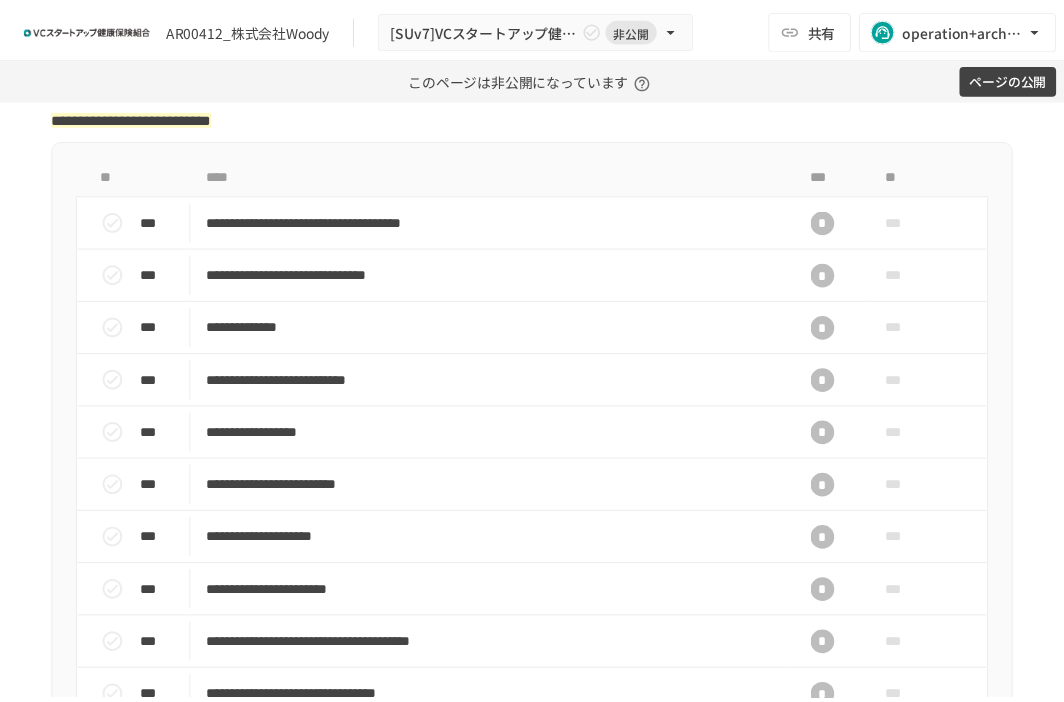 scroll, scrollTop: 668, scrollLeft: 0, axis: vertical 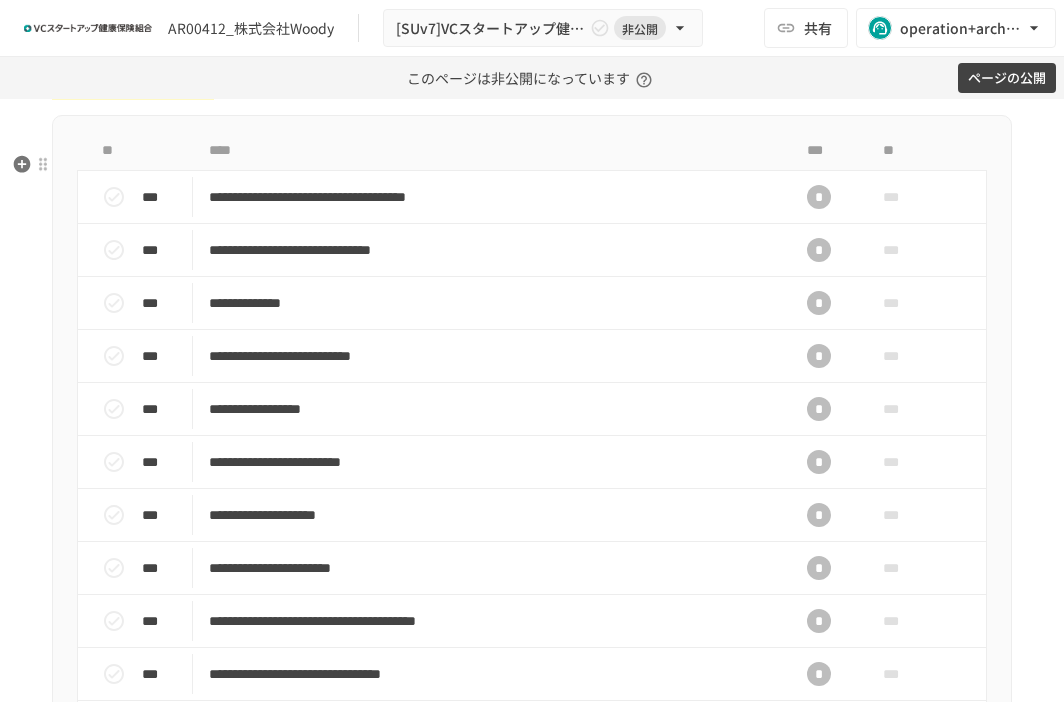 click on "**********" at bounding box center [532, 93] 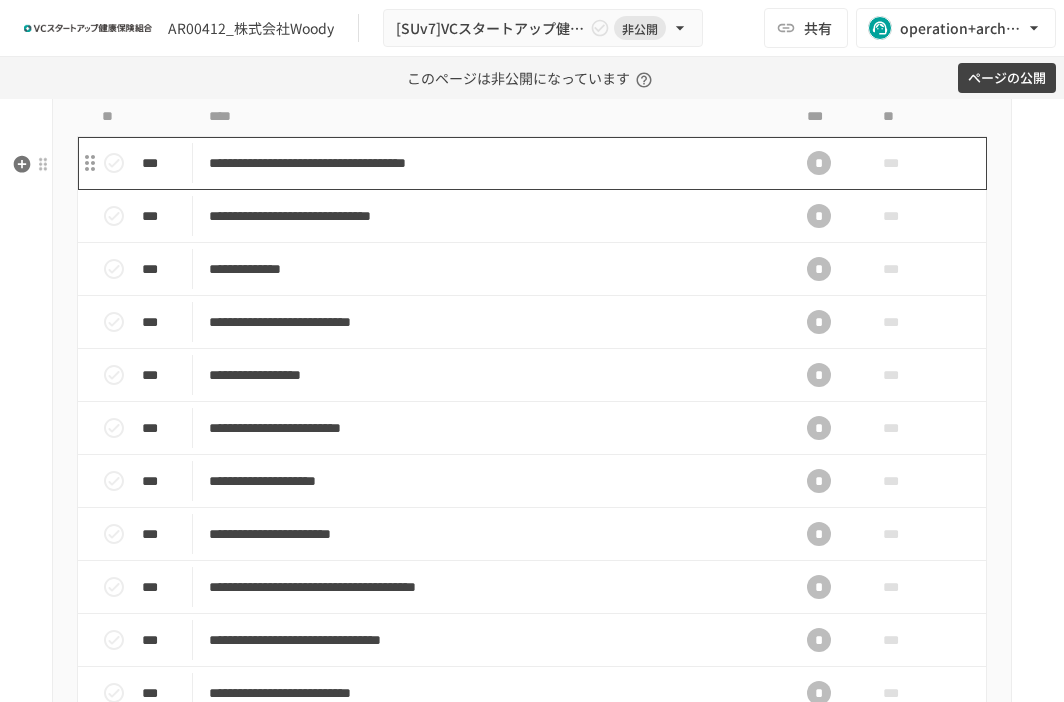 scroll, scrollTop: 703, scrollLeft: 0, axis: vertical 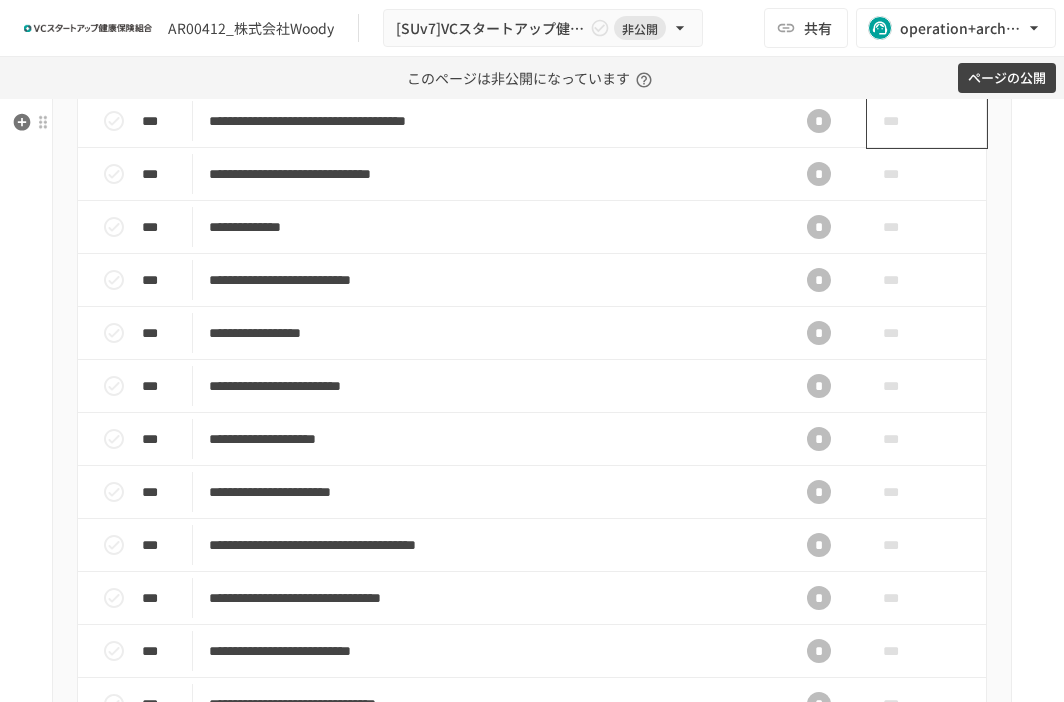 click on "***" at bounding box center (904, 121) 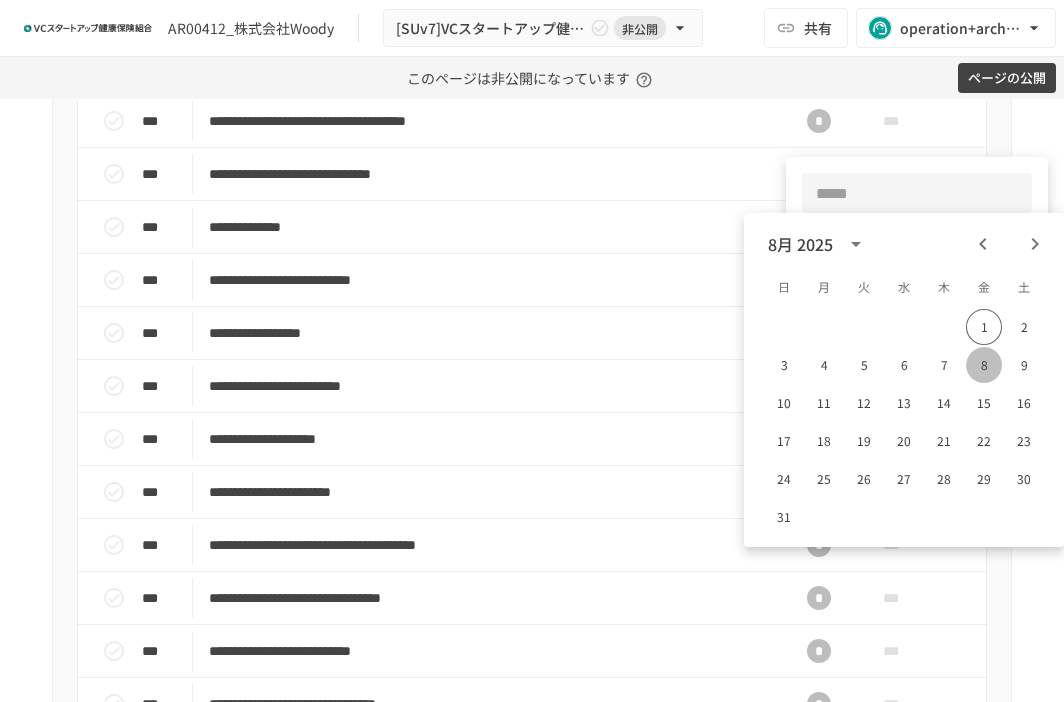 click on "8" at bounding box center [984, 365] 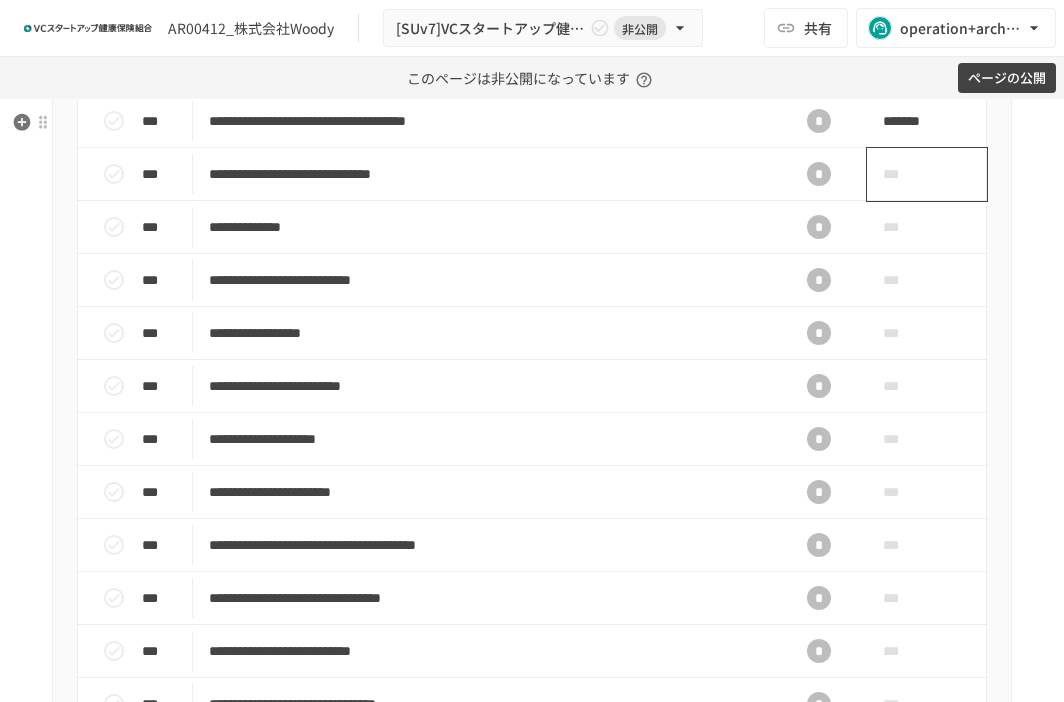 click on "***" at bounding box center [904, 174] 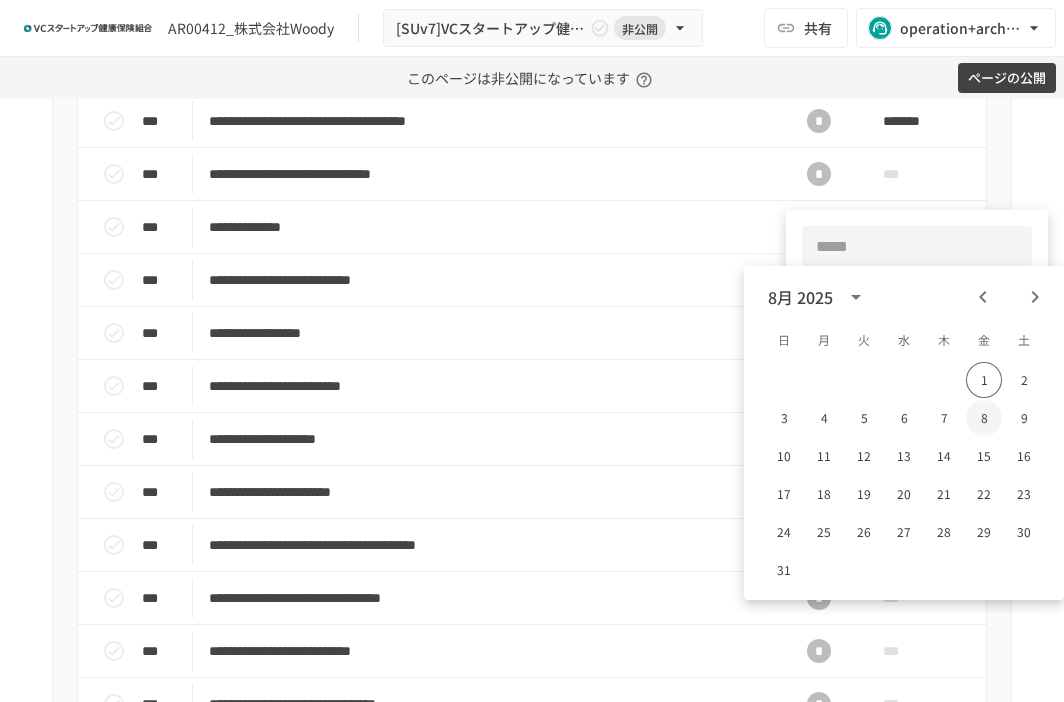 click on "8" at bounding box center [984, 418] 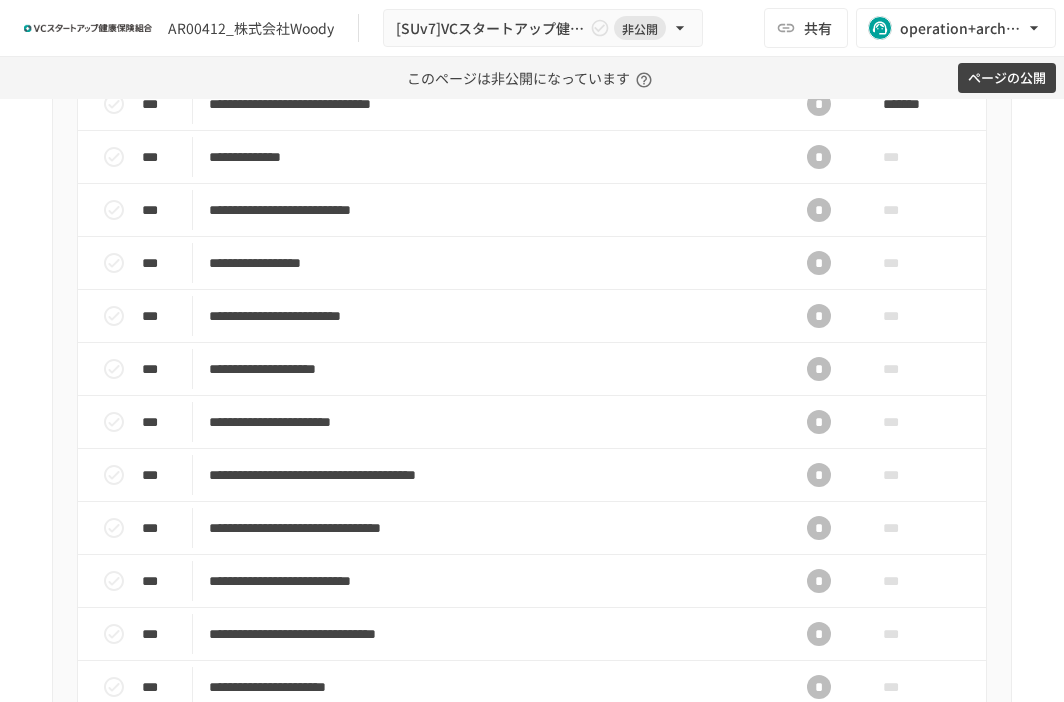 scroll, scrollTop: 818, scrollLeft: 0, axis: vertical 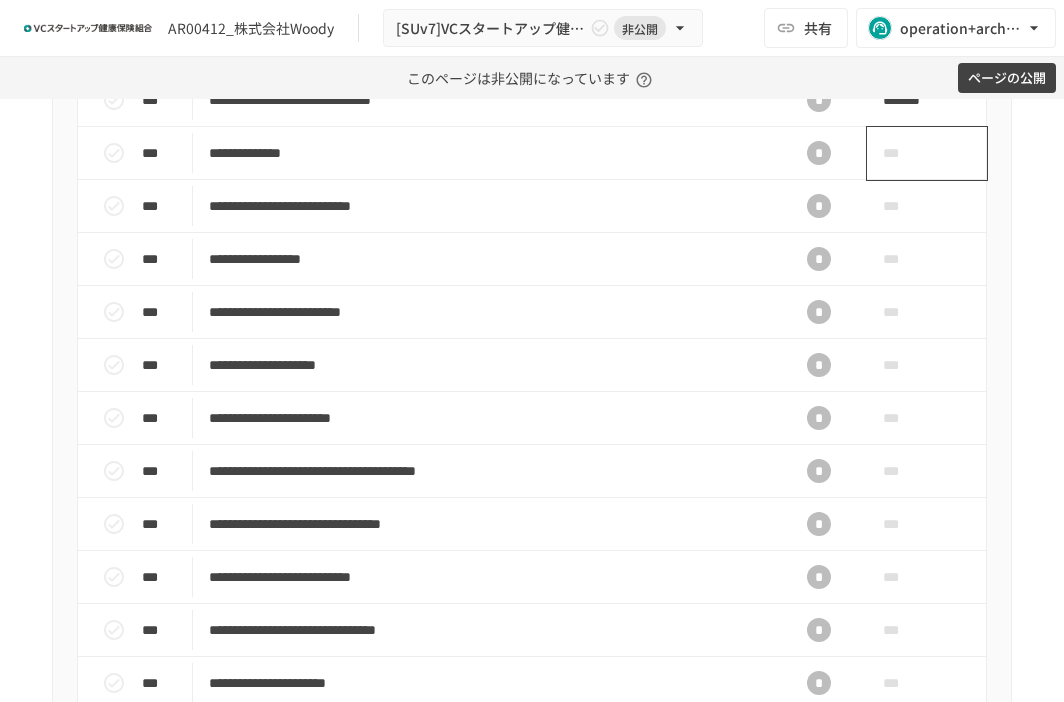click on "***" at bounding box center (927, 153) 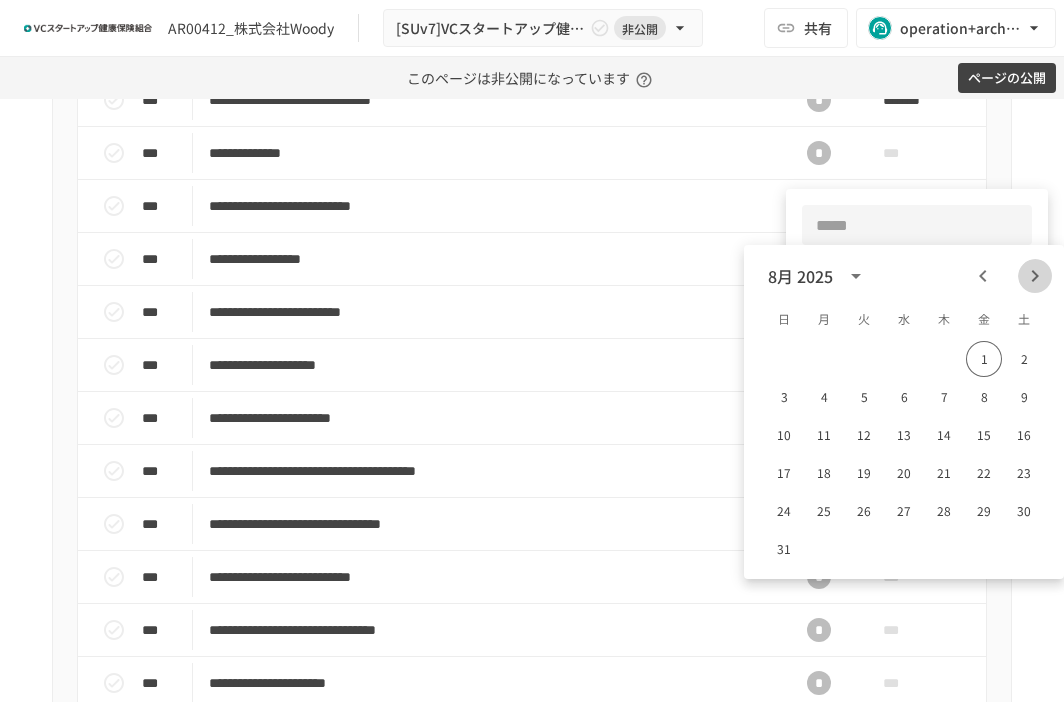 click 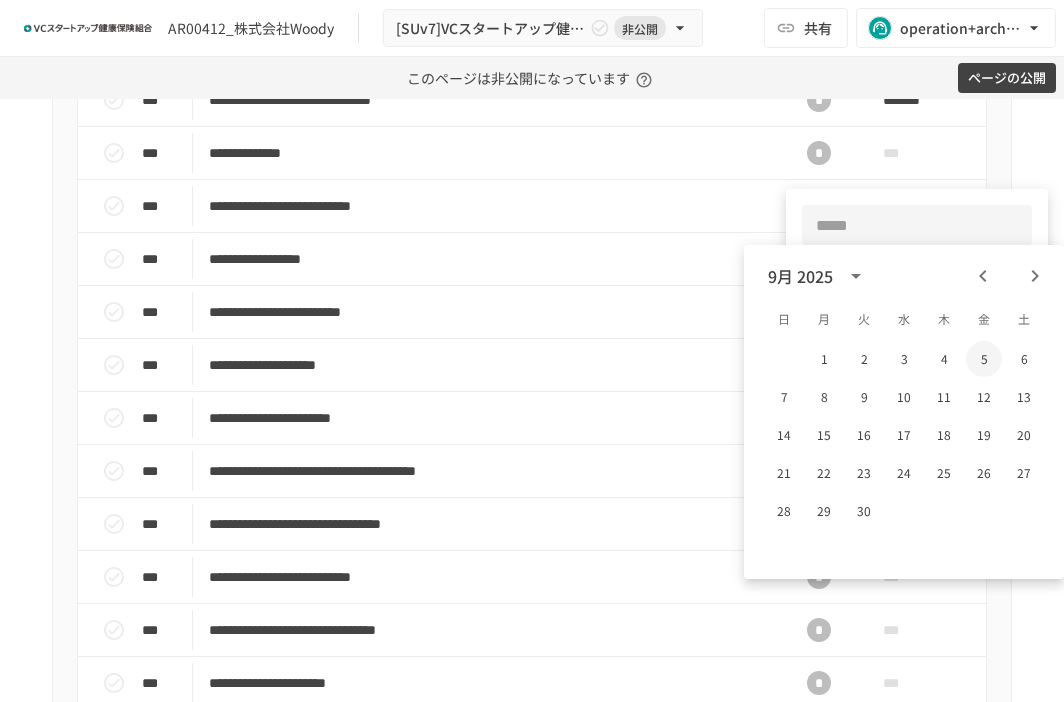 click on "5" at bounding box center (984, 359) 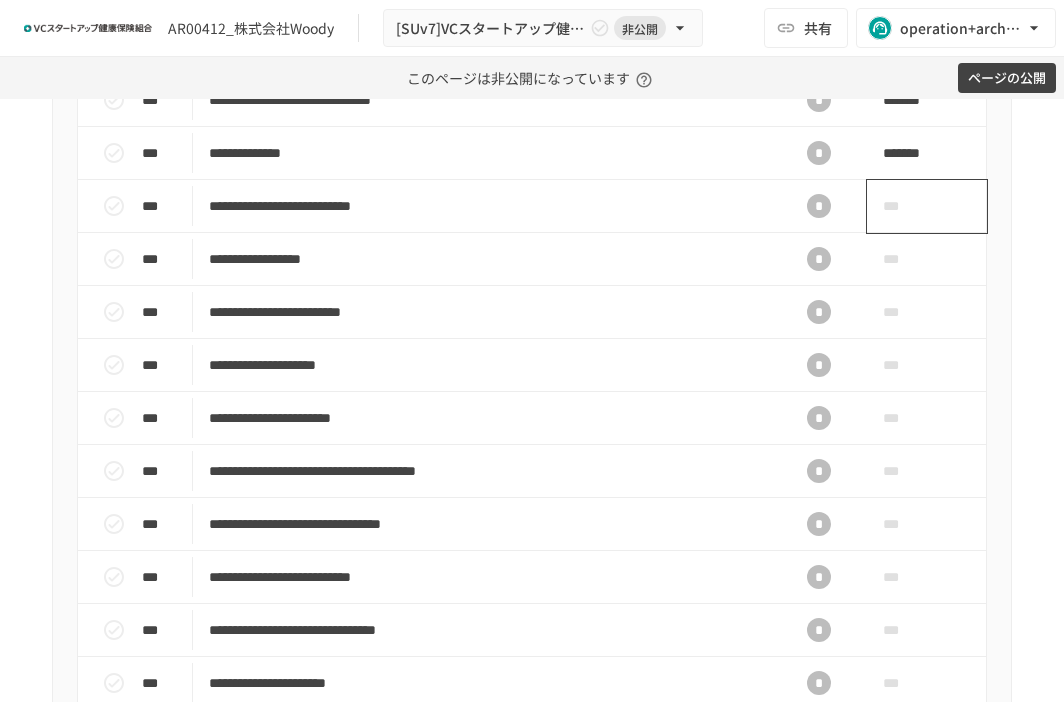 click on "***" at bounding box center [904, 206] 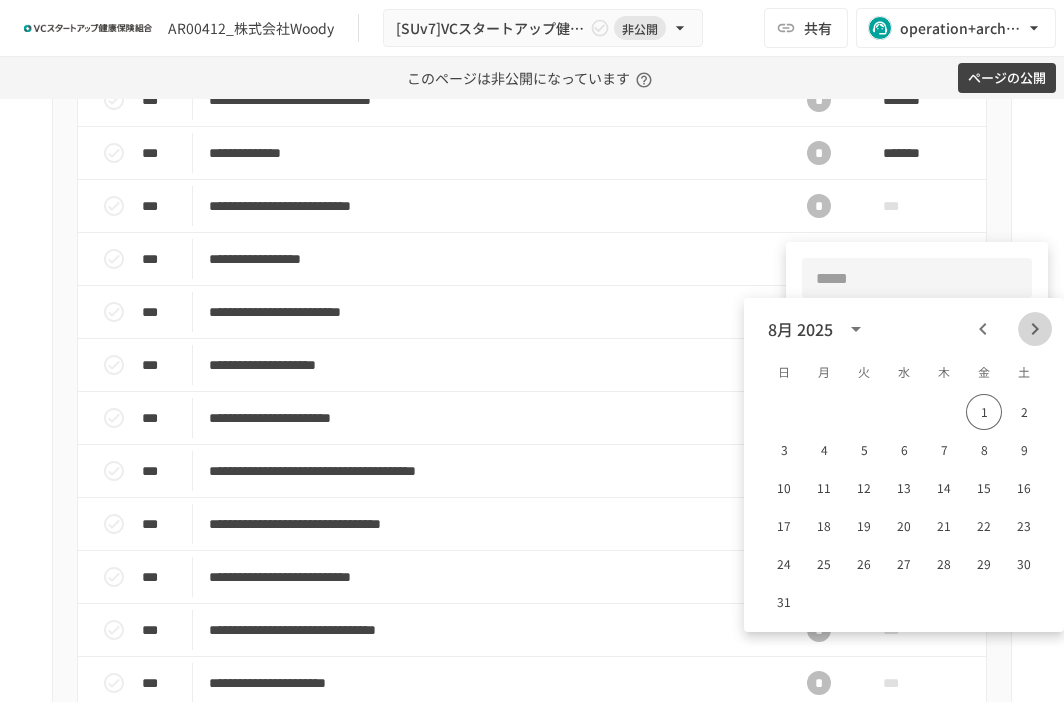 click at bounding box center [1035, 329] 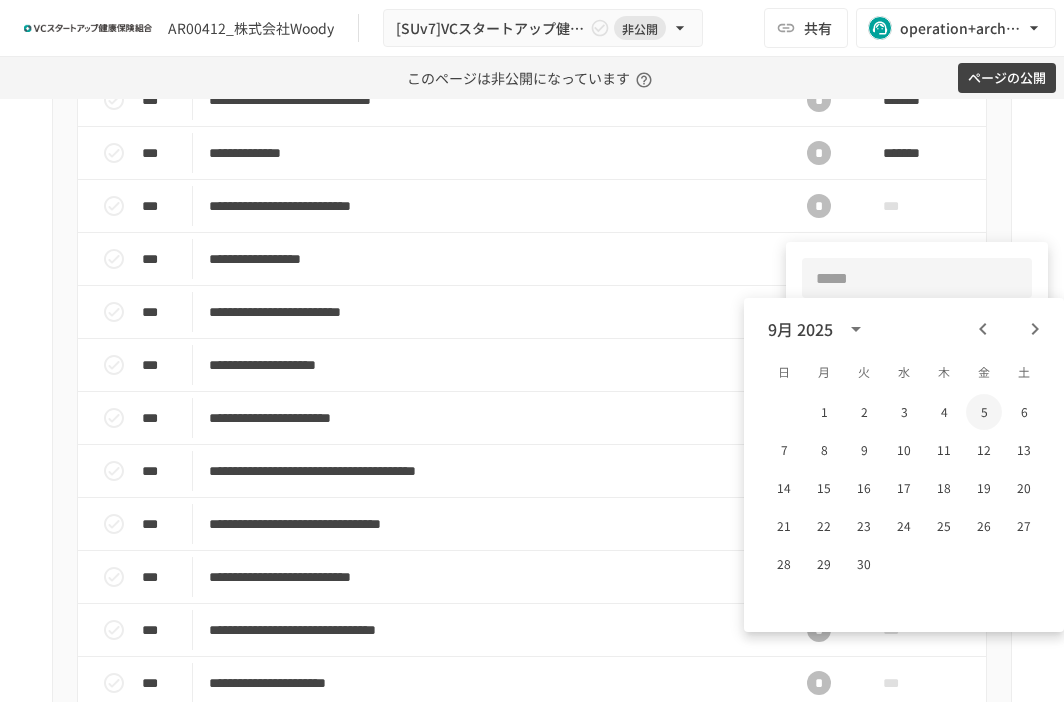 click on "5" at bounding box center (984, 412) 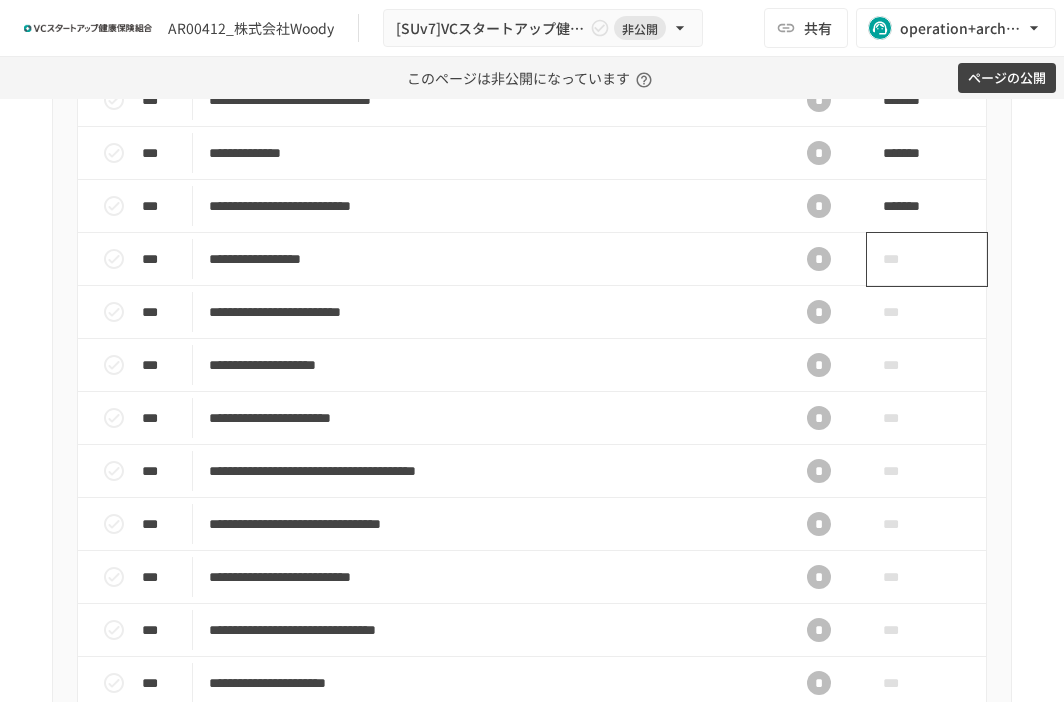 click on "***" at bounding box center [904, 259] 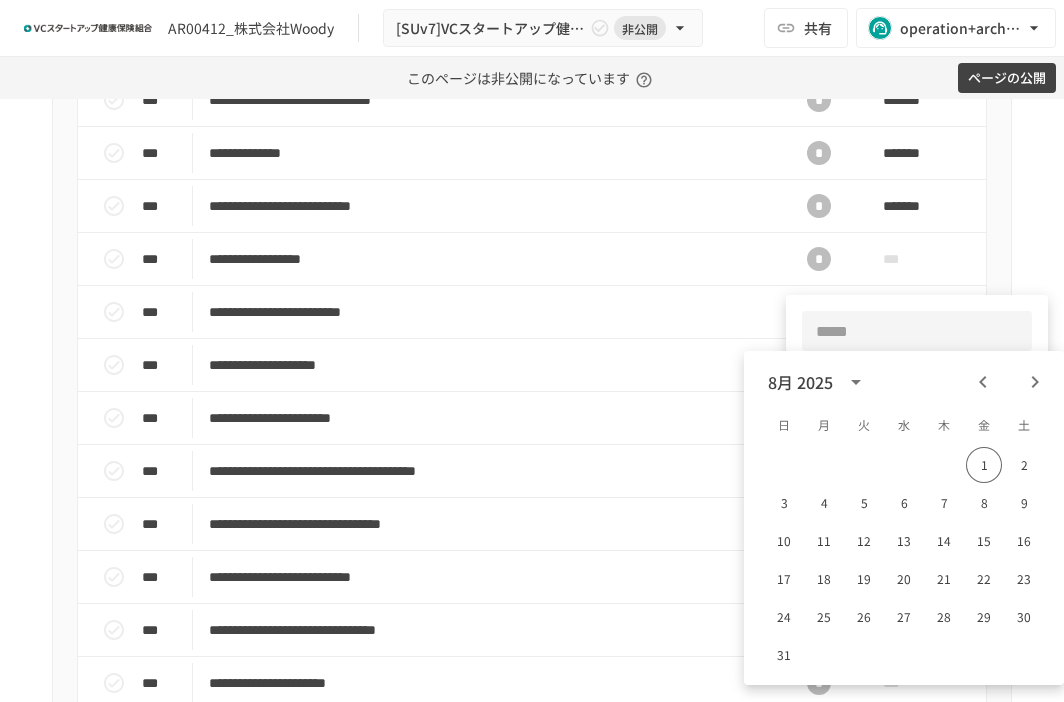 click at bounding box center [1035, 382] 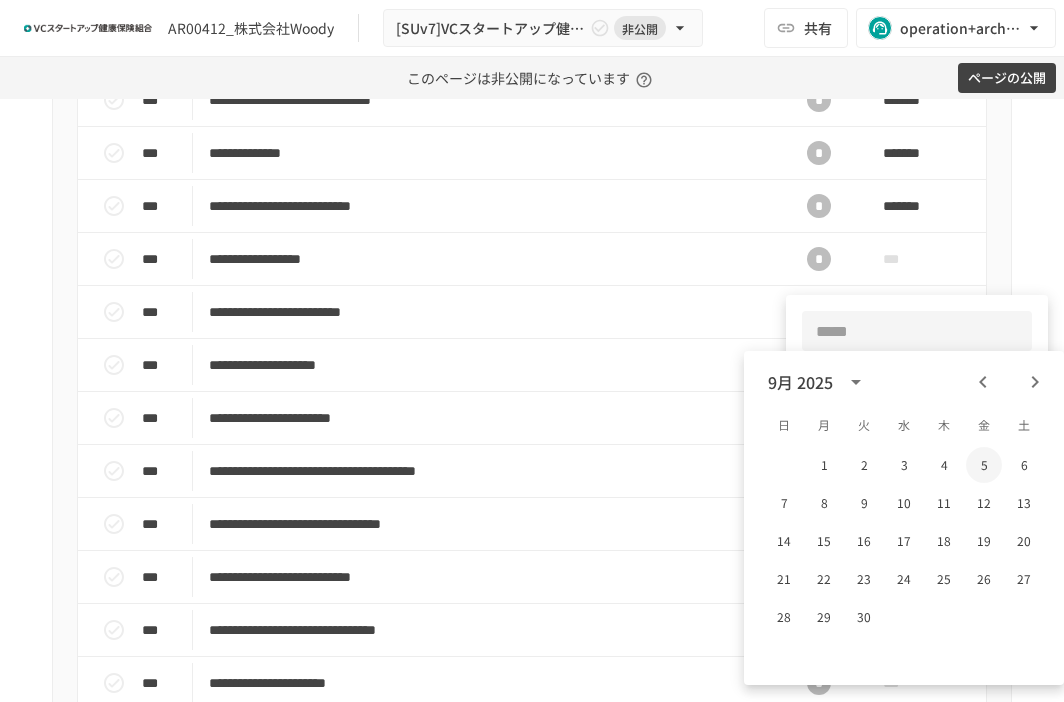 click on "5" at bounding box center (984, 465) 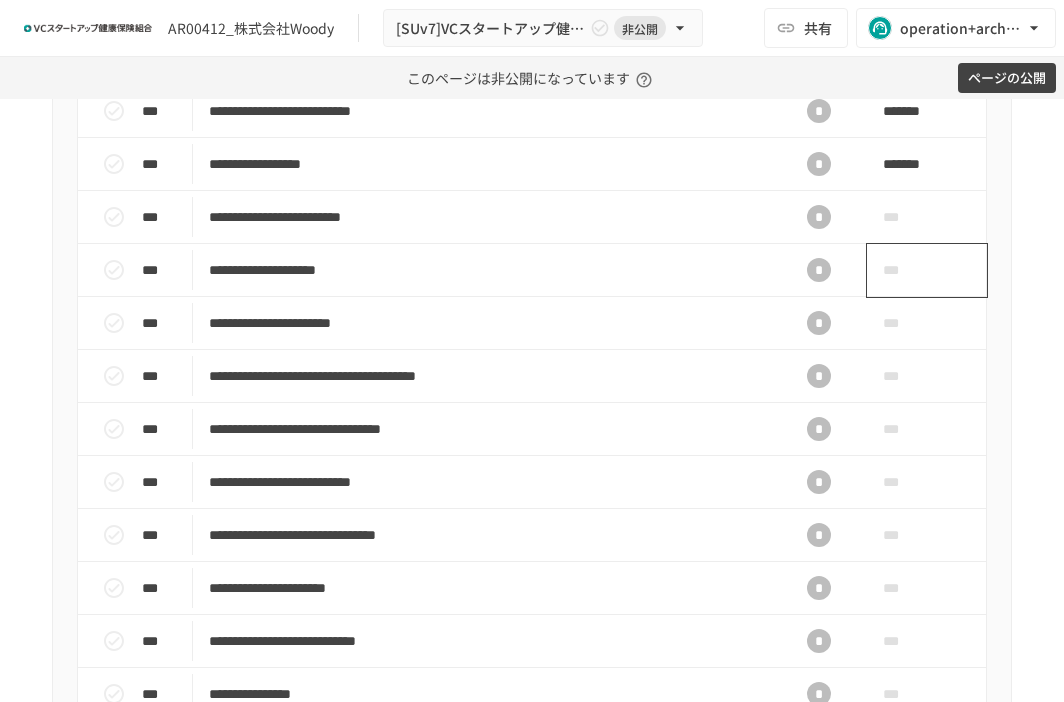 scroll, scrollTop: 922, scrollLeft: 0, axis: vertical 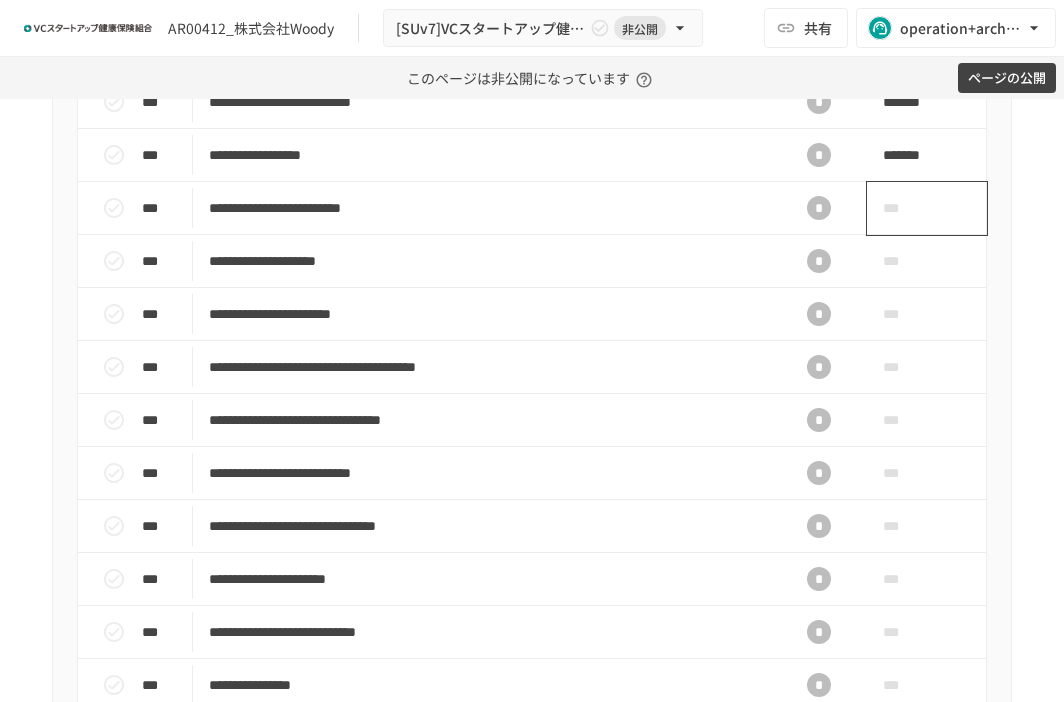 click on "***" at bounding box center [904, 208] 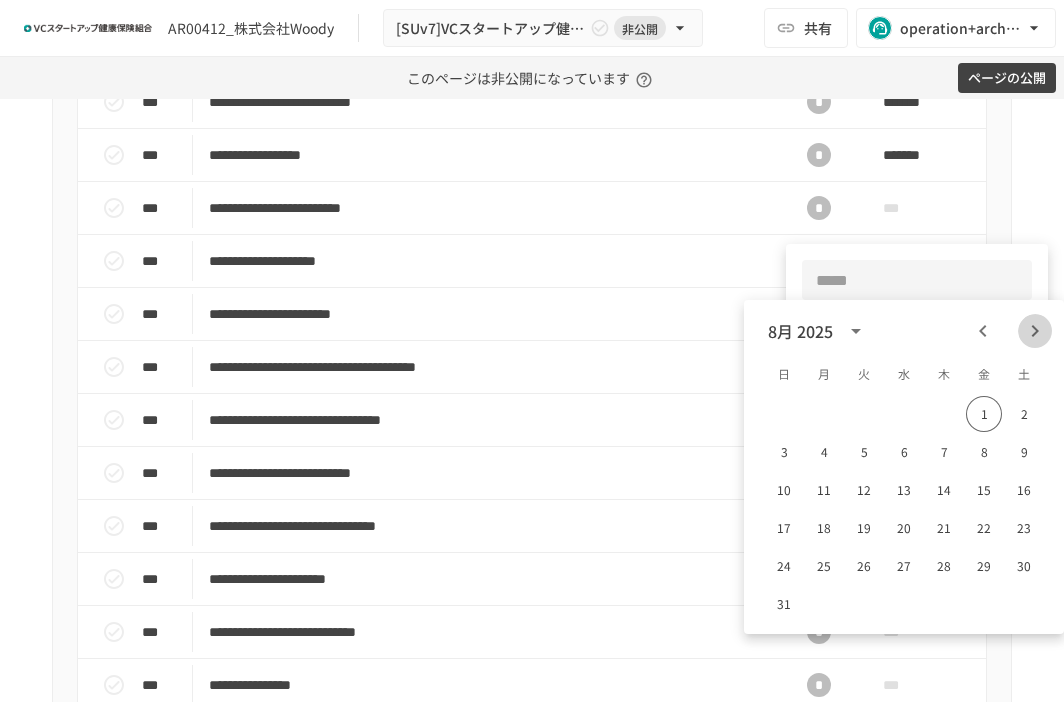 click 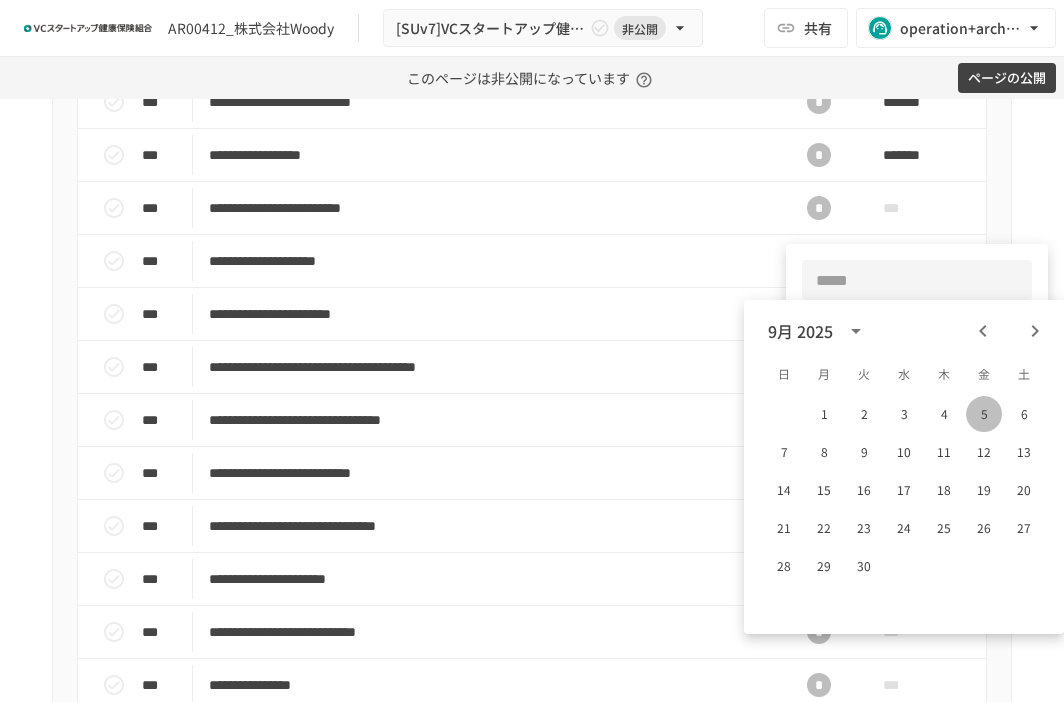 click on "5" at bounding box center [984, 414] 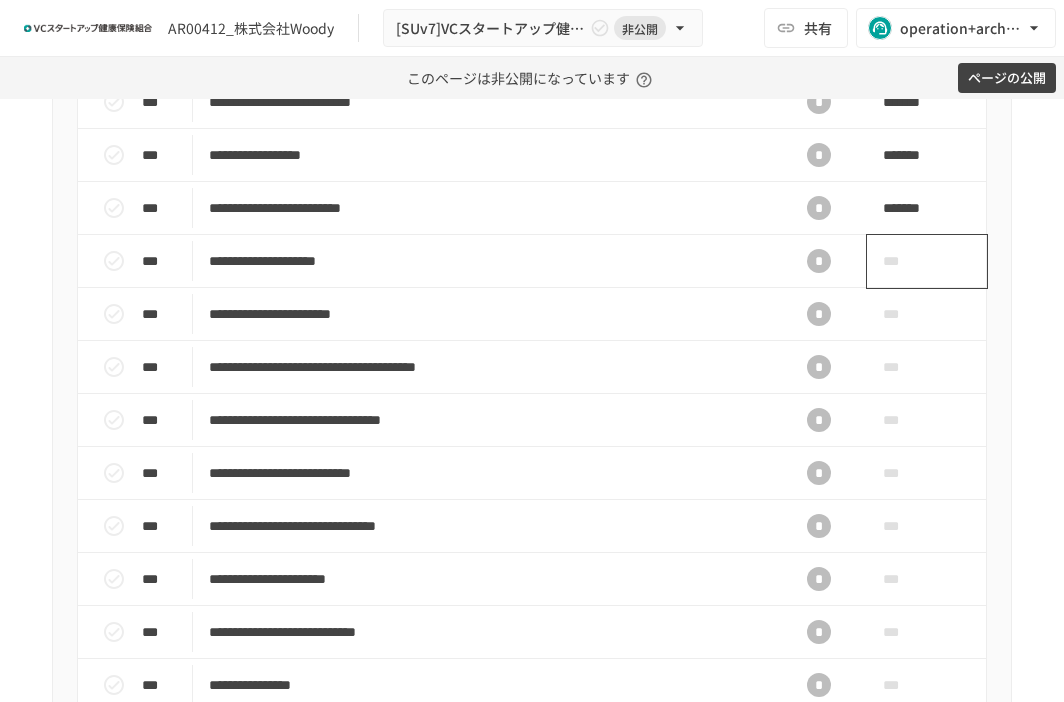 click on "***" at bounding box center [904, 261] 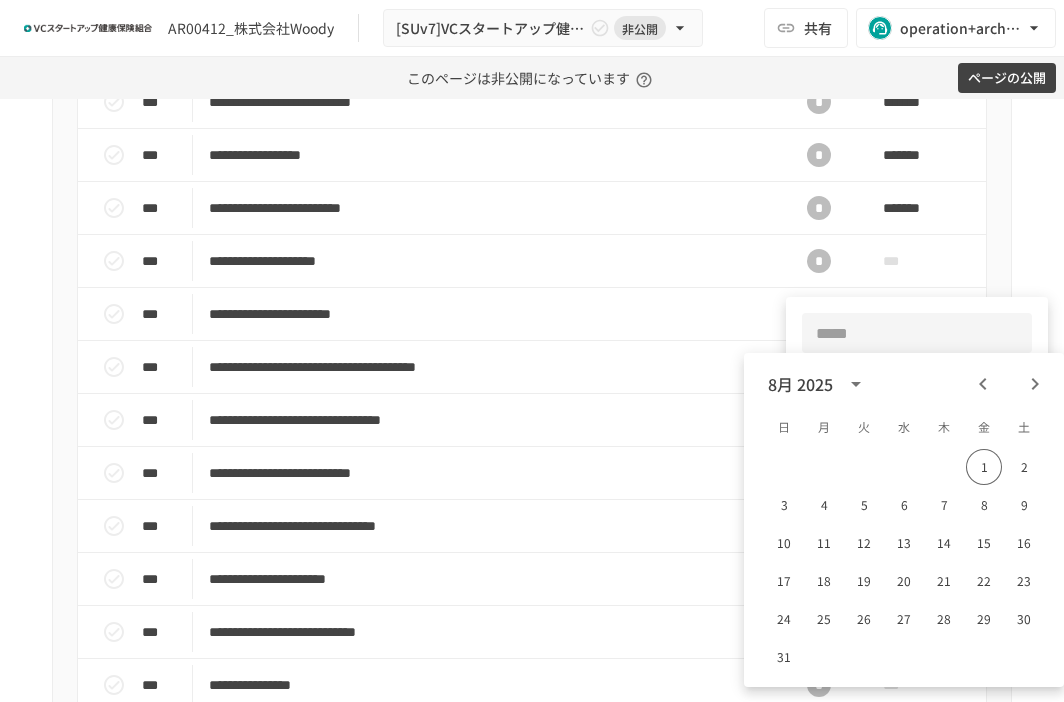 click 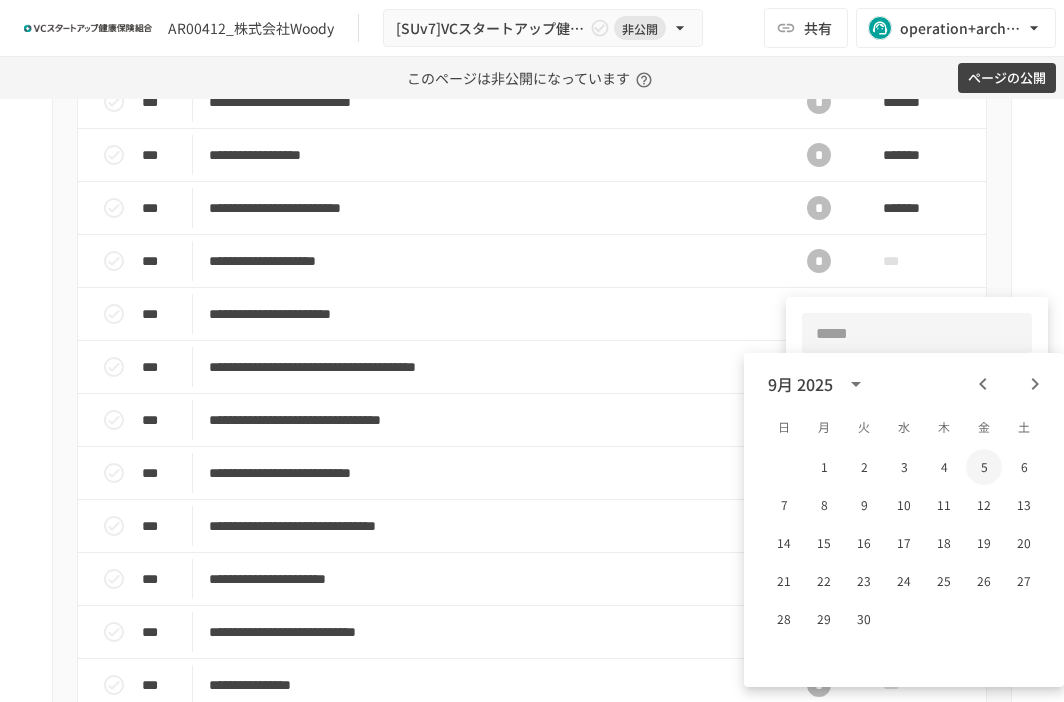 click on "5" at bounding box center [984, 467] 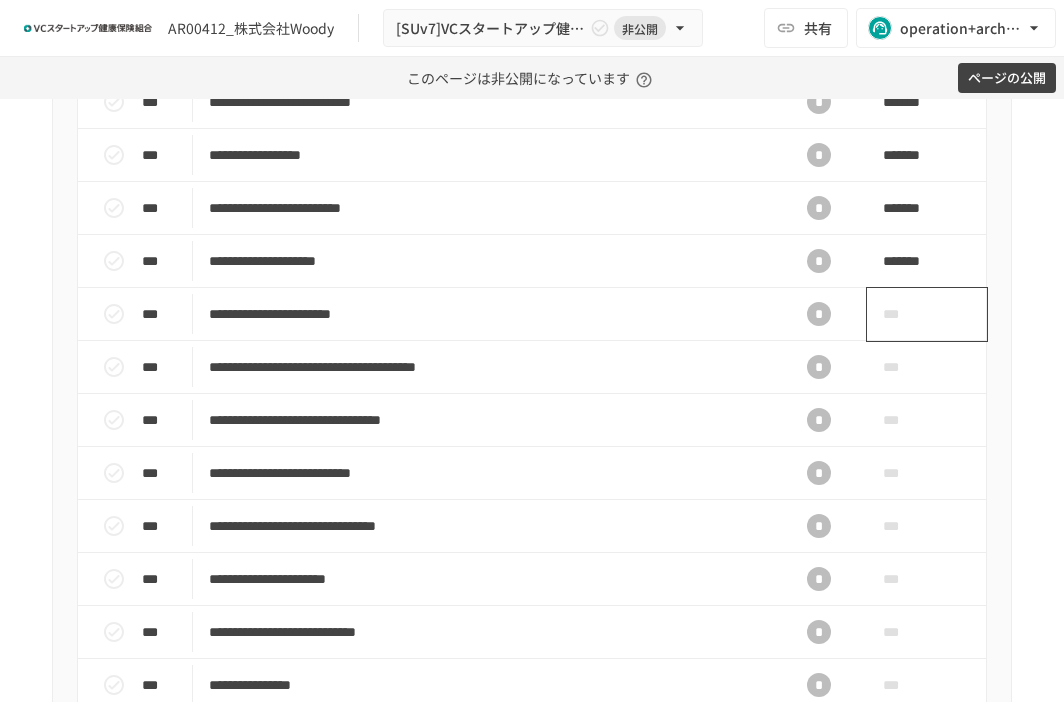 click on "***" at bounding box center (904, 314) 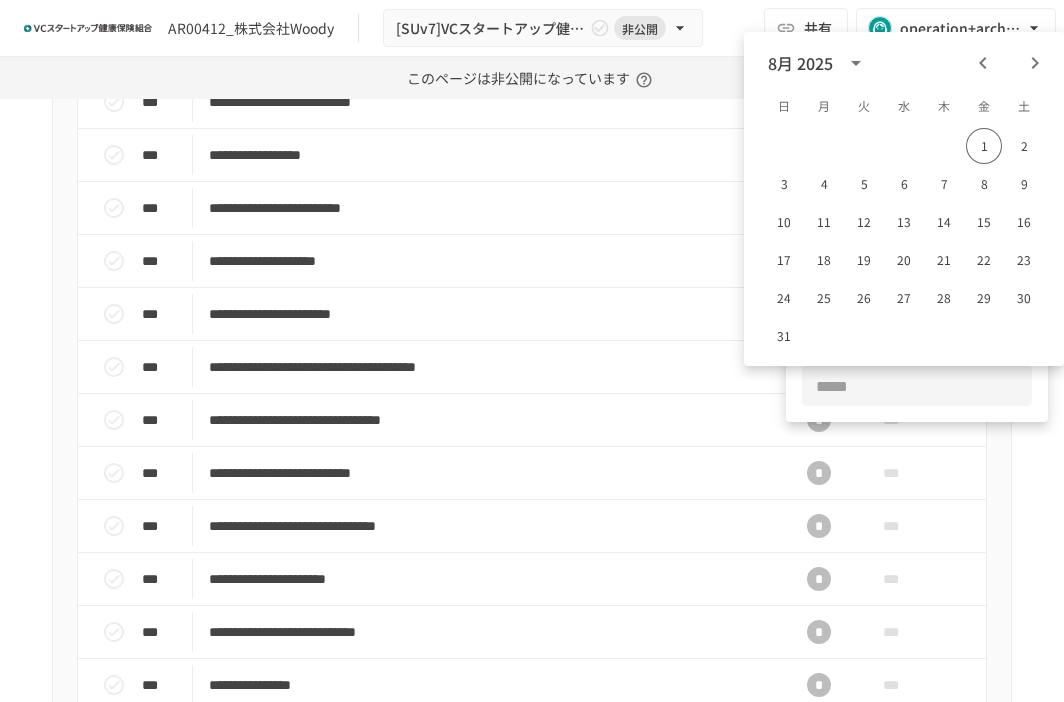 click 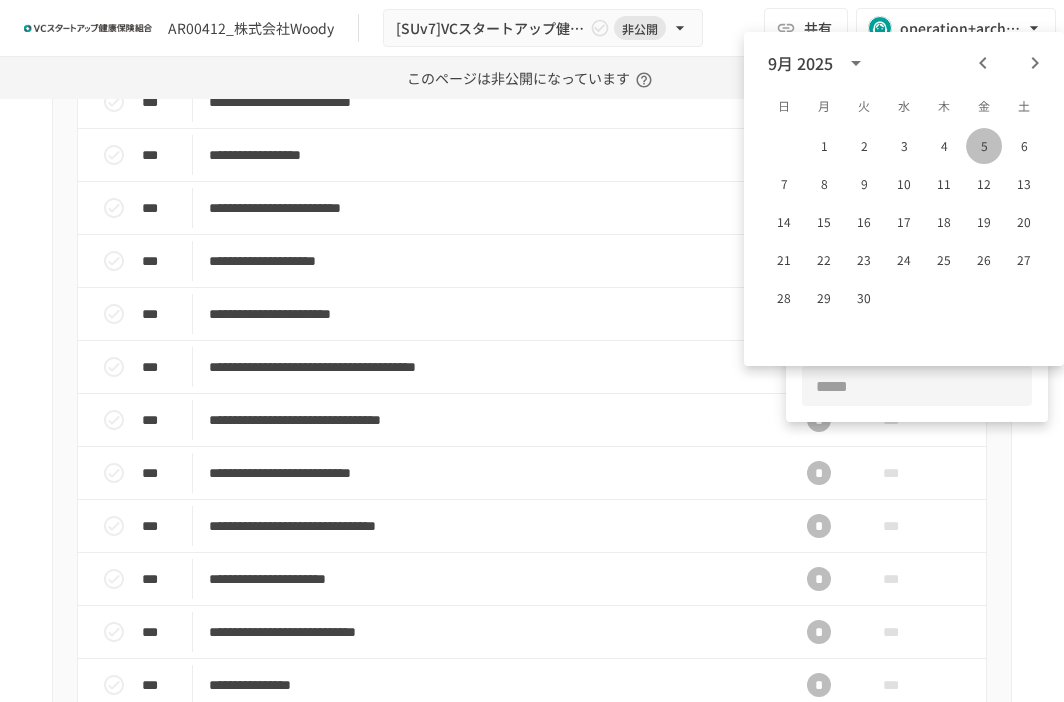 click on "5" at bounding box center [984, 146] 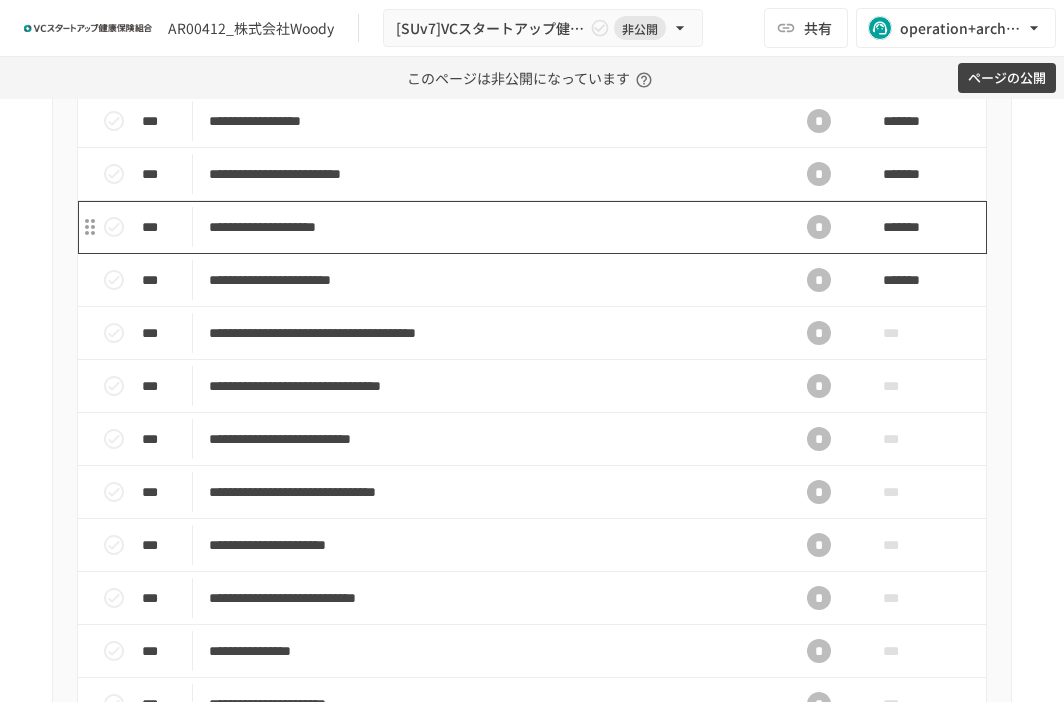 scroll, scrollTop: 957, scrollLeft: 0, axis: vertical 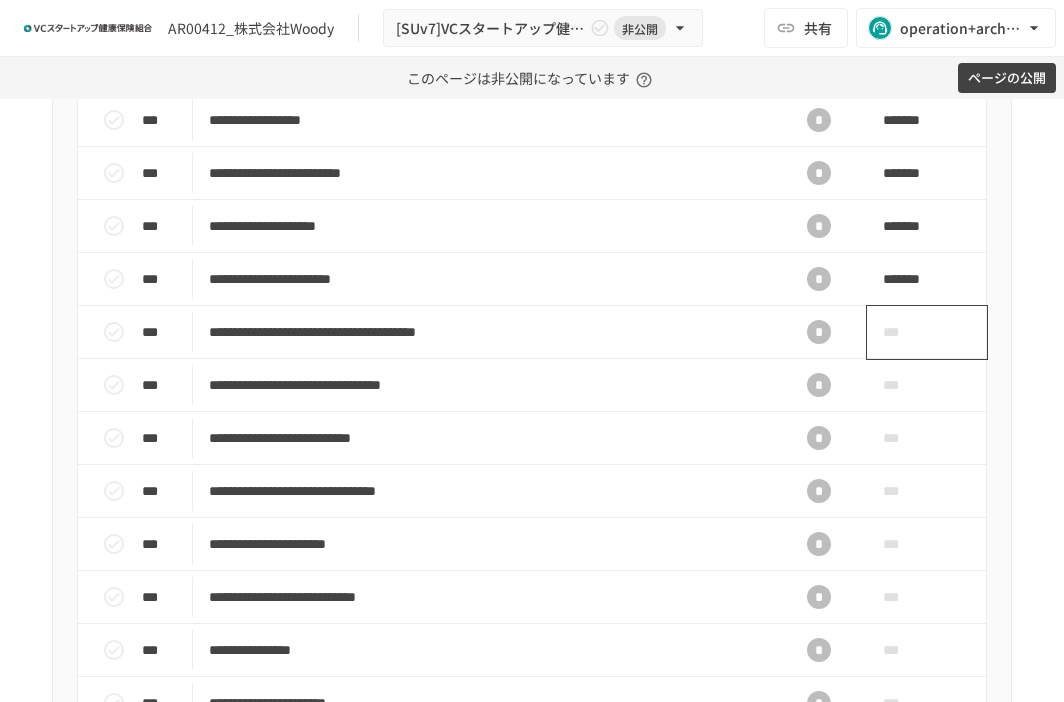 click on "***" at bounding box center (904, 332) 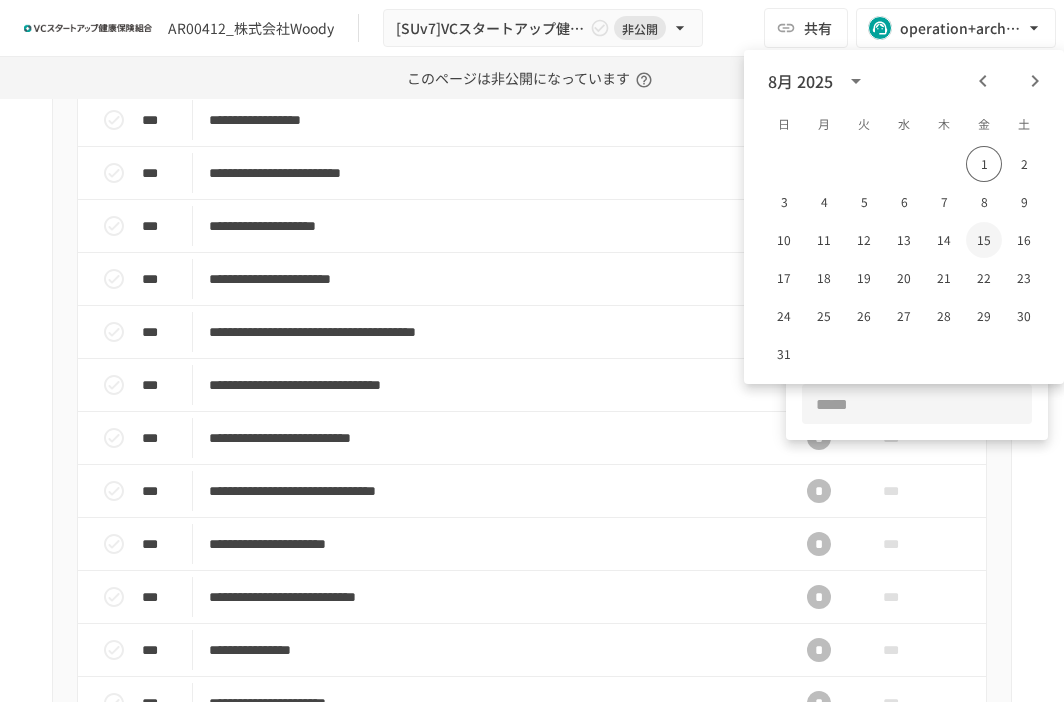 click on "15" at bounding box center (984, 240) 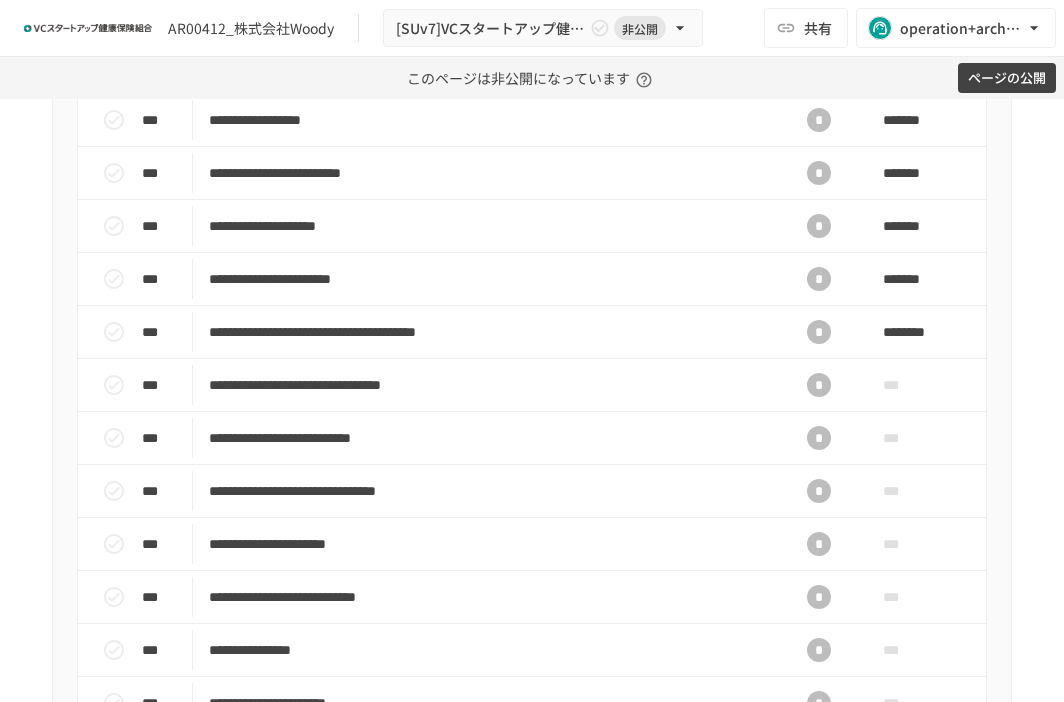 scroll, scrollTop: 1004, scrollLeft: 0, axis: vertical 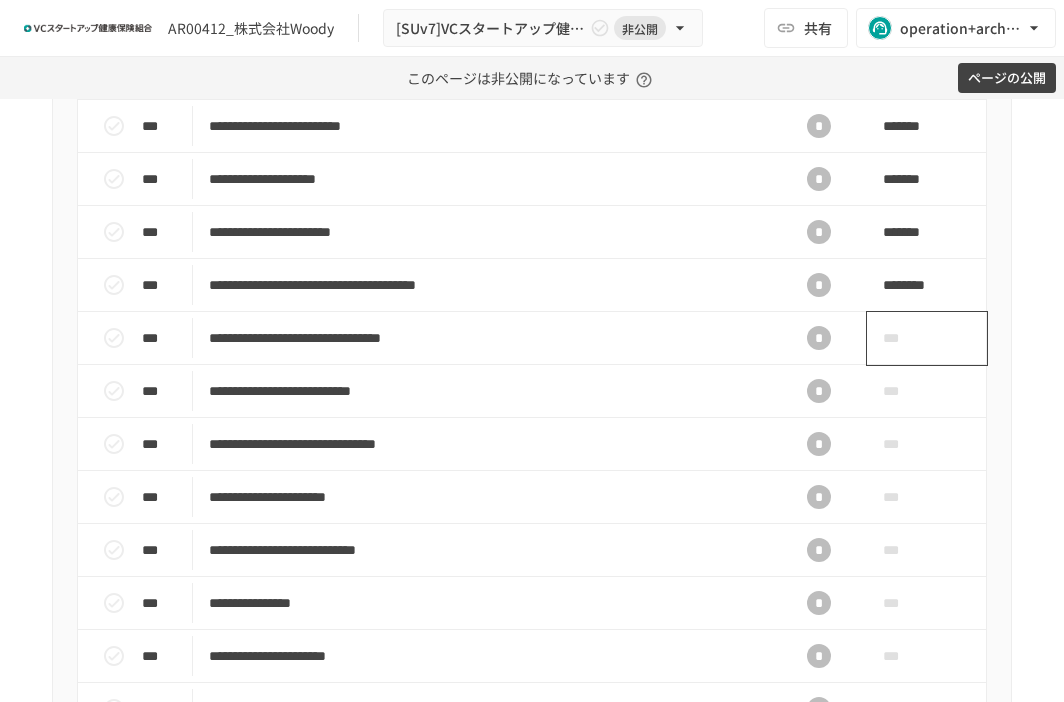 click on "***" at bounding box center (904, 338) 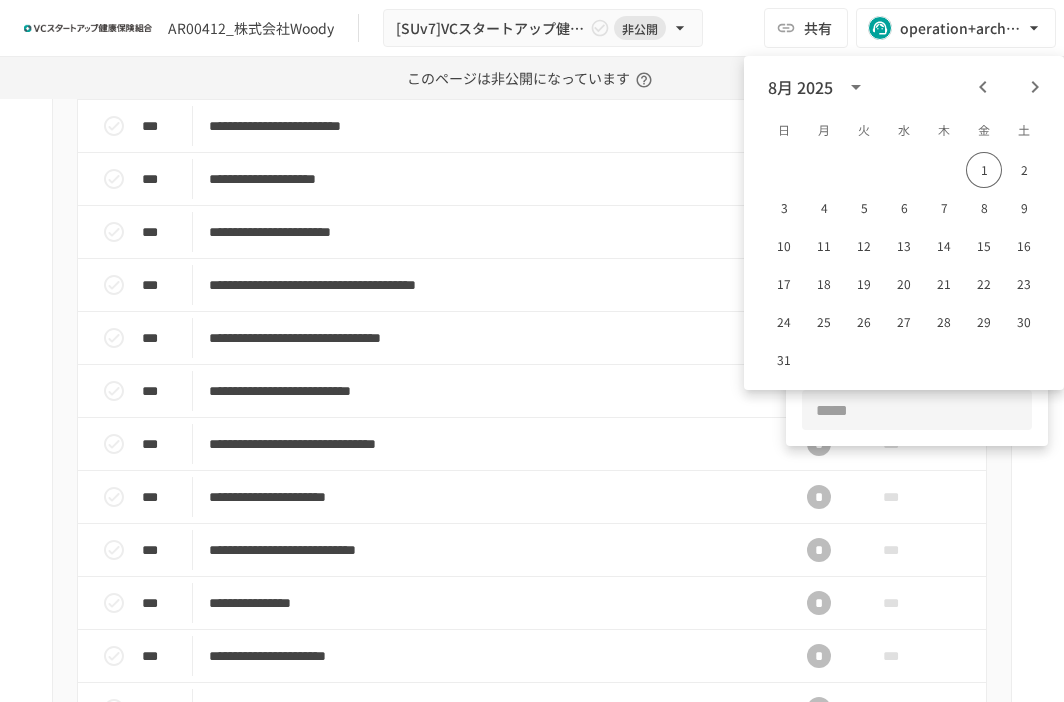 click 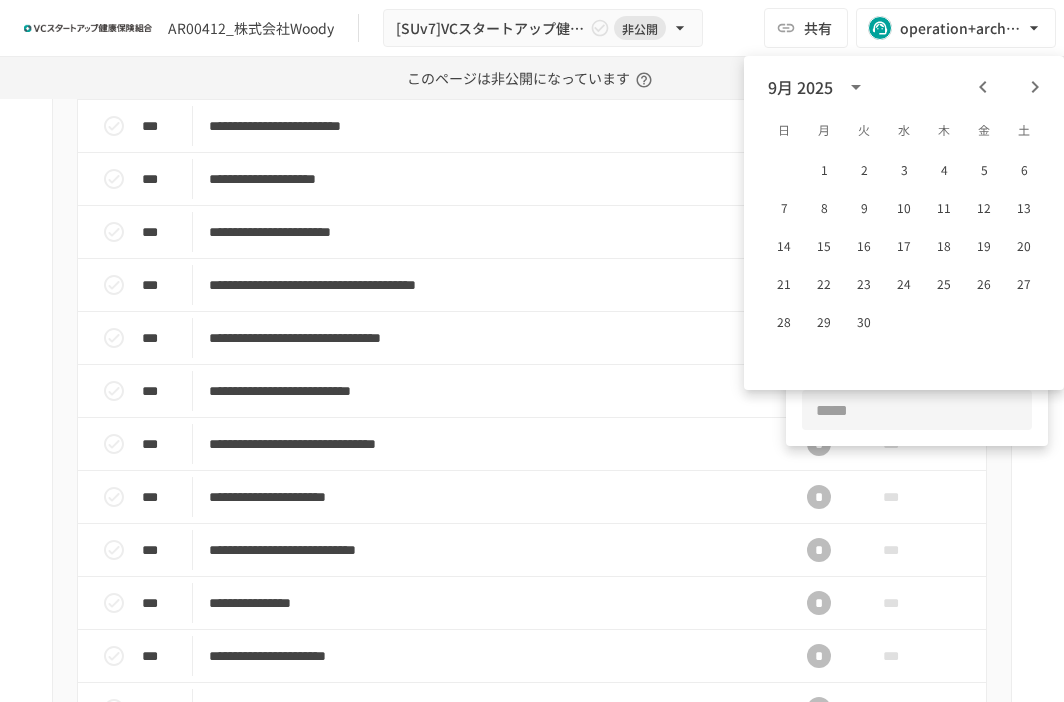 click 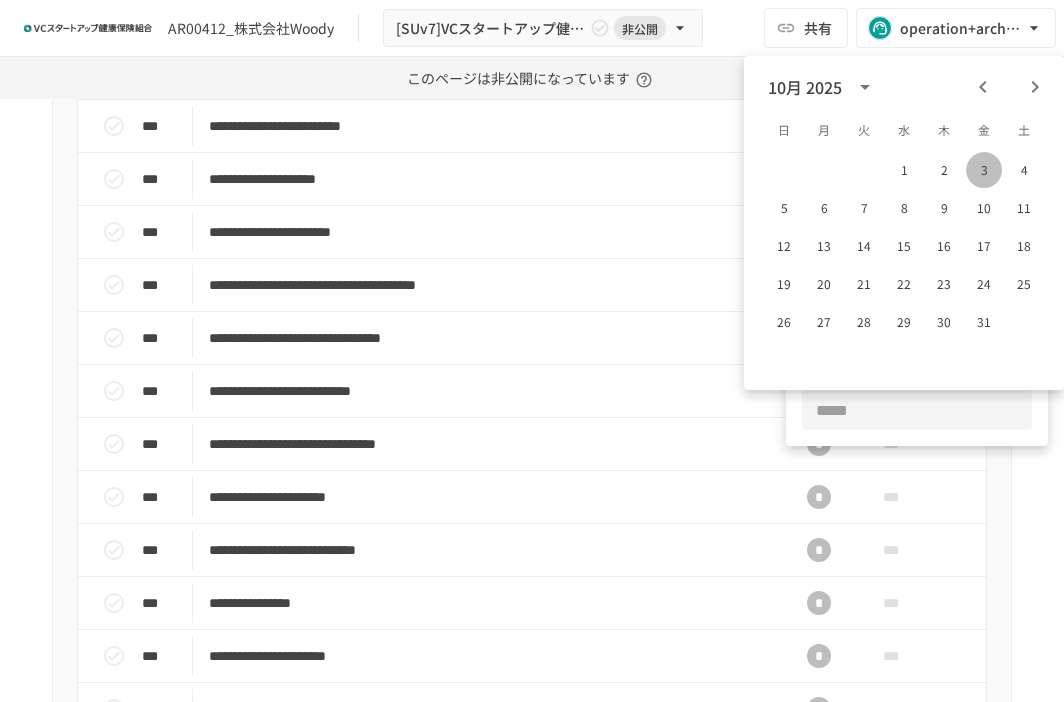 click on "3" at bounding box center [984, 170] 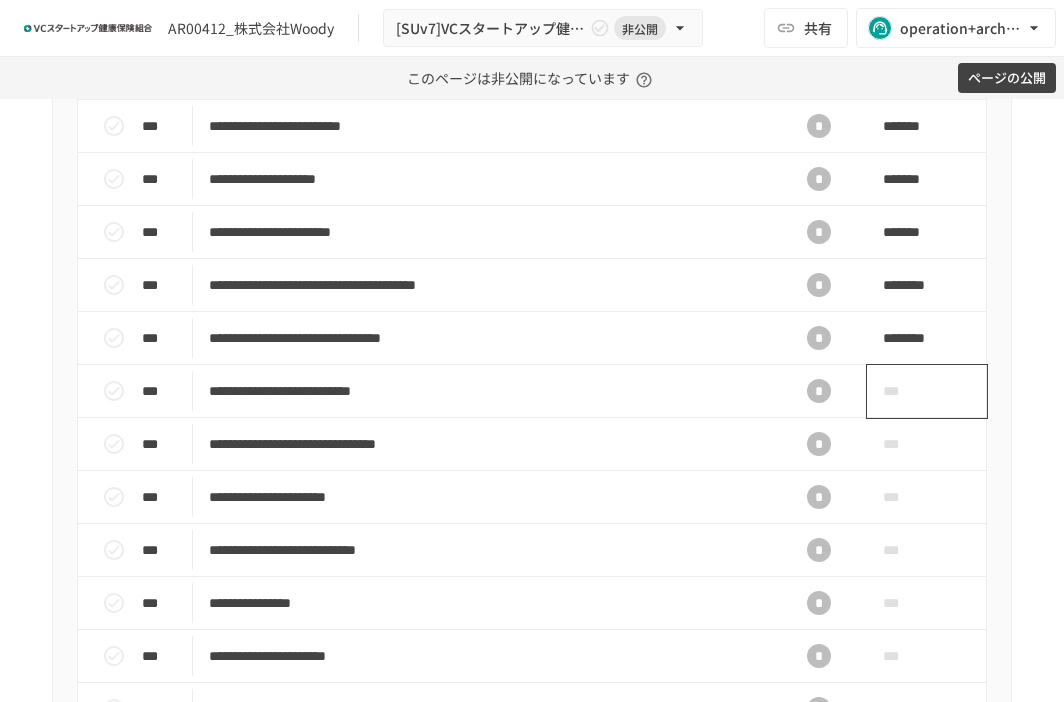 click on "***" at bounding box center (904, 391) 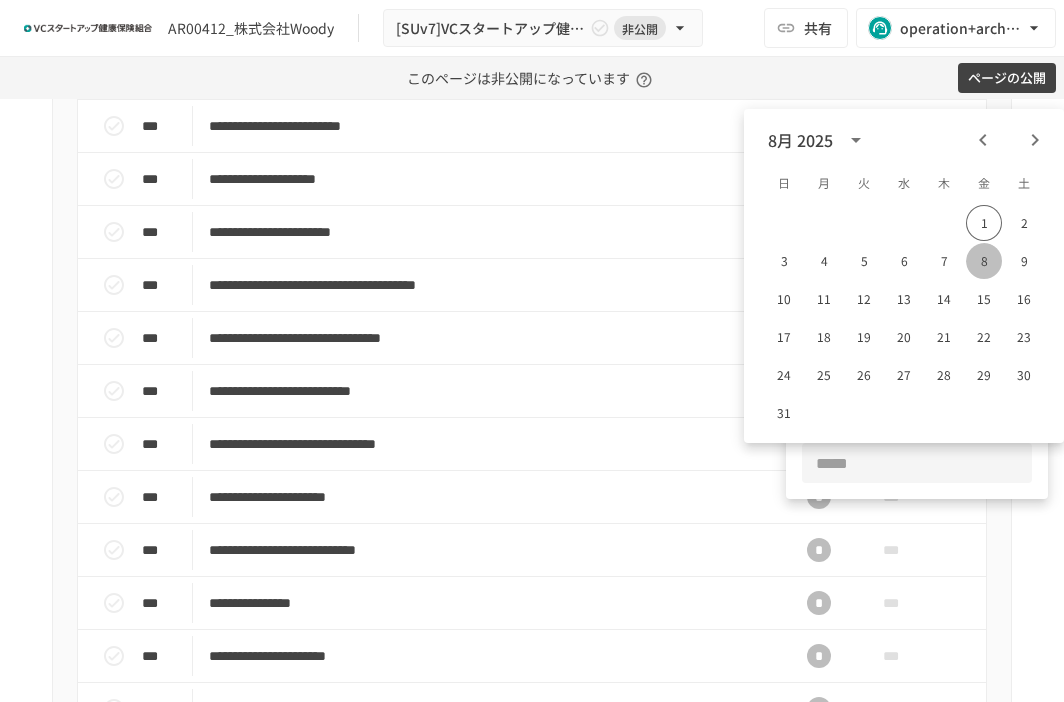 click on "8" at bounding box center [984, 261] 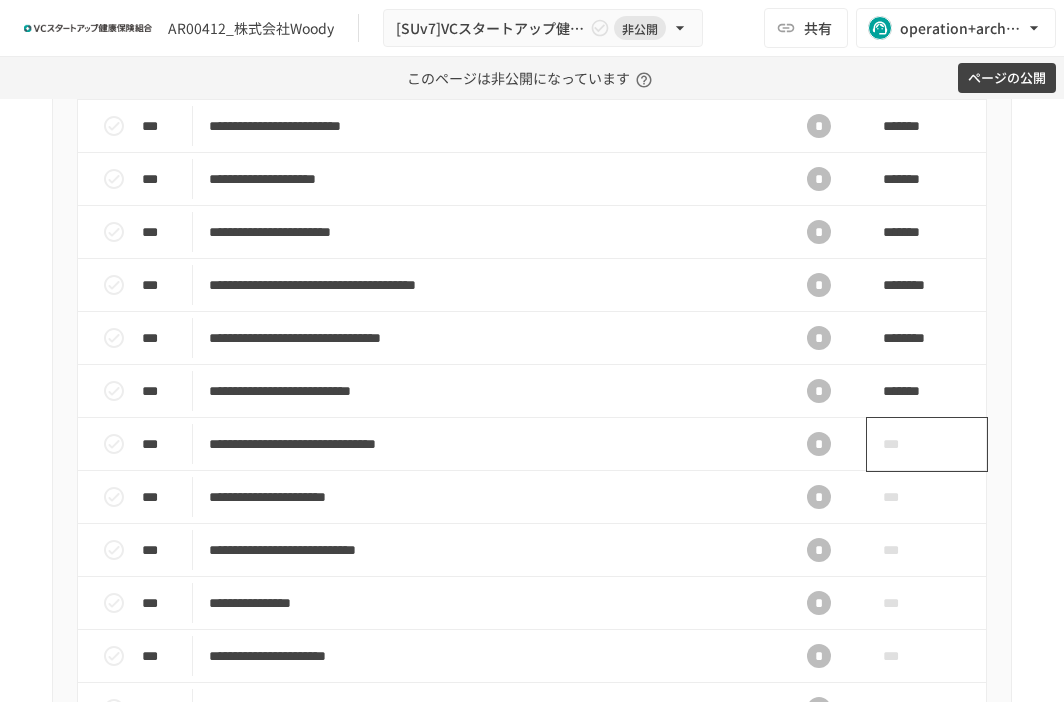 click on "***" at bounding box center [904, 444] 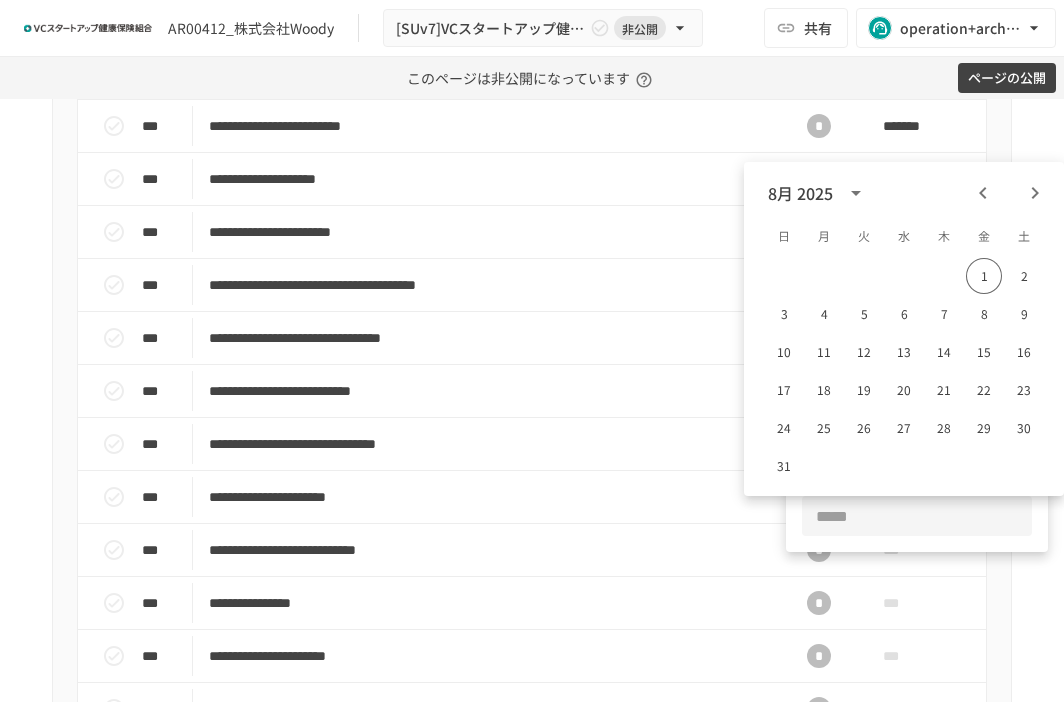 click 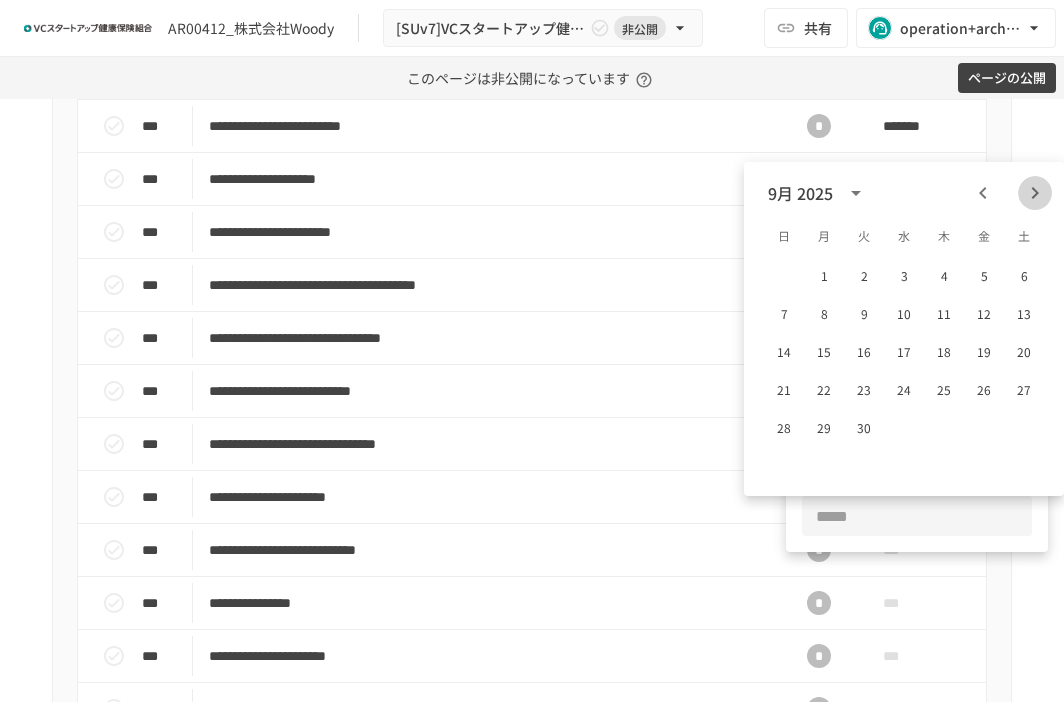 click 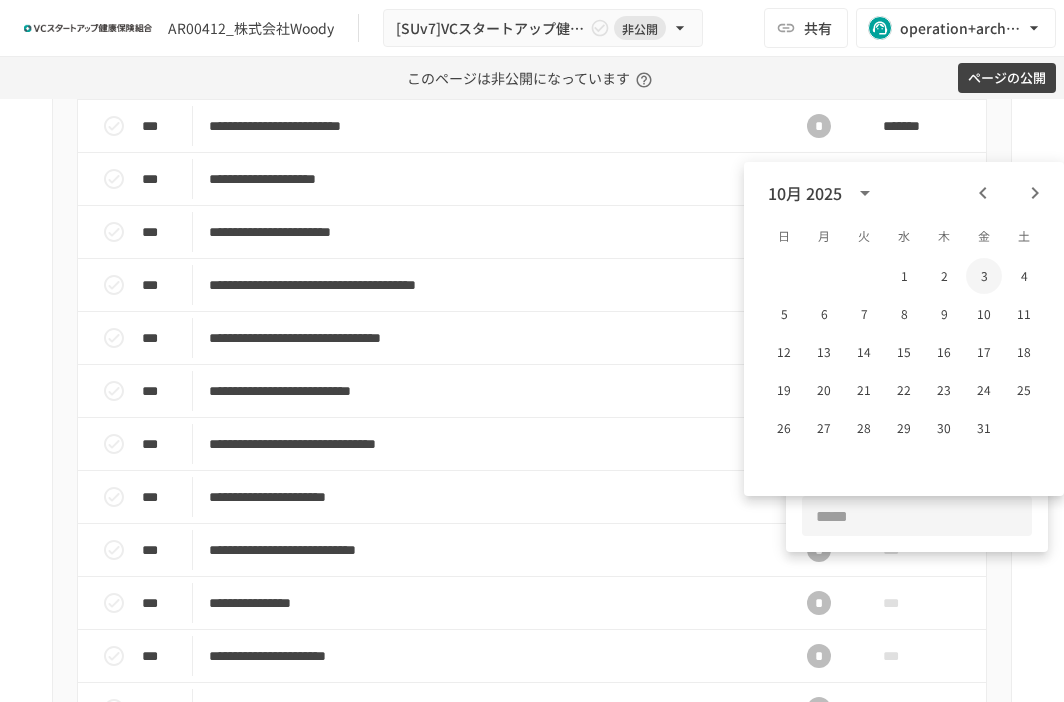 click on "3" at bounding box center (984, 276) 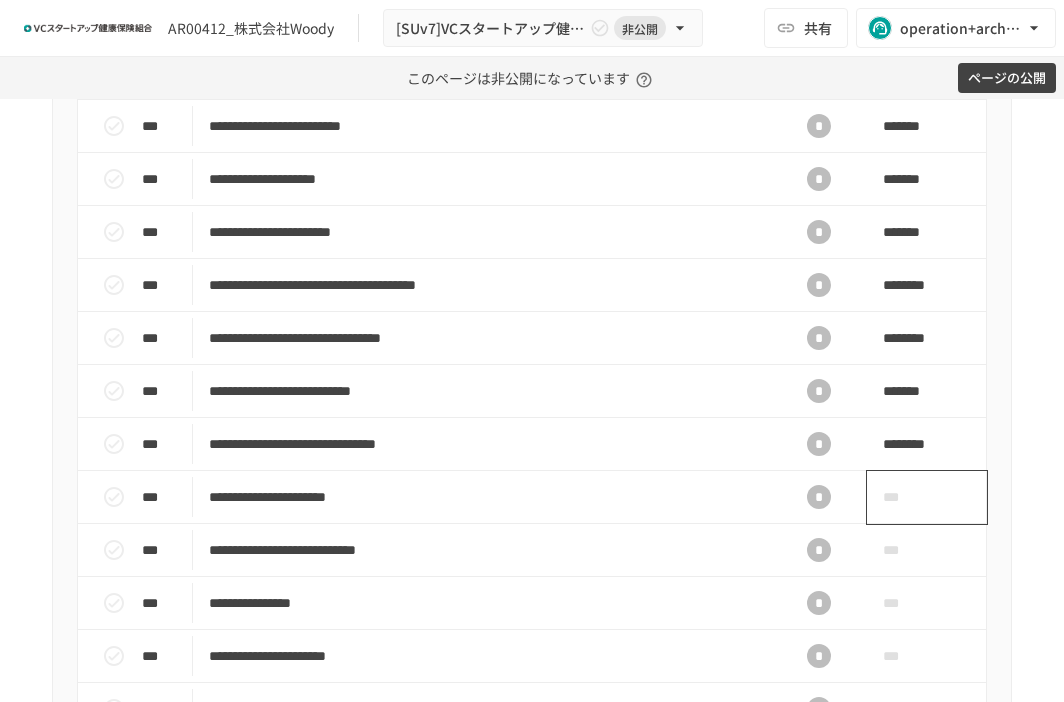 click on "***" at bounding box center (904, 497) 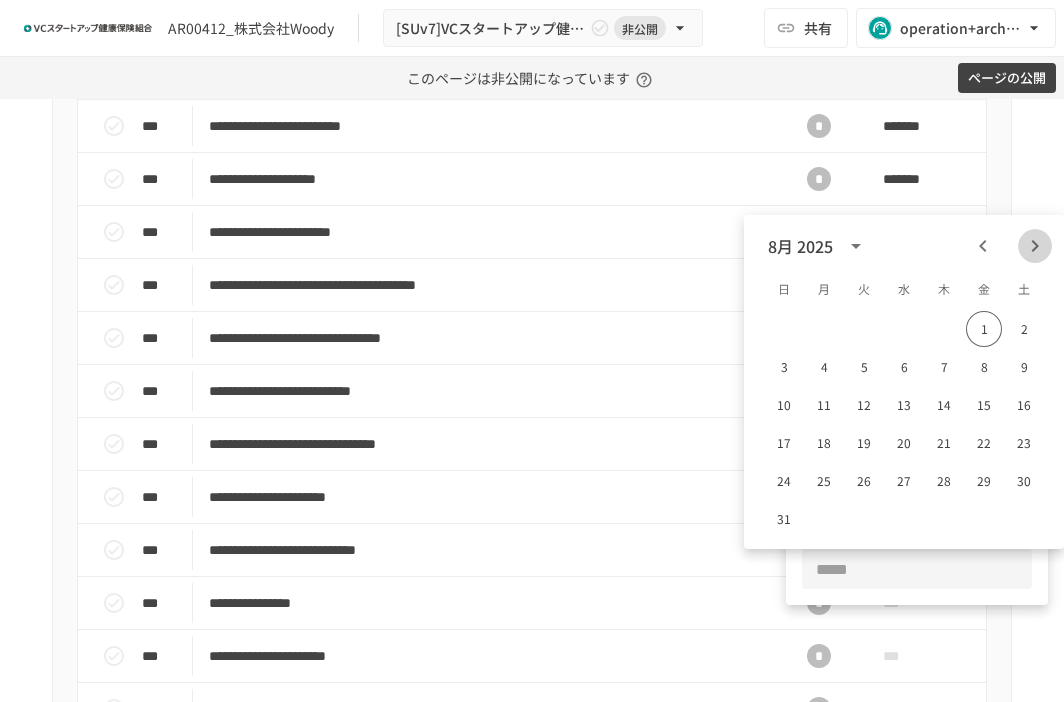 click 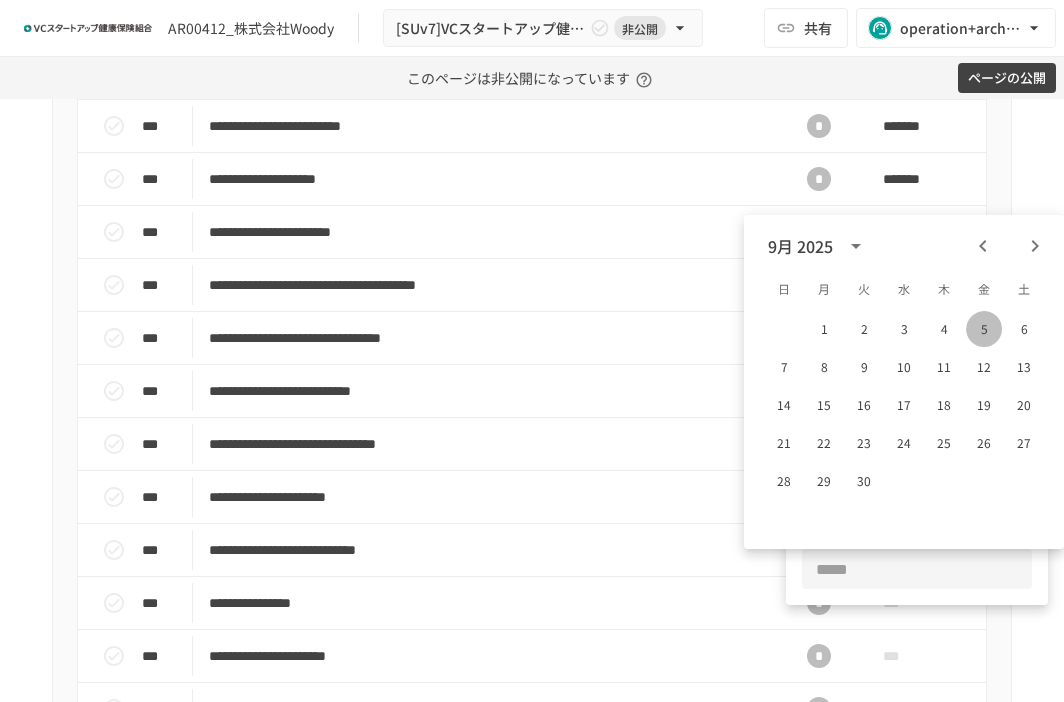 click on "5" at bounding box center (984, 329) 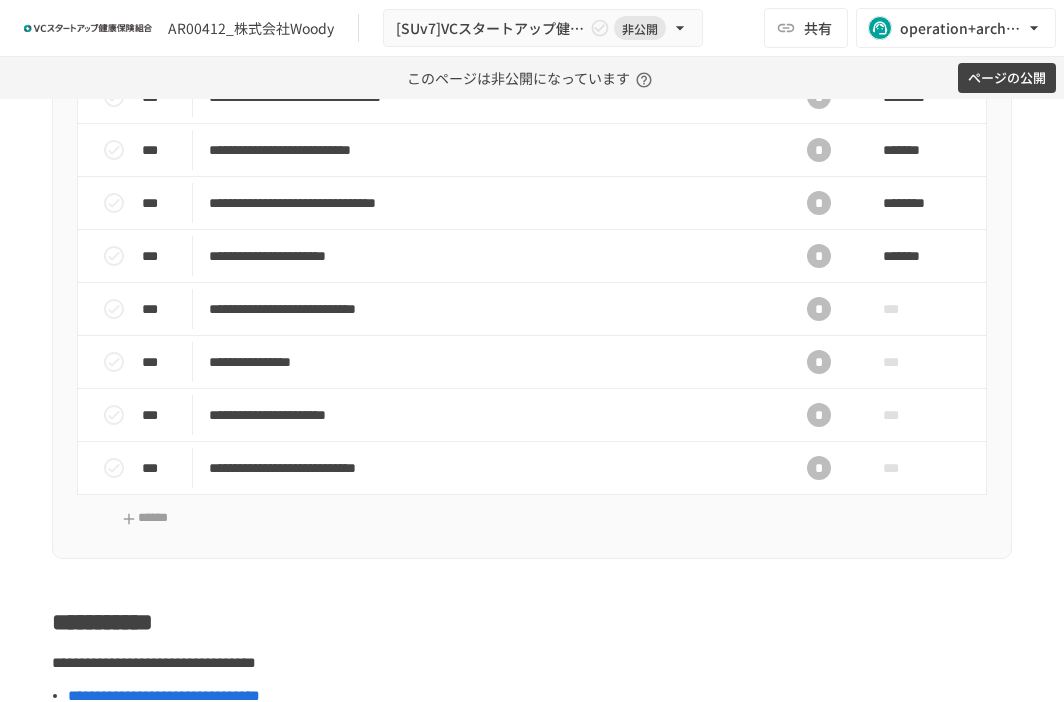 scroll, scrollTop: 1344, scrollLeft: 0, axis: vertical 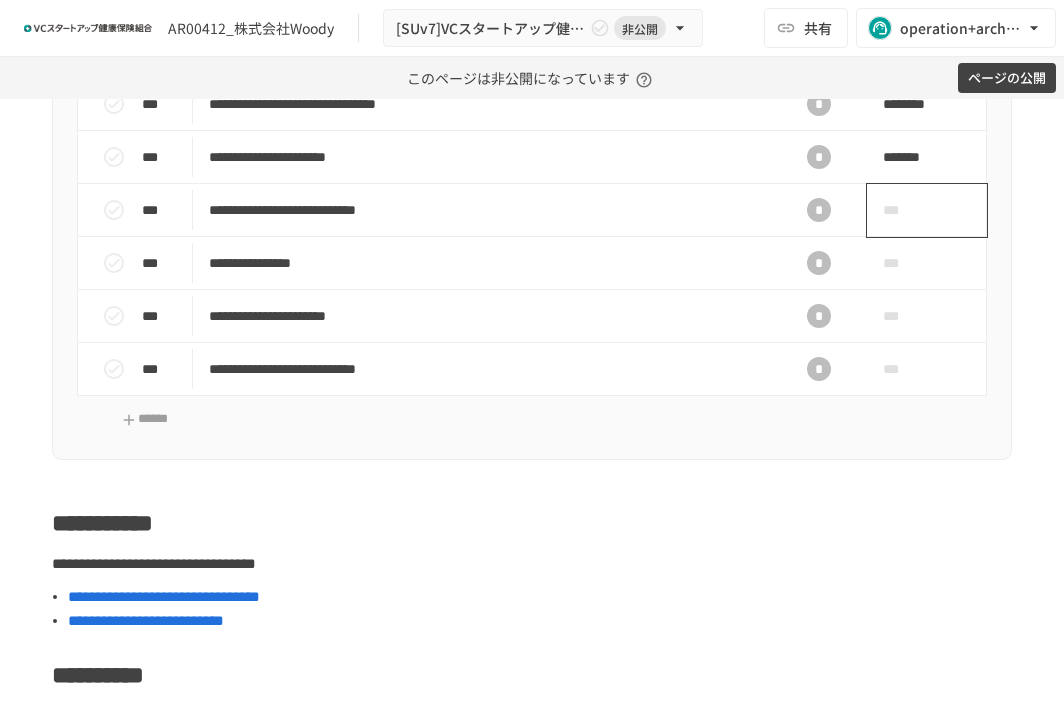 click on "***" at bounding box center [904, 210] 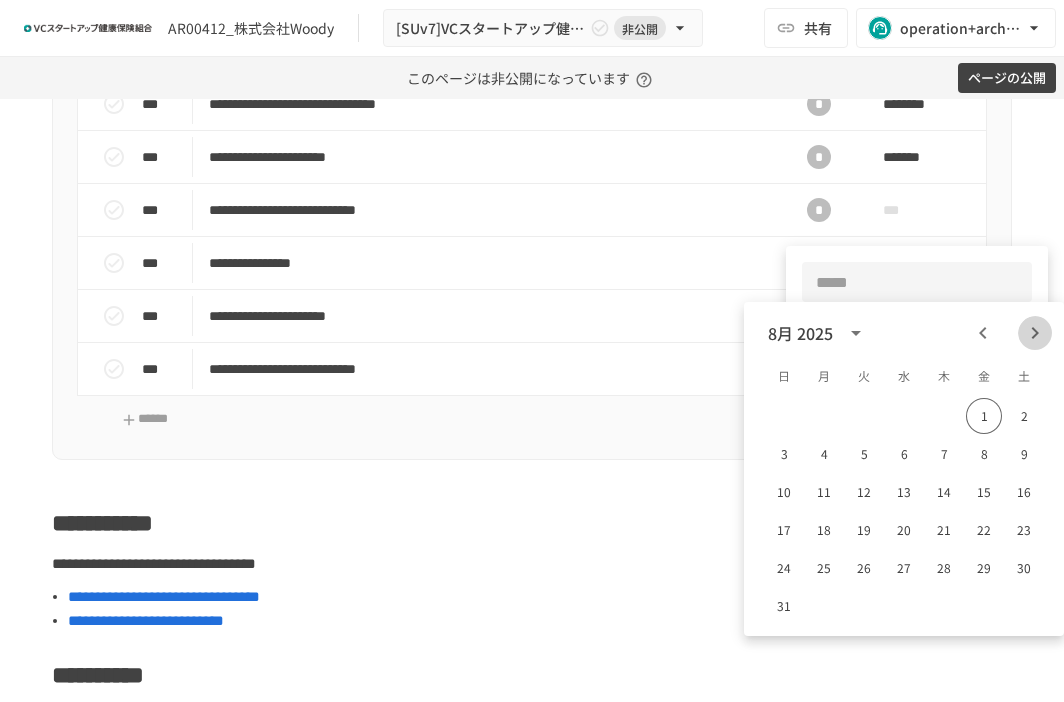 click 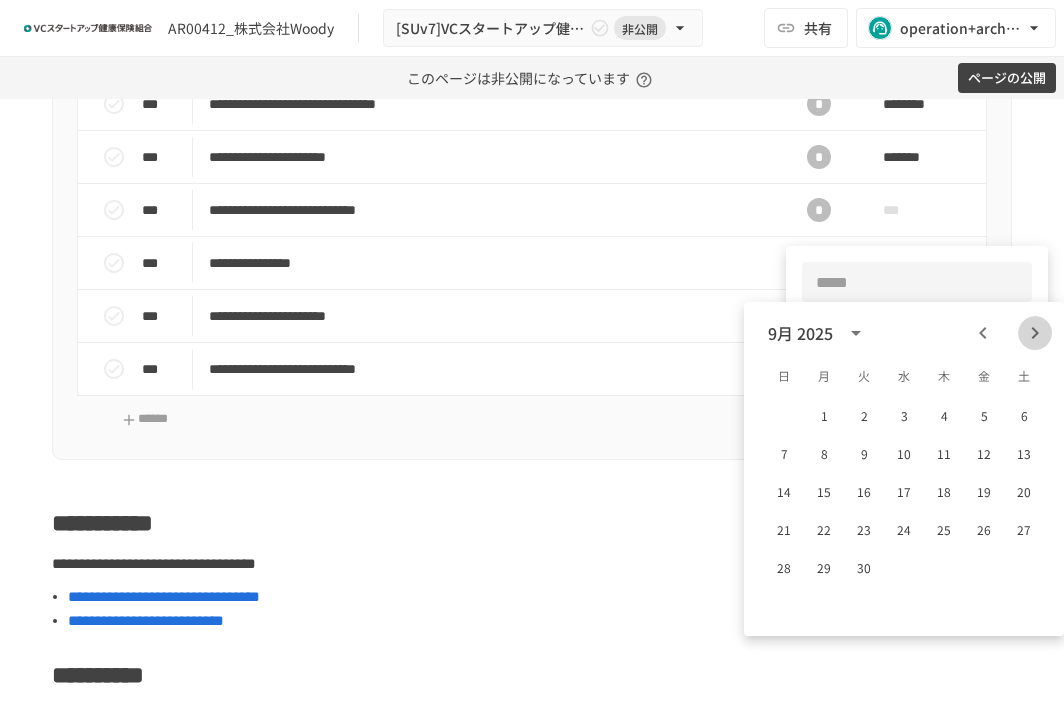 click 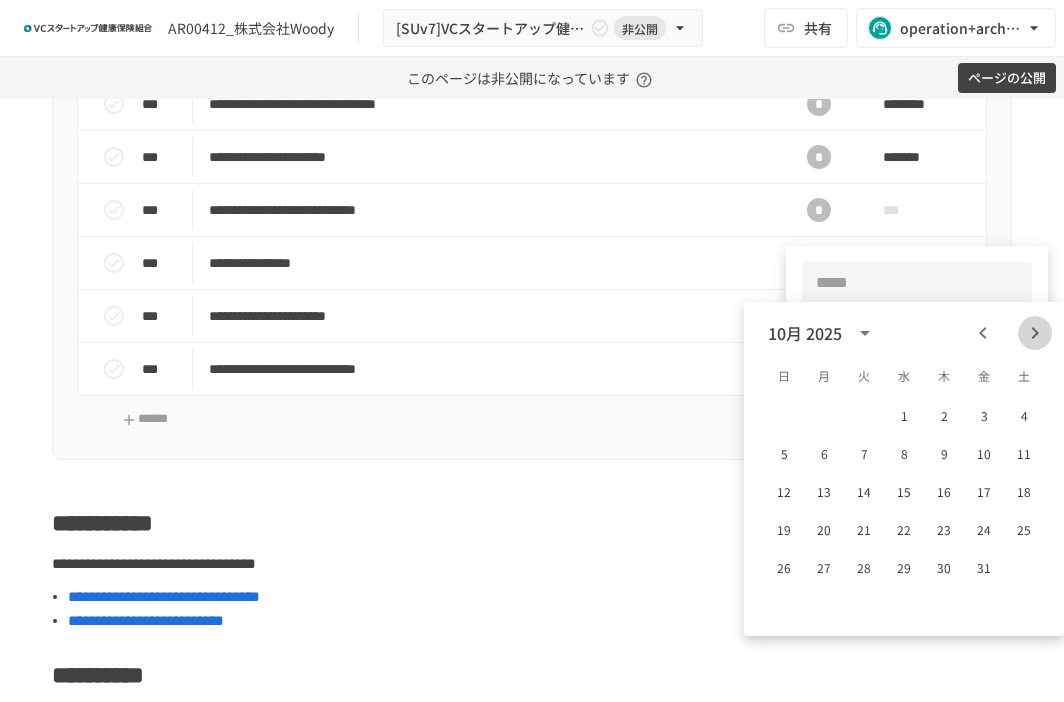 click 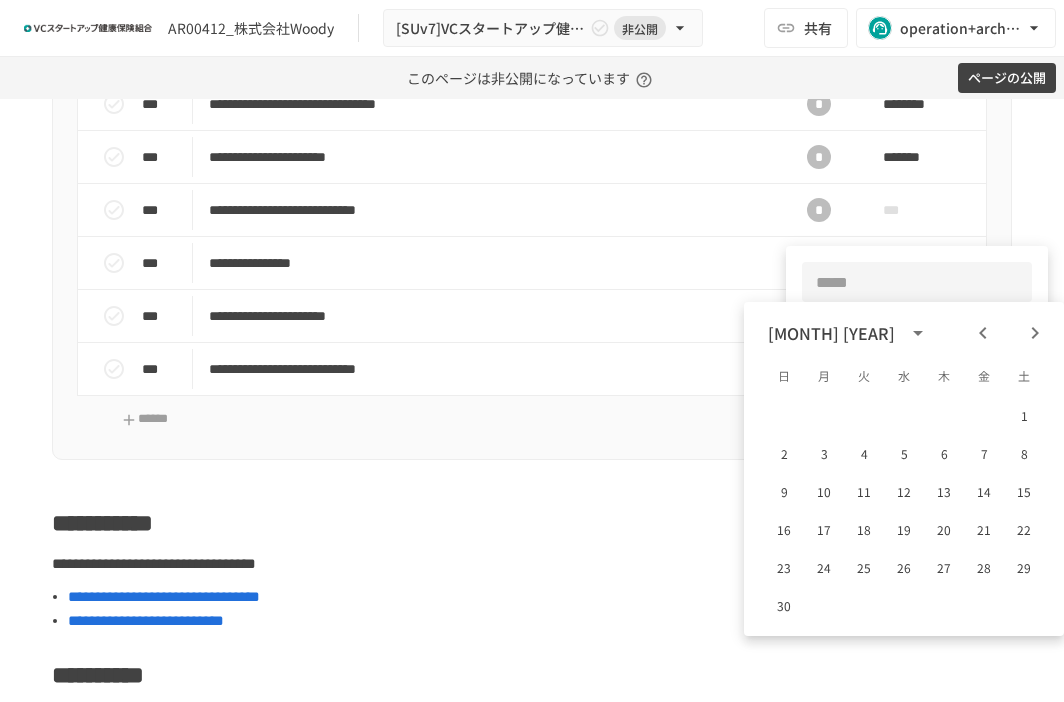 click 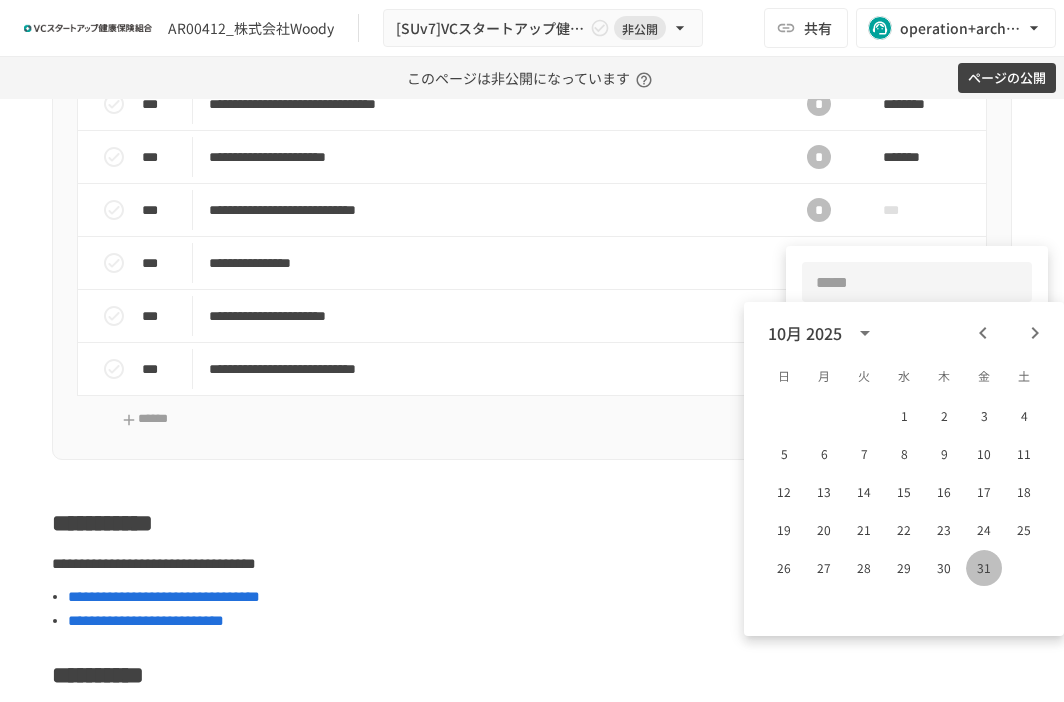 click on "31" at bounding box center (984, 568) 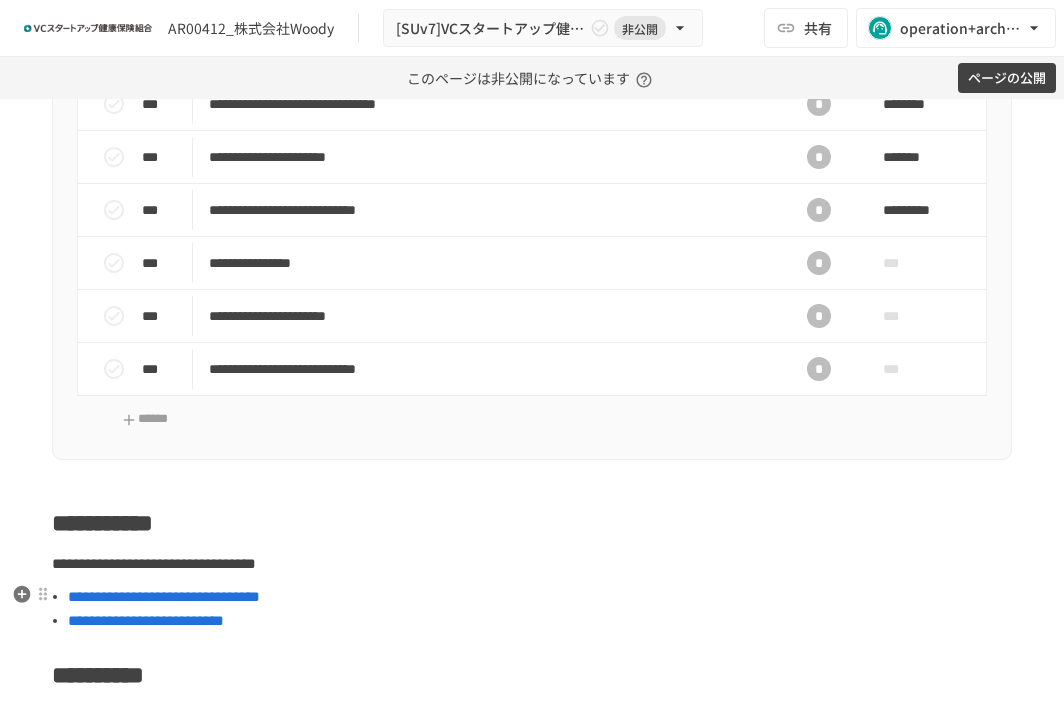 click on "**********" at bounding box center [532, 523] 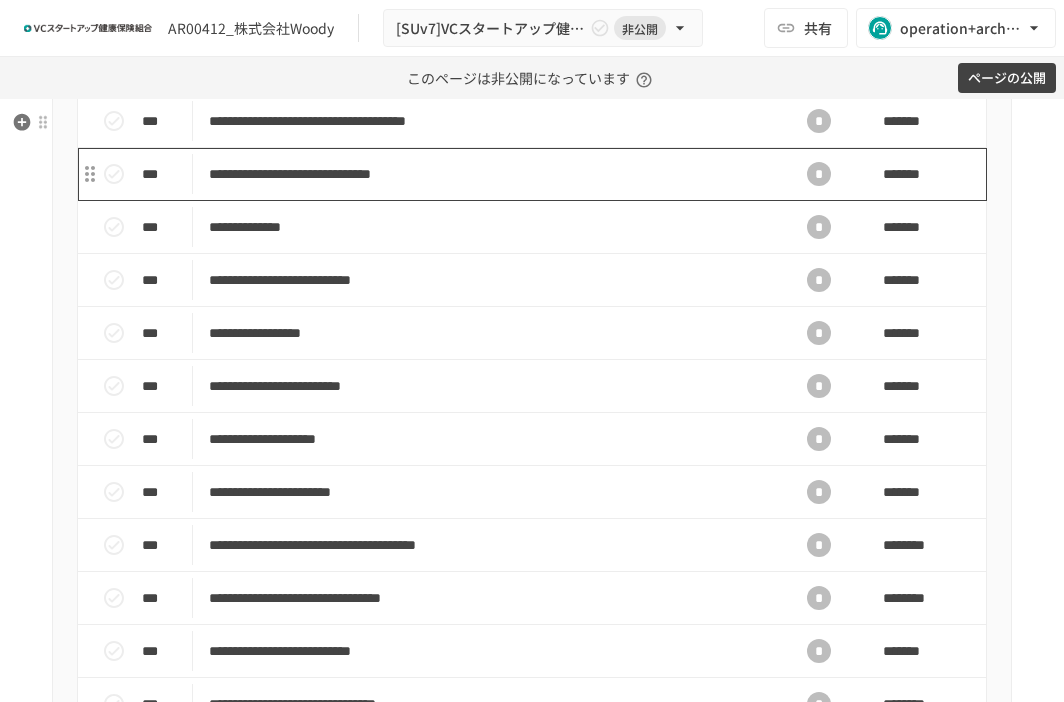 scroll, scrollTop: 693, scrollLeft: 0, axis: vertical 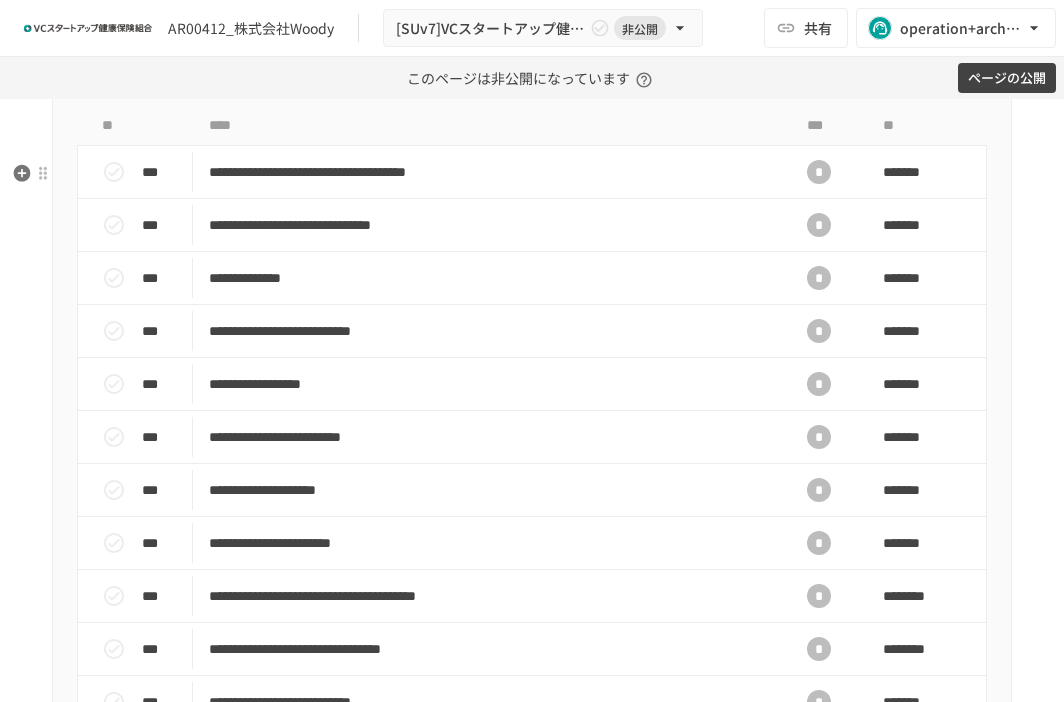 click on "**********" at bounding box center [532, 528] 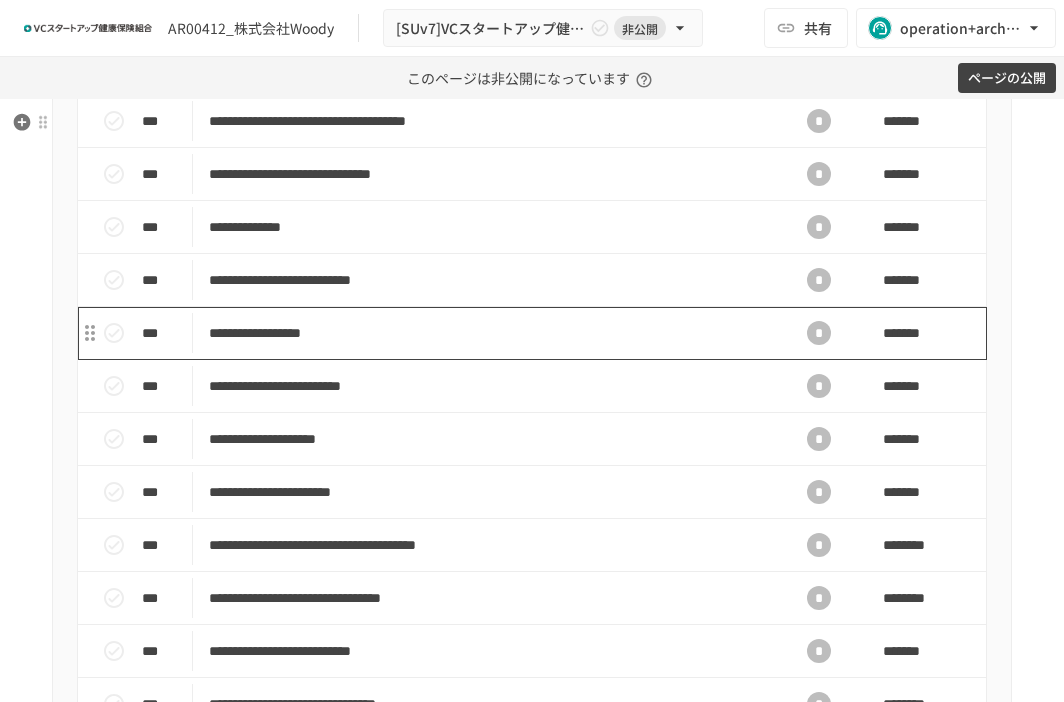 scroll, scrollTop: 806, scrollLeft: 0, axis: vertical 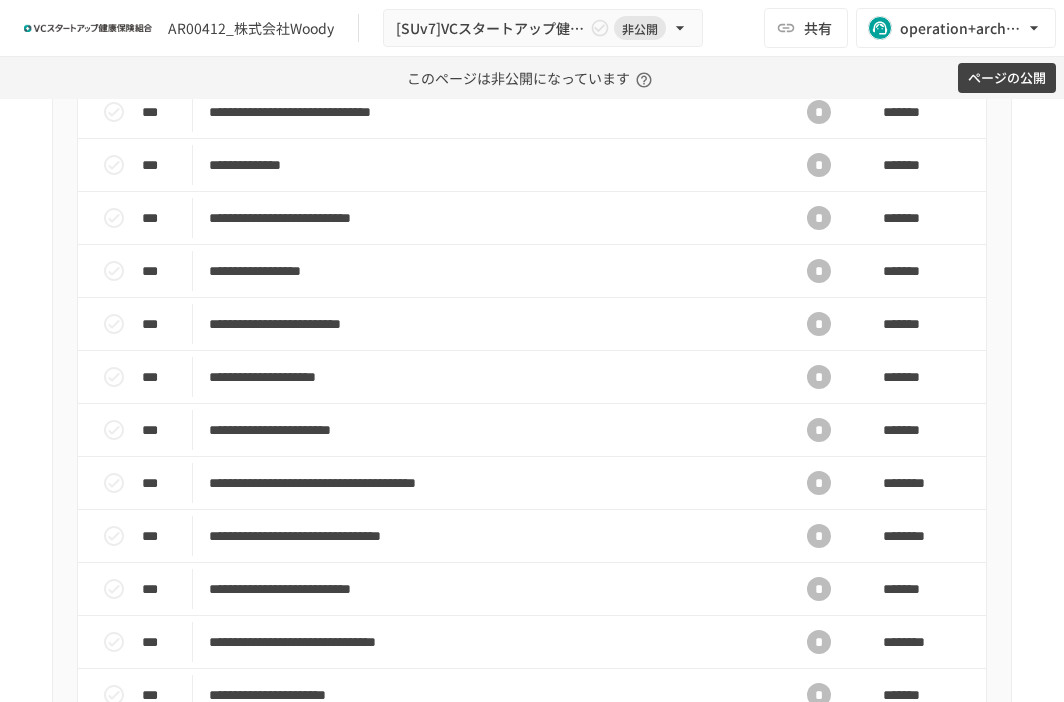 click on "**********" at bounding box center (532, 415) 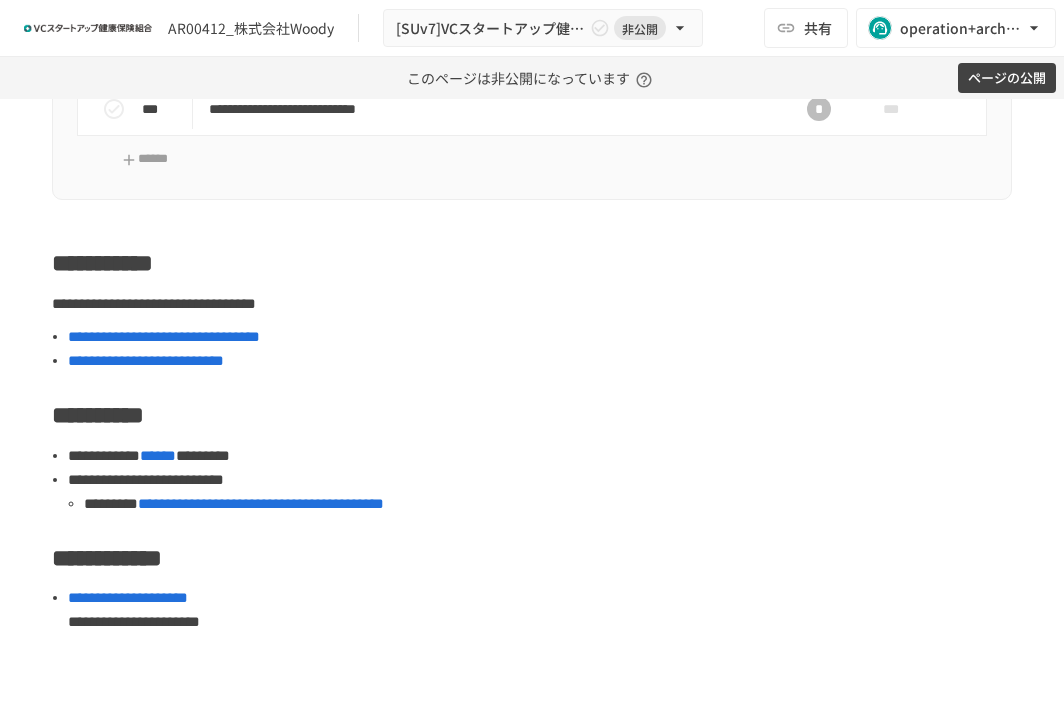scroll, scrollTop: 1604, scrollLeft: 0, axis: vertical 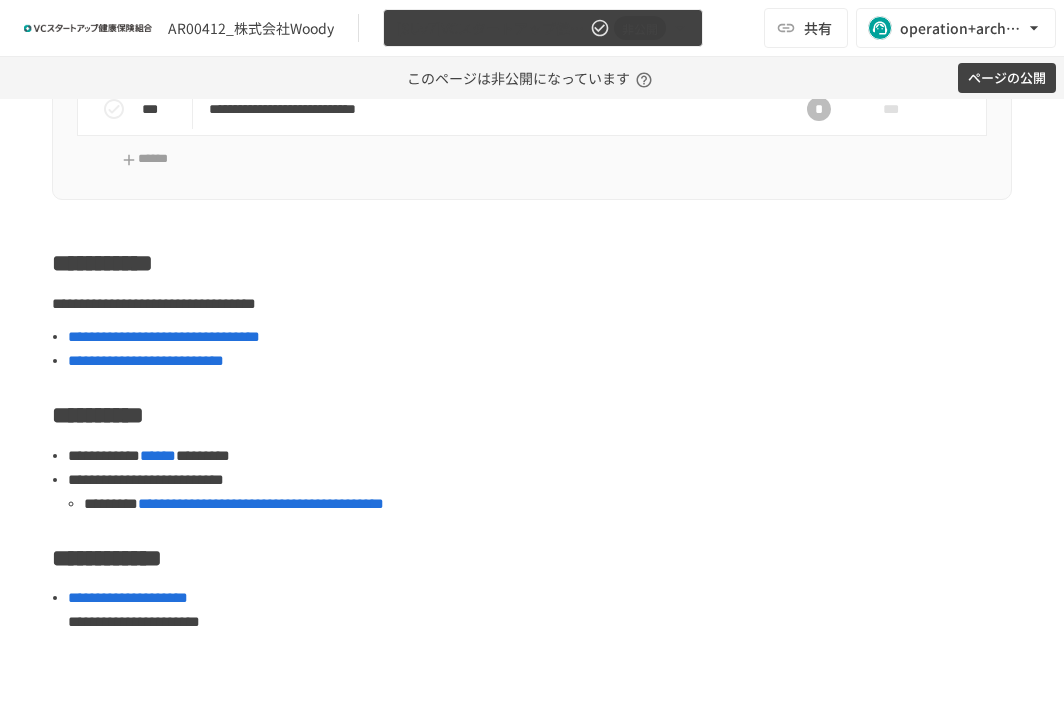 click 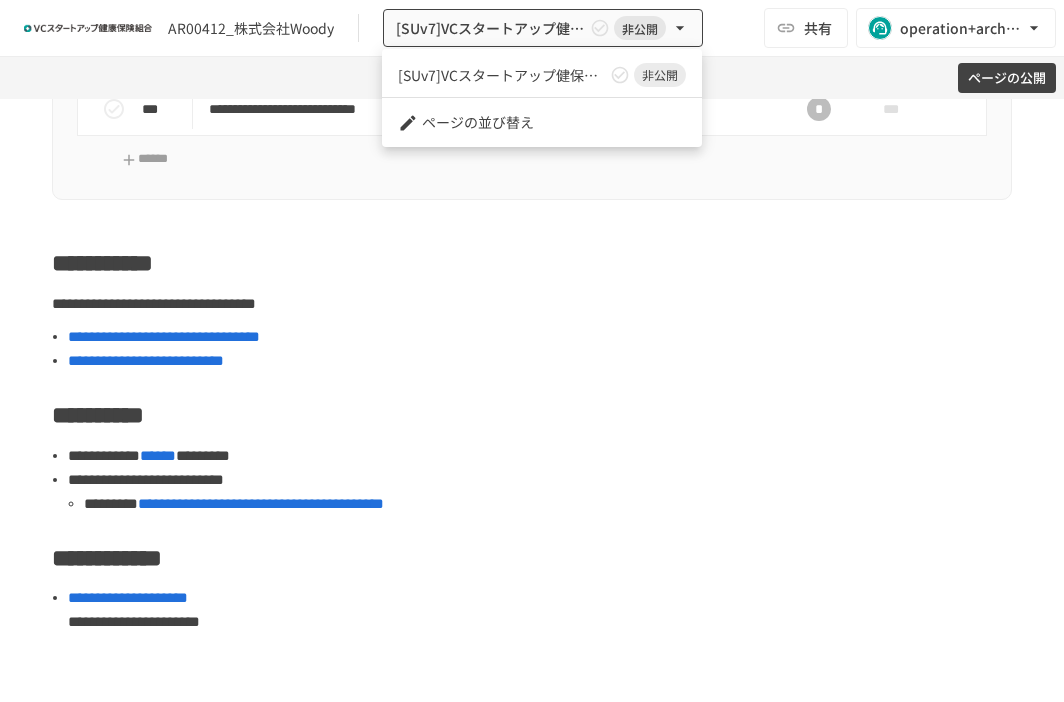 click on "非公開" at bounding box center [660, 75] 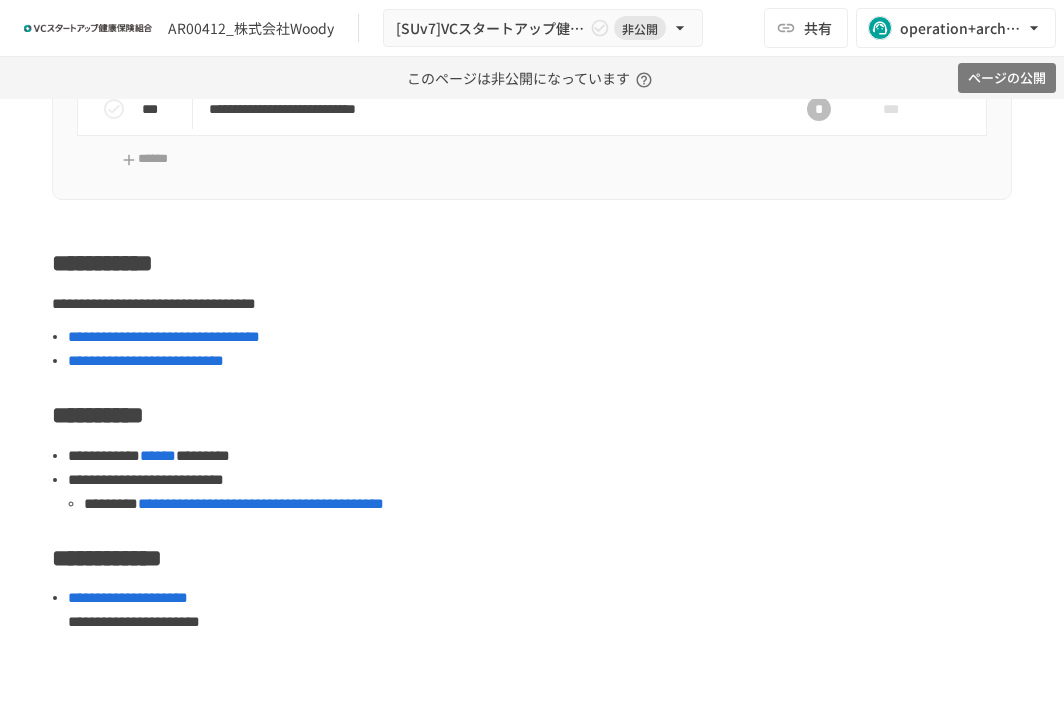 click on "ページの公開" at bounding box center (1007, 78) 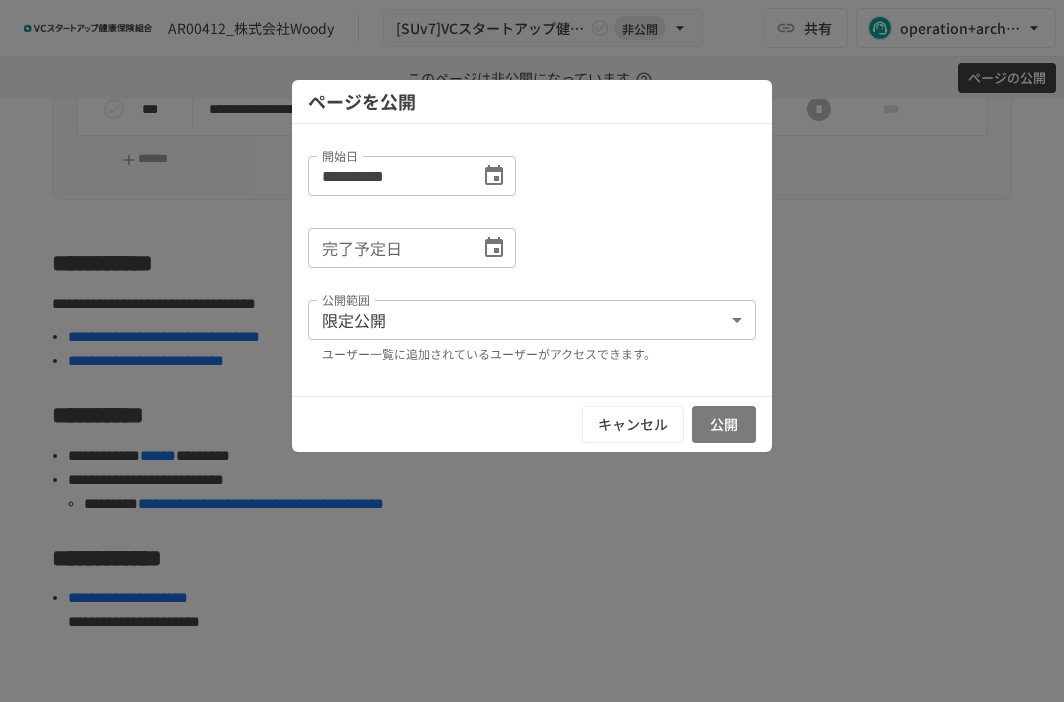 click on "公開" at bounding box center [724, 424] 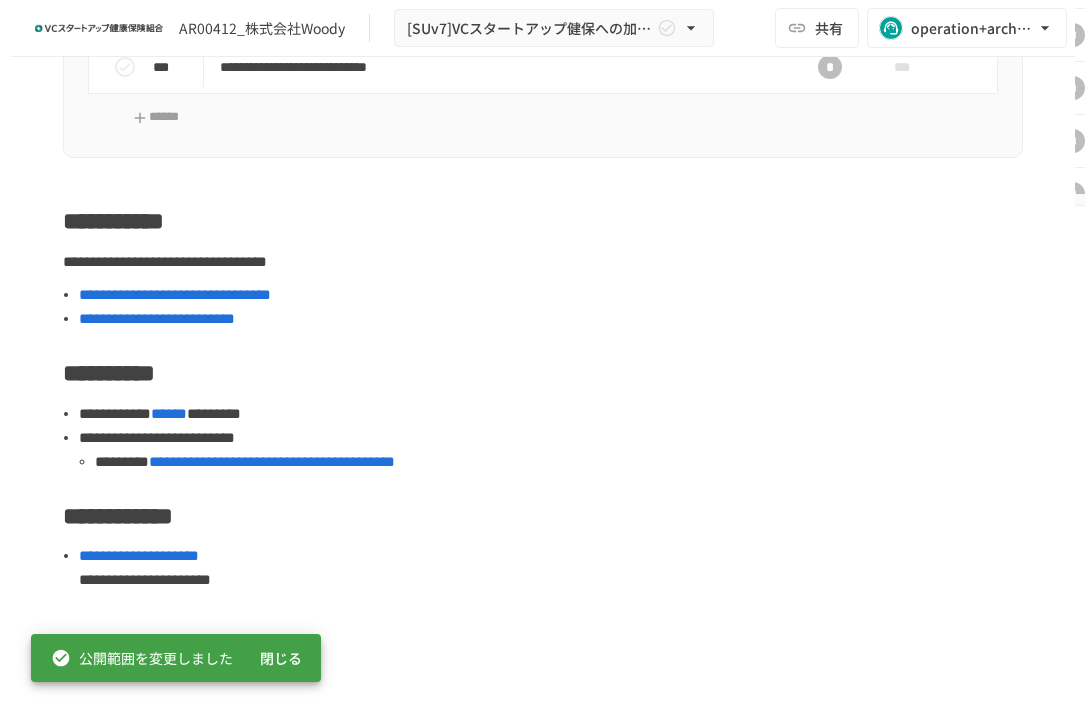 scroll, scrollTop: 0, scrollLeft: 0, axis: both 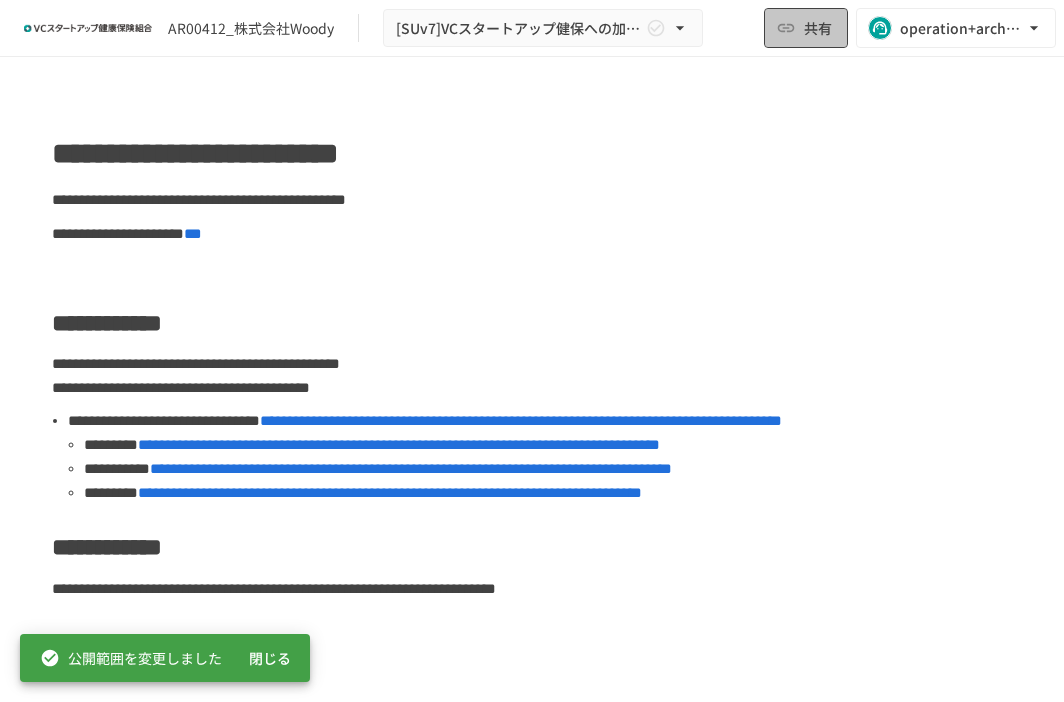 click on "共有" at bounding box center (818, 28) 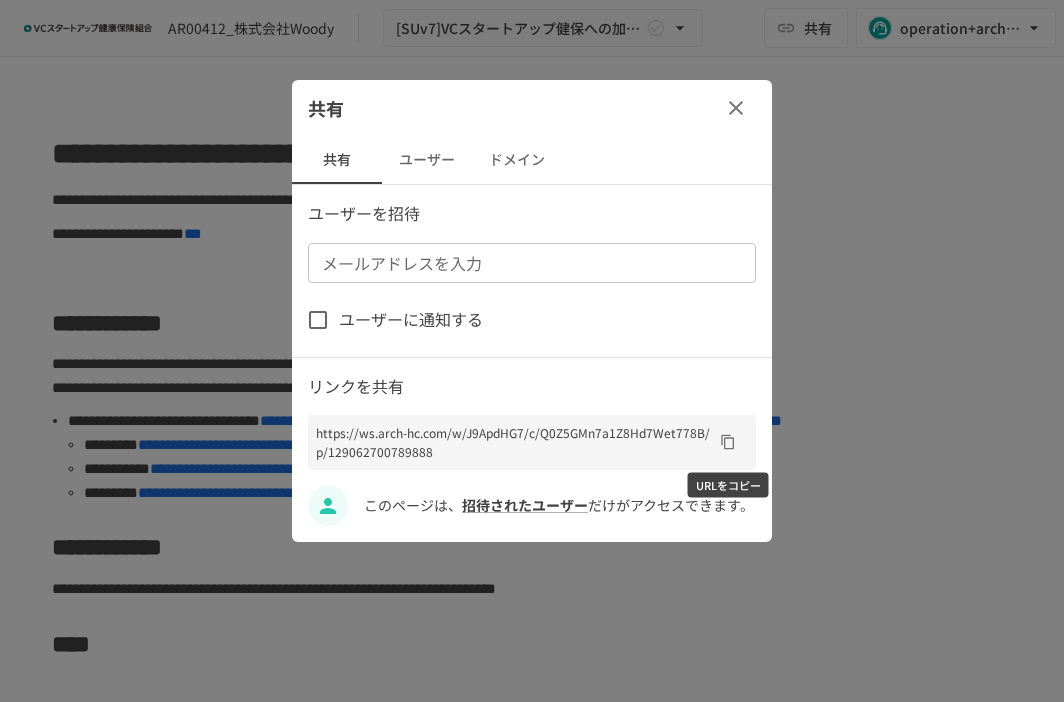 click 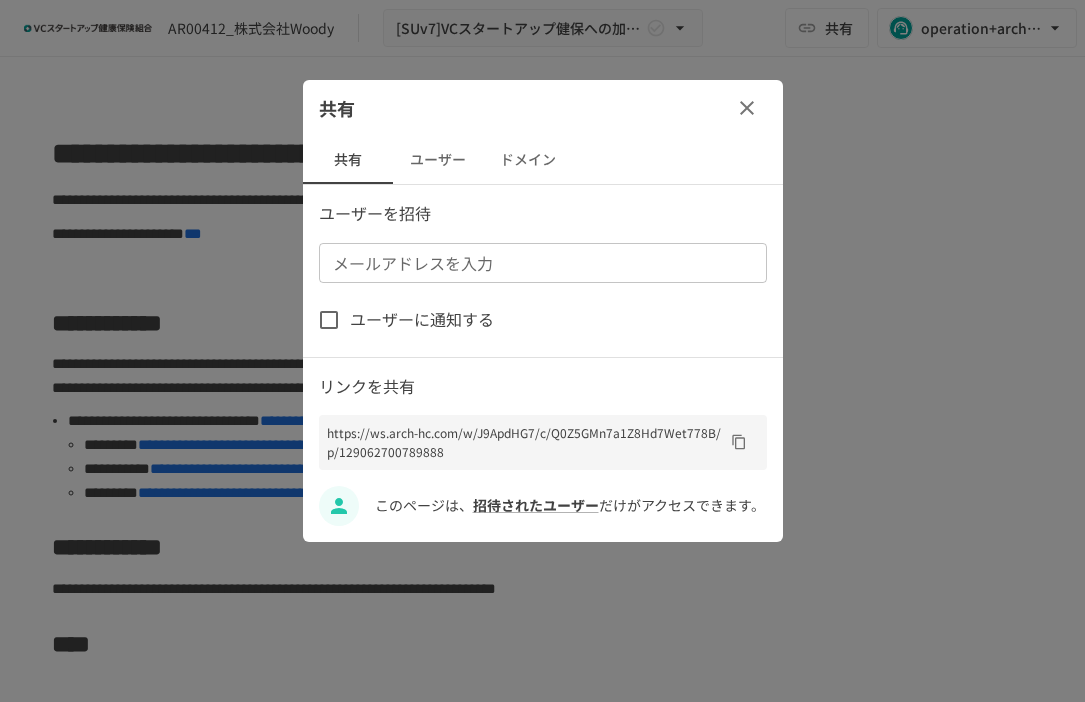 click 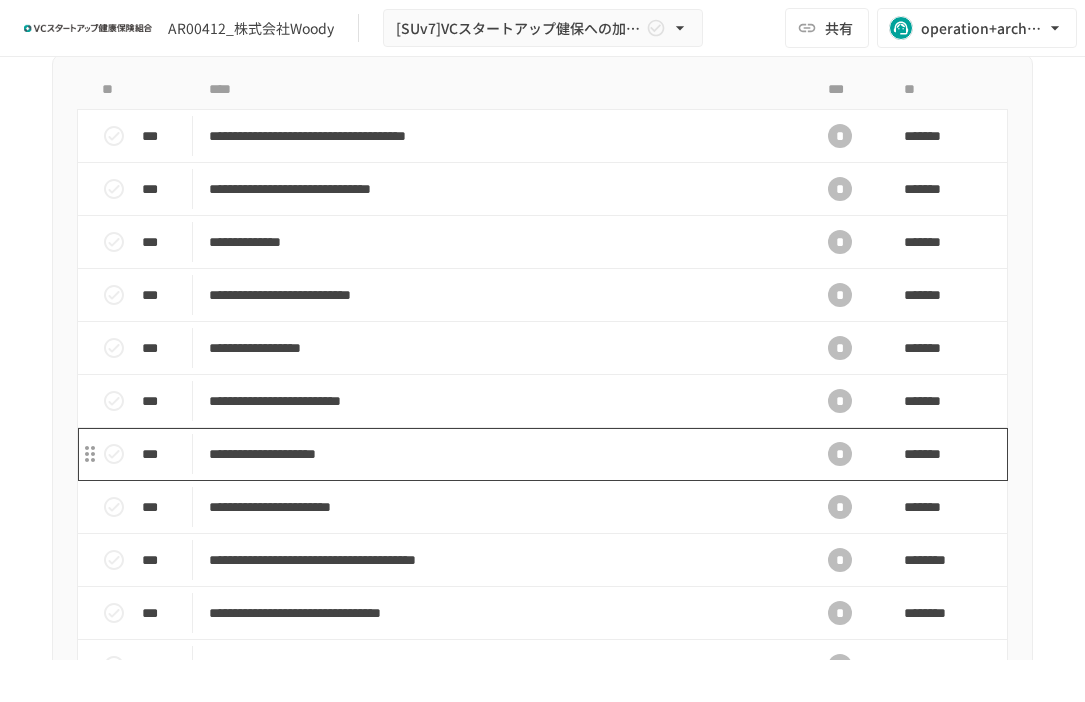scroll, scrollTop: 0, scrollLeft: 0, axis: both 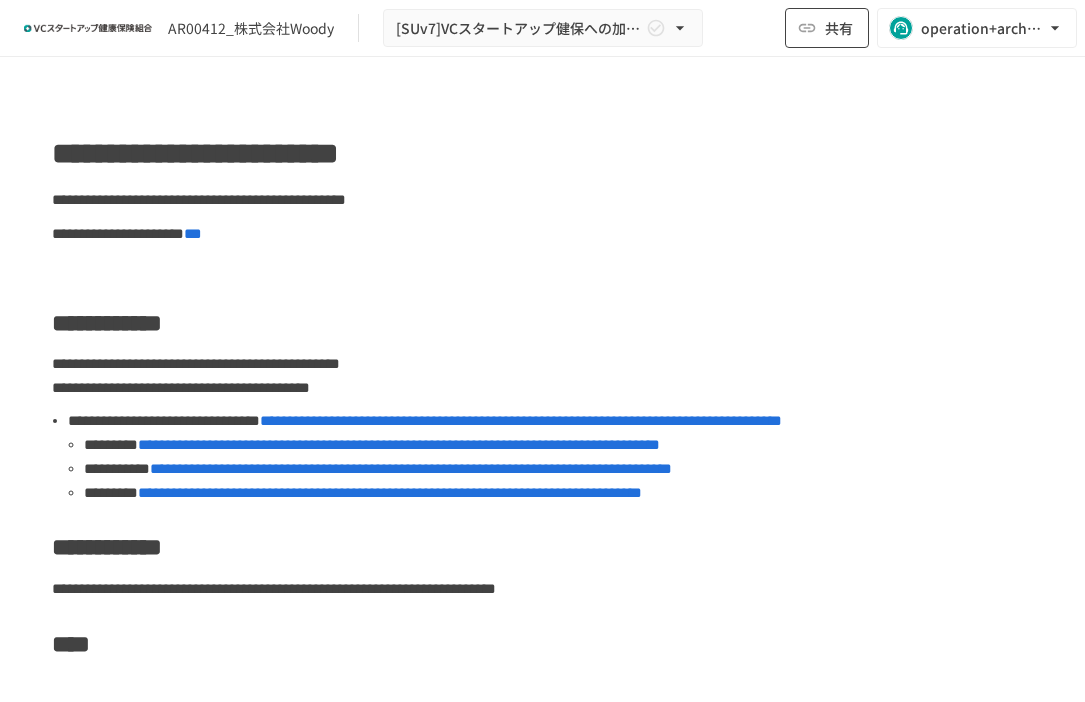 click on "共有" at bounding box center (839, 28) 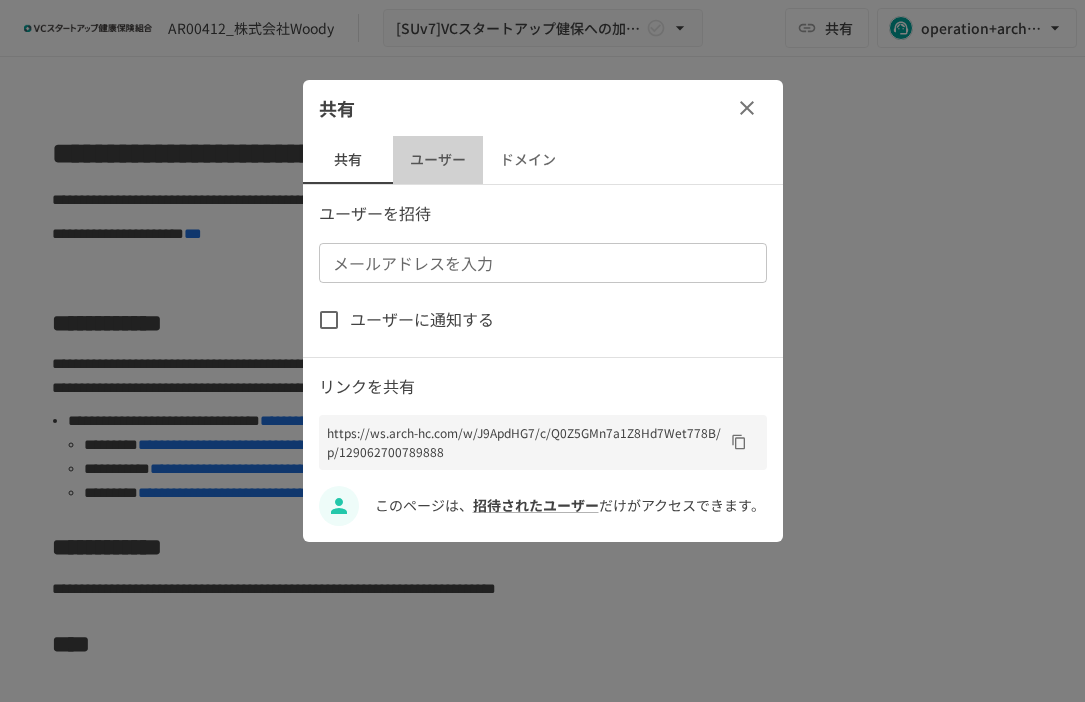 click on "ユーザー" at bounding box center [438, 160] 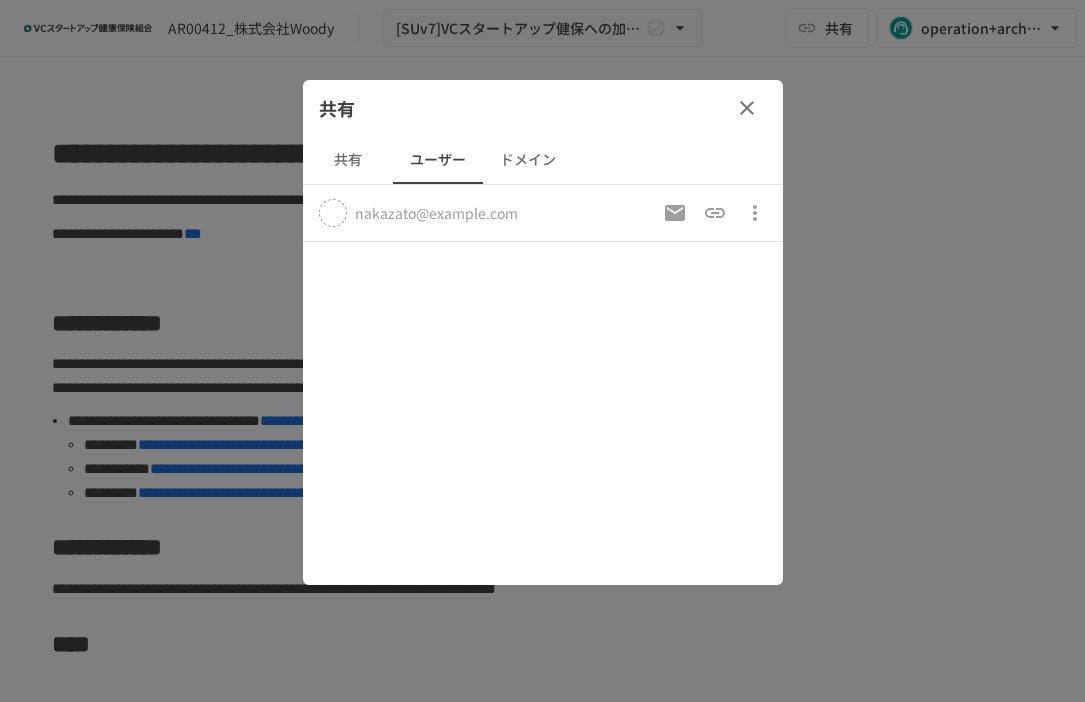 click on "ドメイン" at bounding box center (528, 160) 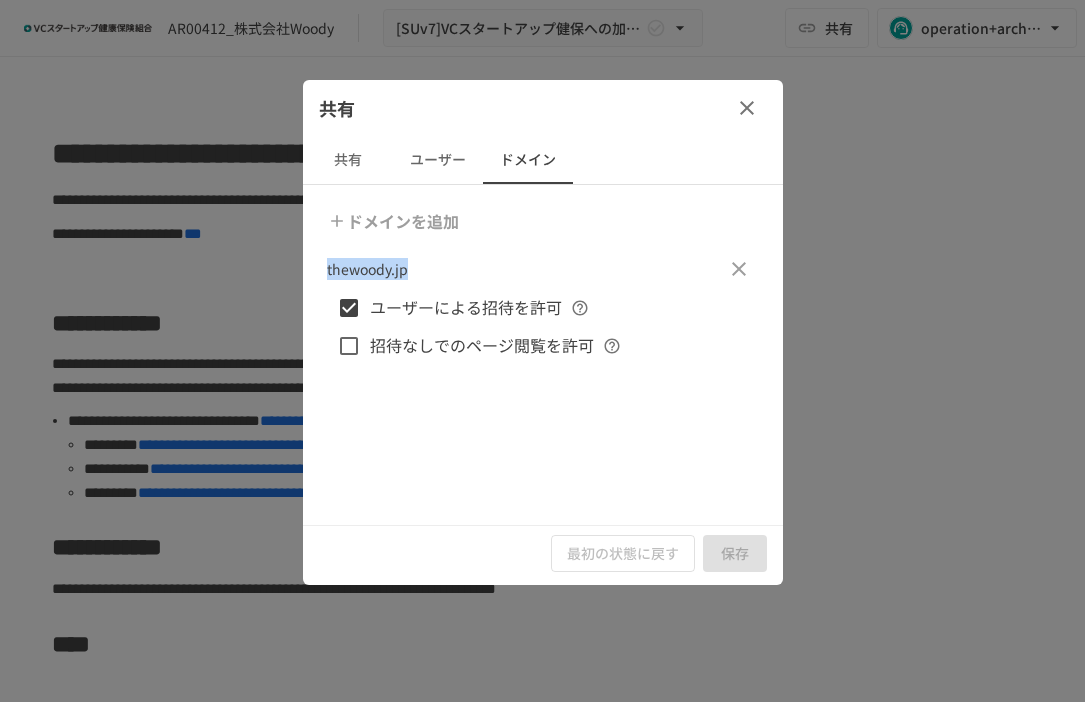 drag, startPoint x: 416, startPoint y: 272, endPoint x: 320, endPoint y: 268, distance: 96.0833 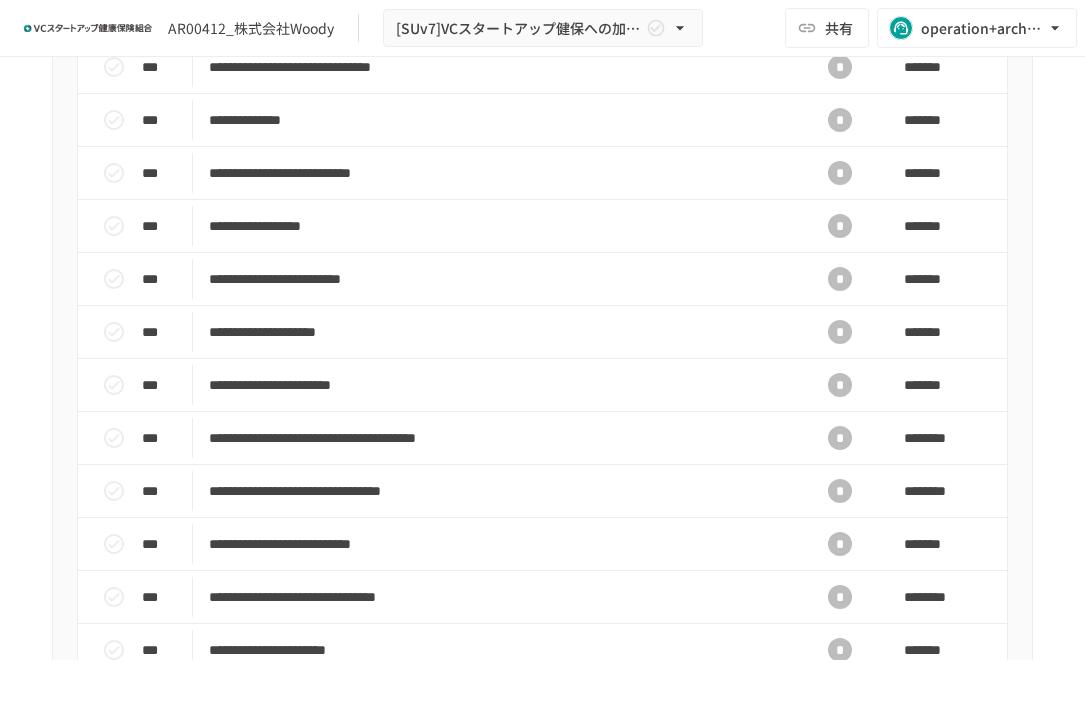 scroll, scrollTop: 710, scrollLeft: 0, axis: vertical 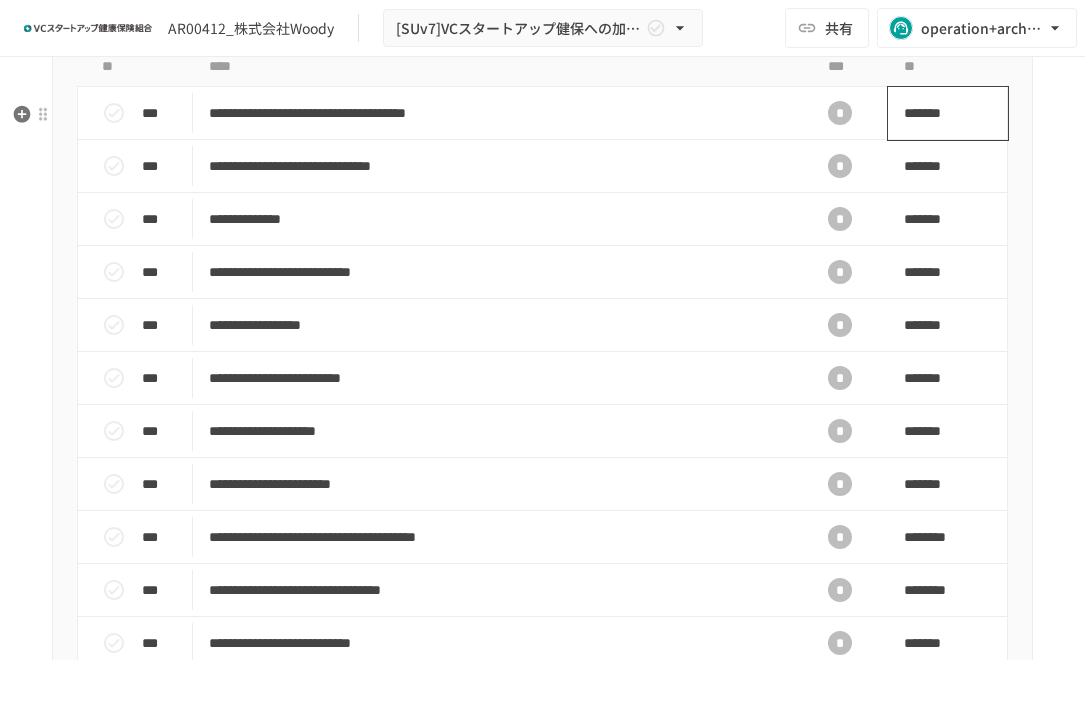 click on "*******" at bounding box center (937, 113) 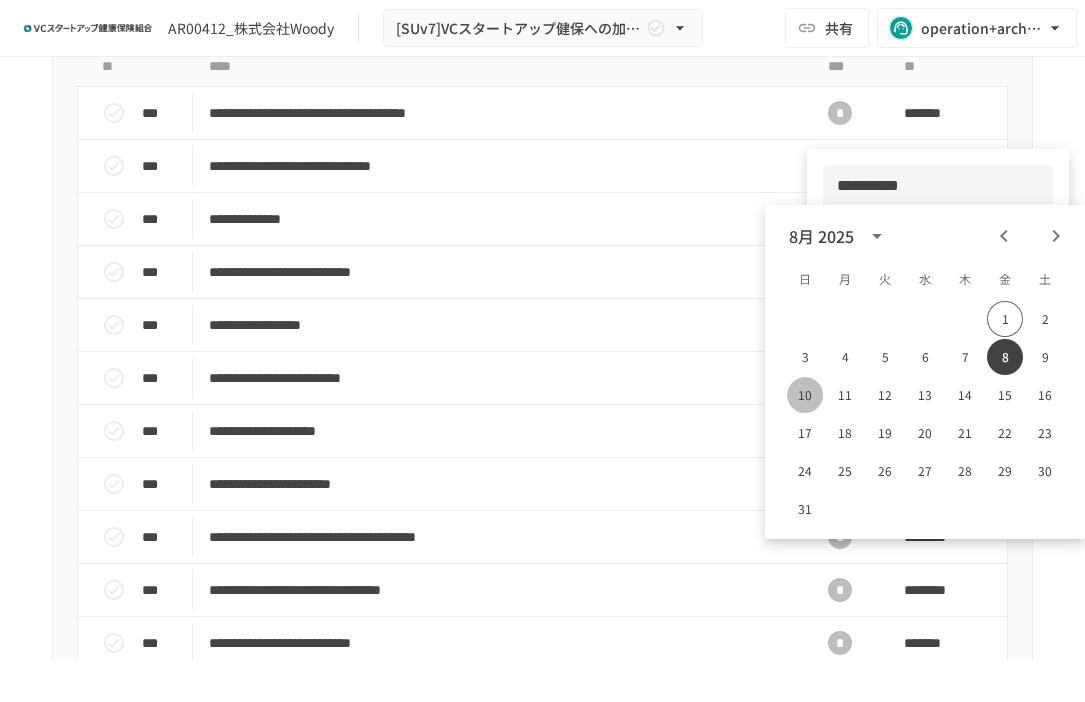 click on "10" at bounding box center (805, 395) 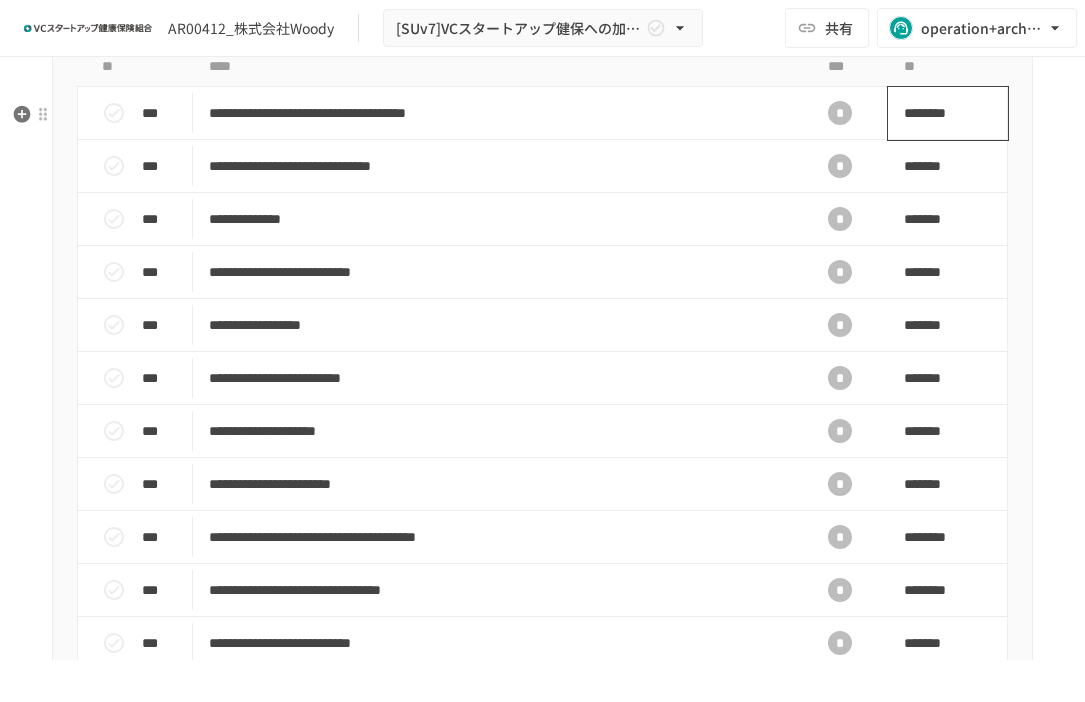 click on "********" at bounding box center [941, 113] 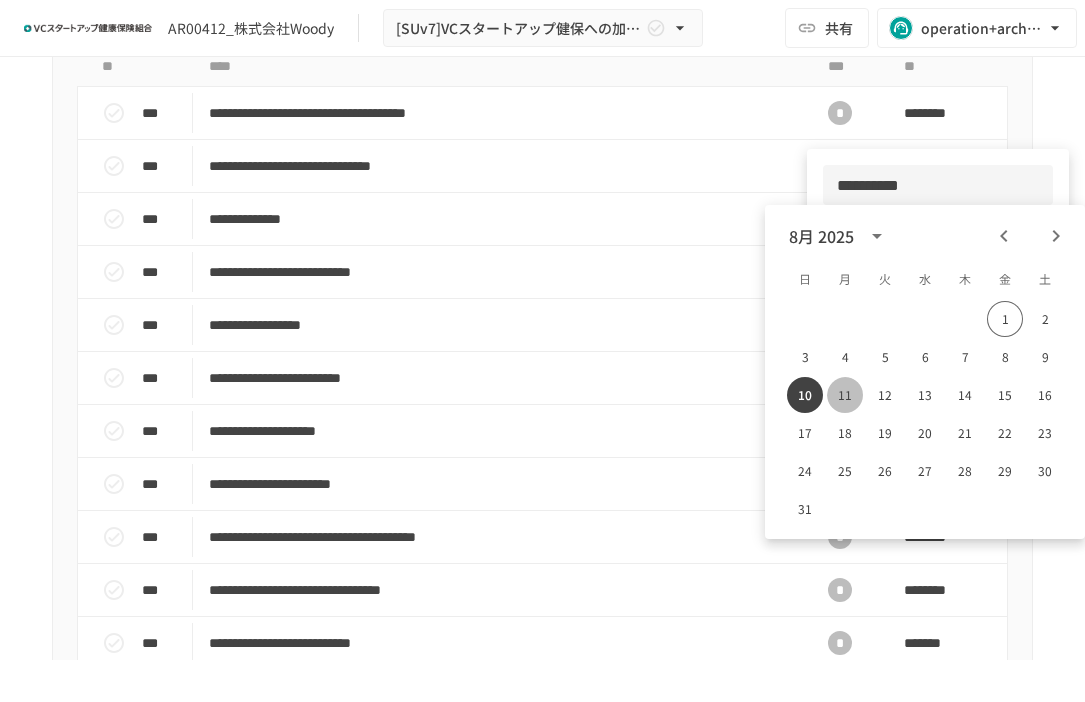 click on "11" at bounding box center (845, 395) 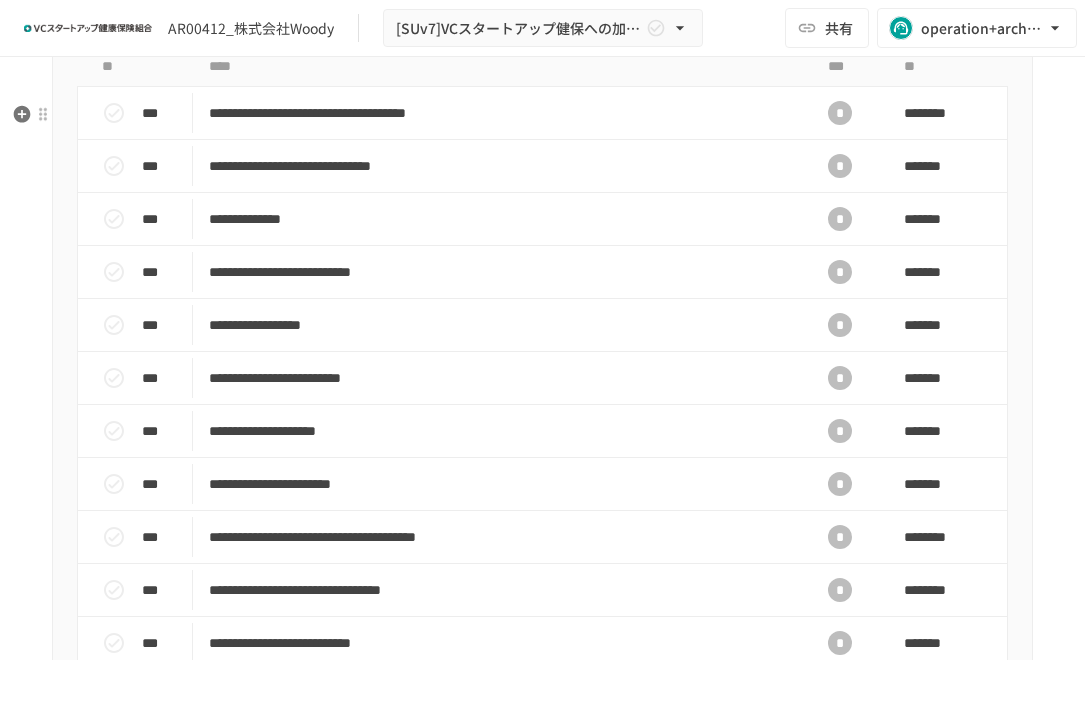 click on "**********" at bounding box center (542, 469) 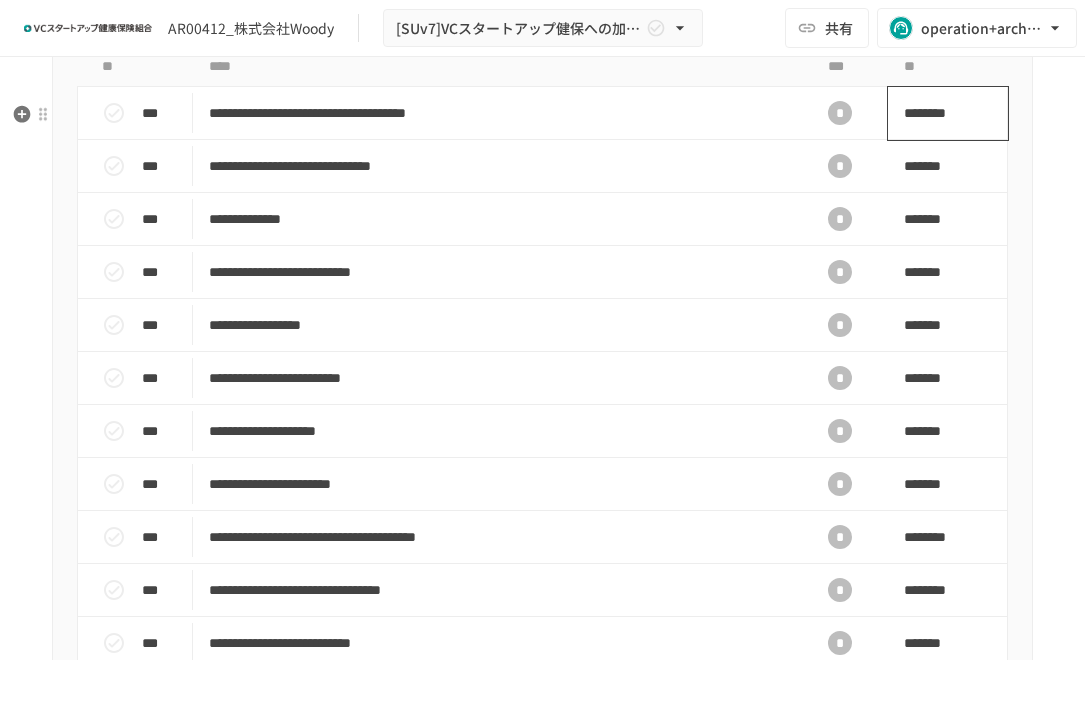 click on "********" at bounding box center (941, 113) 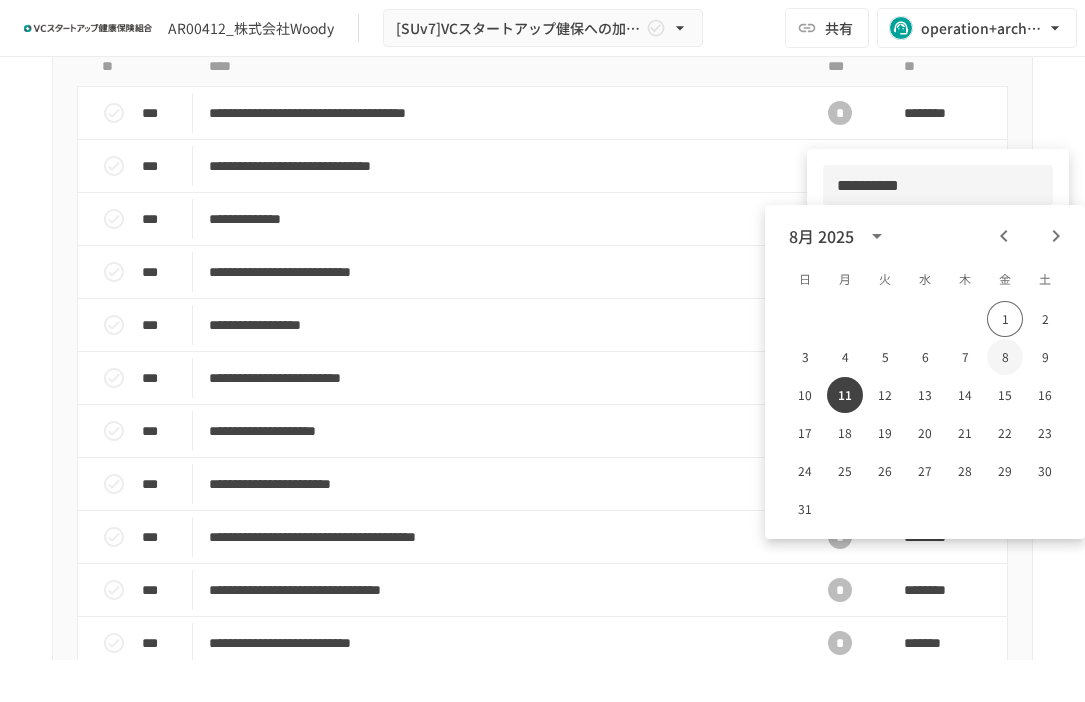 click on "8" at bounding box center [1005, 357] 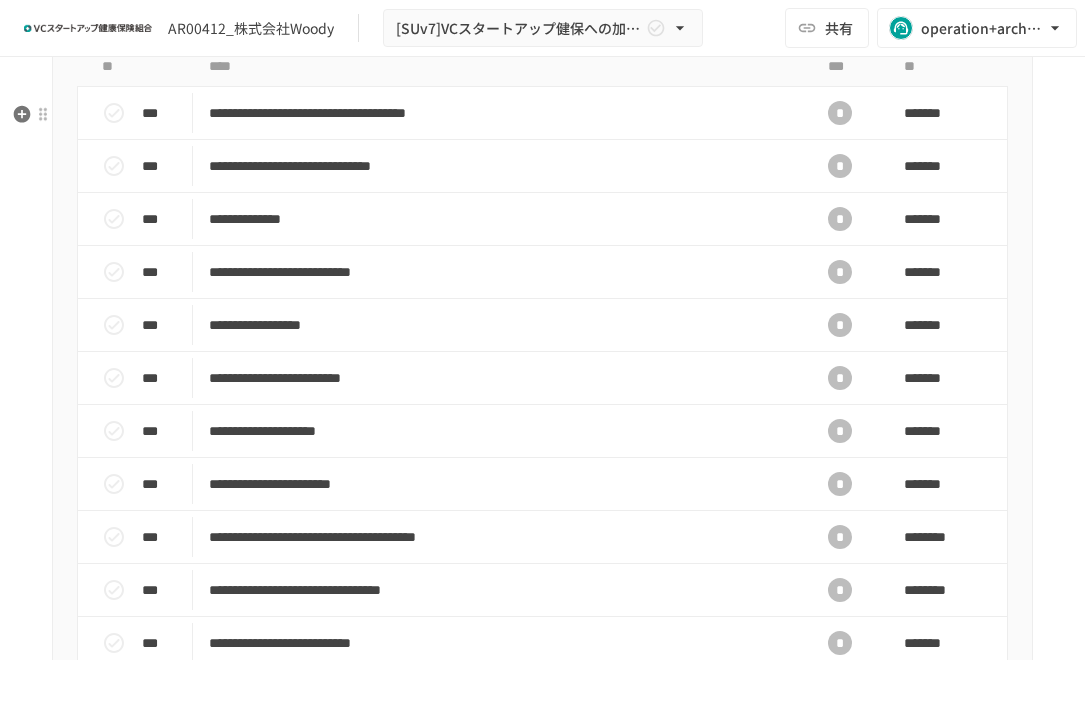 click on "**********" at bounding box center [542, 469] 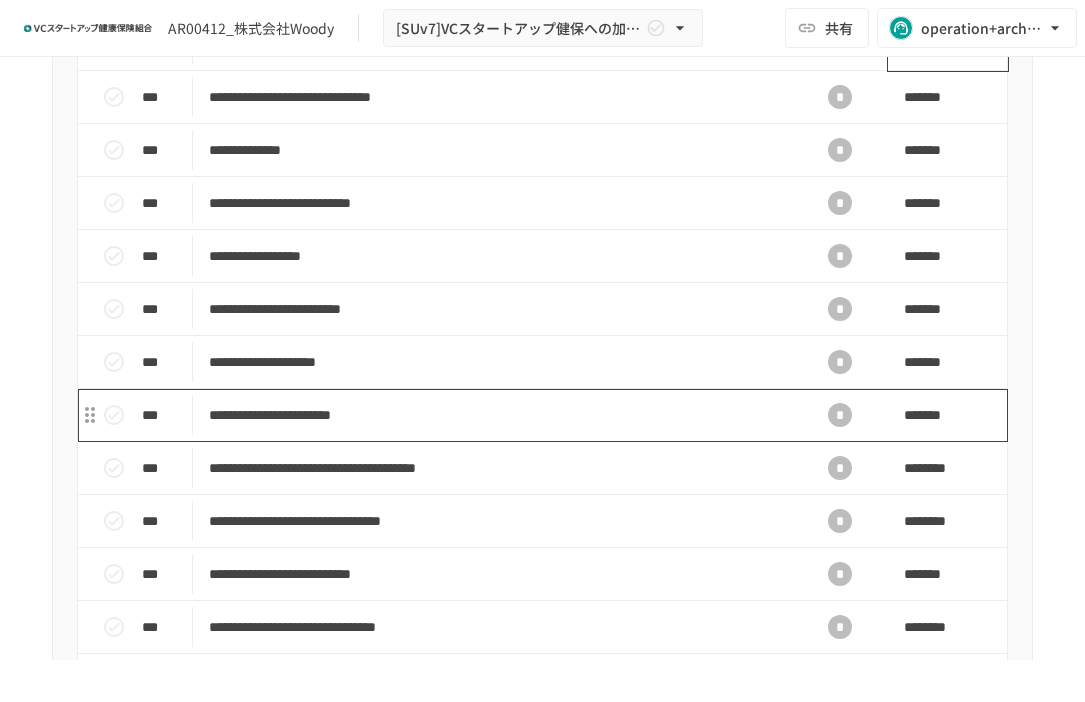 scroll, scrollTop: 783, scrollLeft: 0, axis: vertical 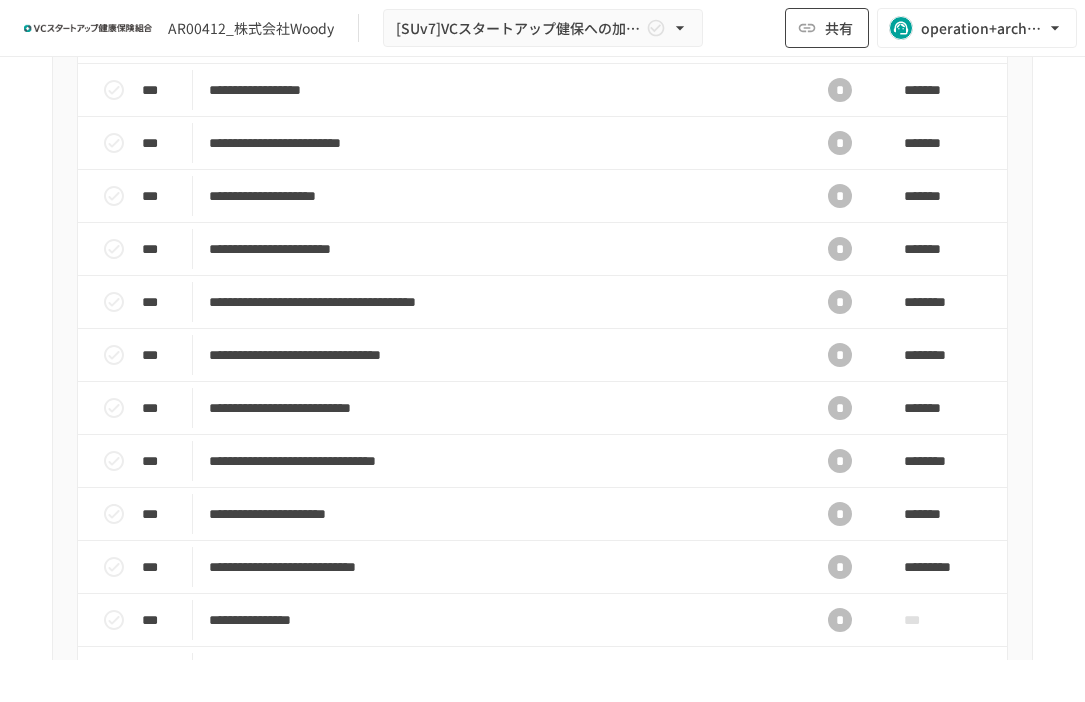 click on "共有" at bounding box center [839, 28] 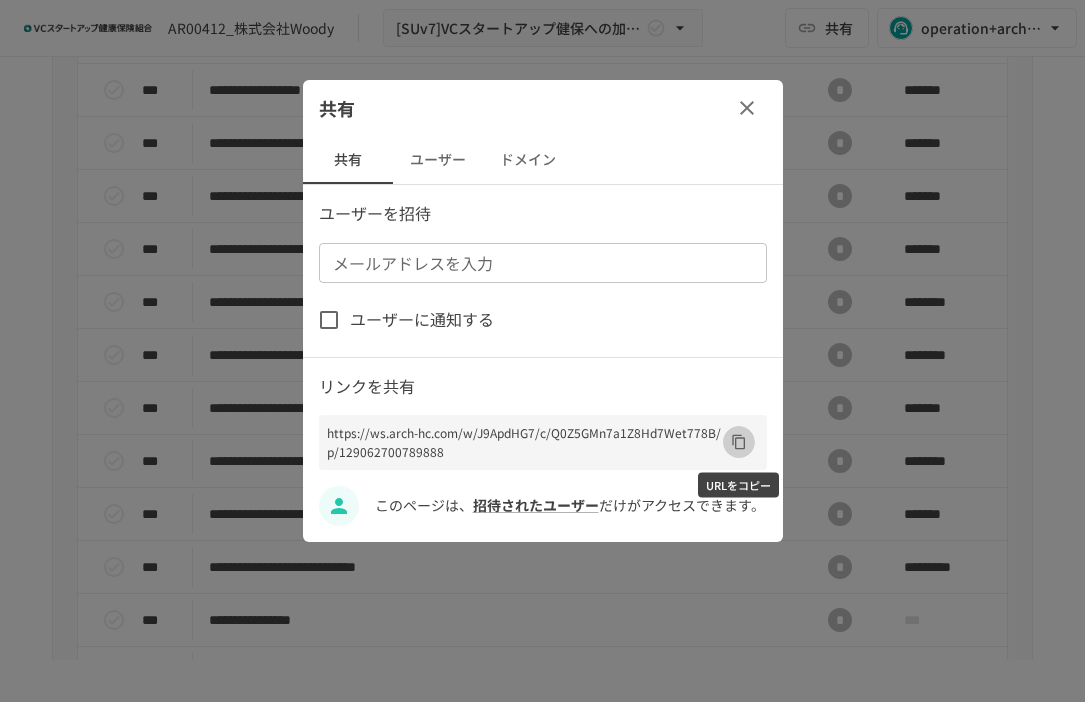 click 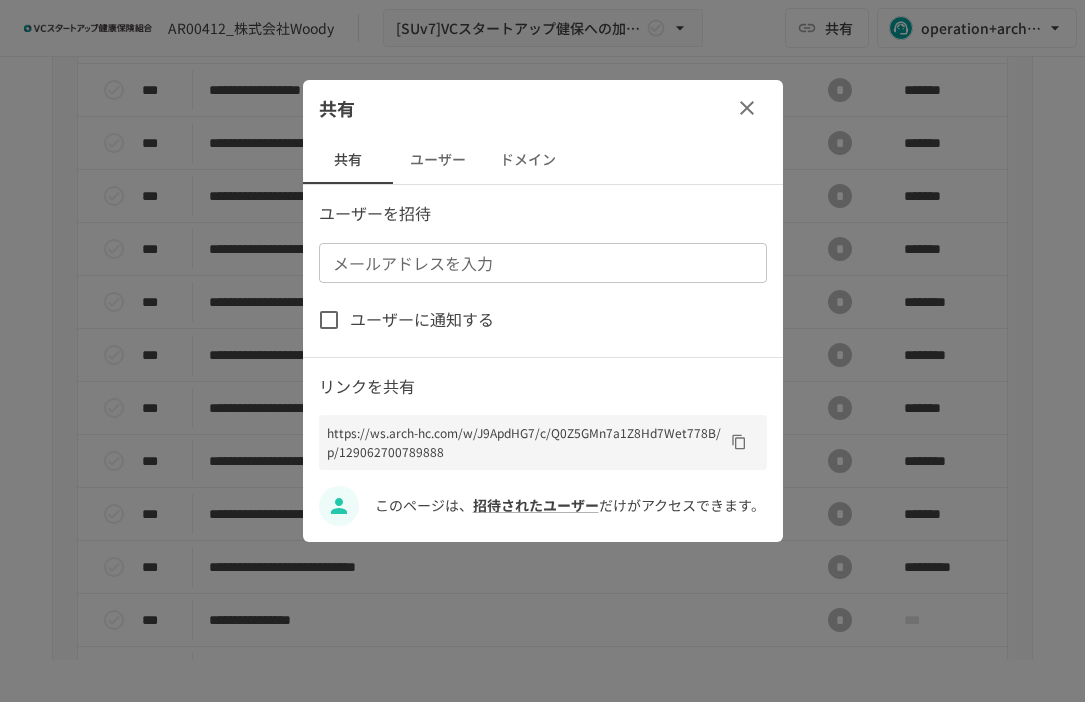 click on "ドメイン" at bounding box center [528, 160] 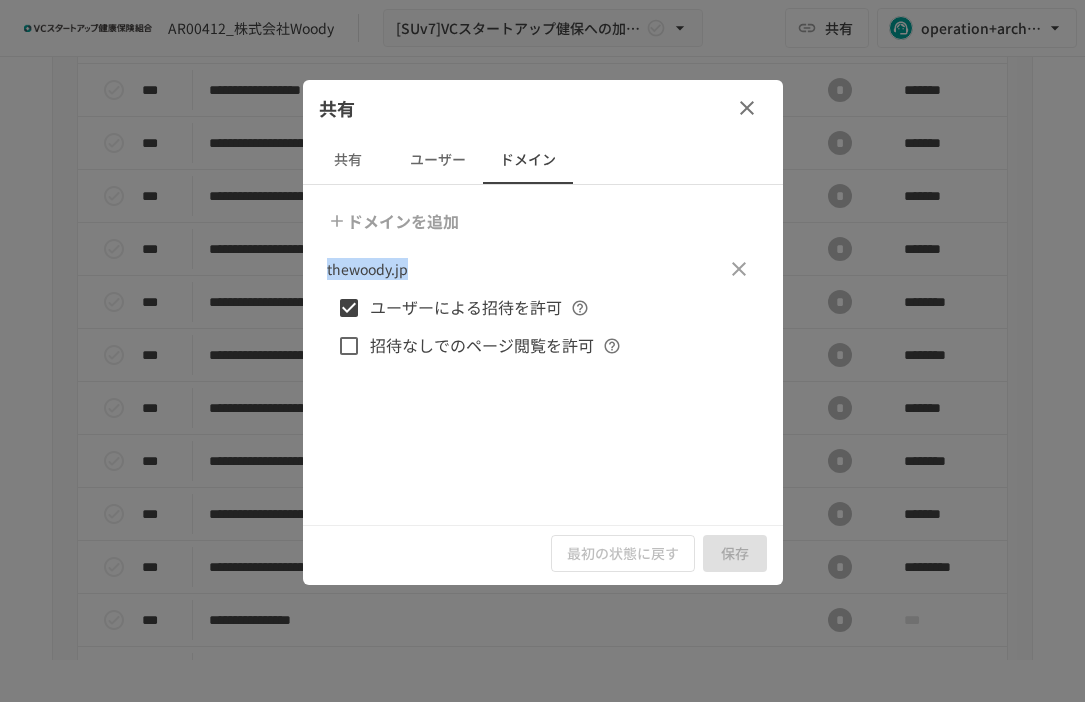 drag, startPoint x: 437, startPoint y: 275, endPoint x: 313, endPoint y: 275, distance: 124 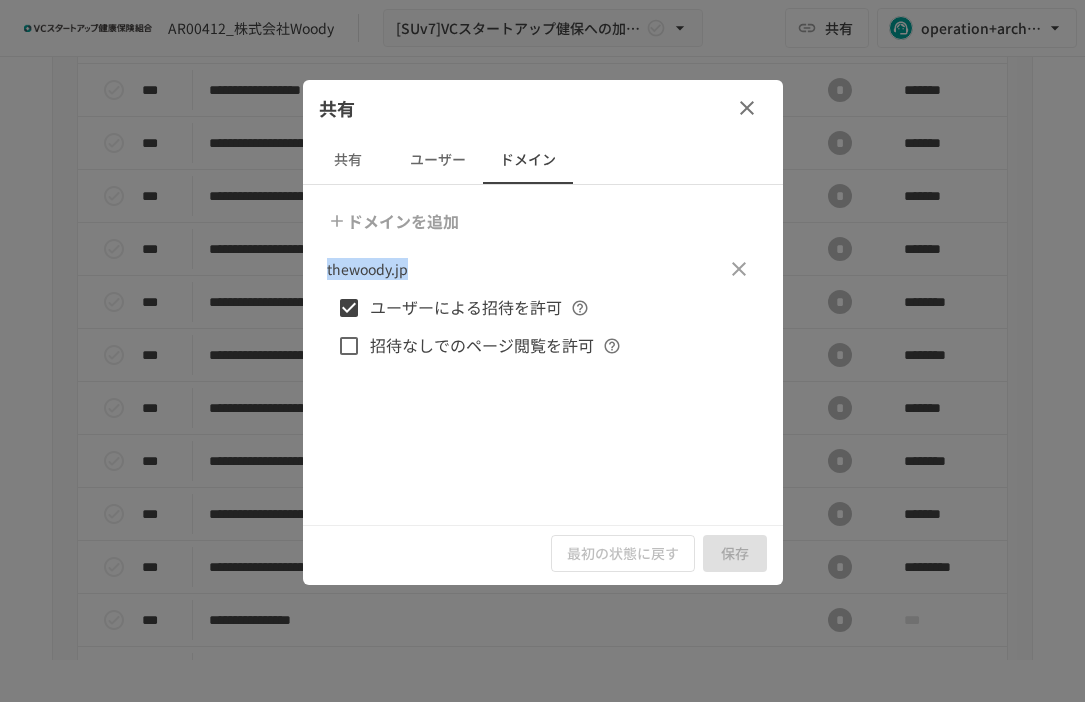 click on "ドメインを追加 thewoody.jp ユーザーによる招待を許可 招待なしでのページ閲覧を許可" at bounding box center [543, 355] 